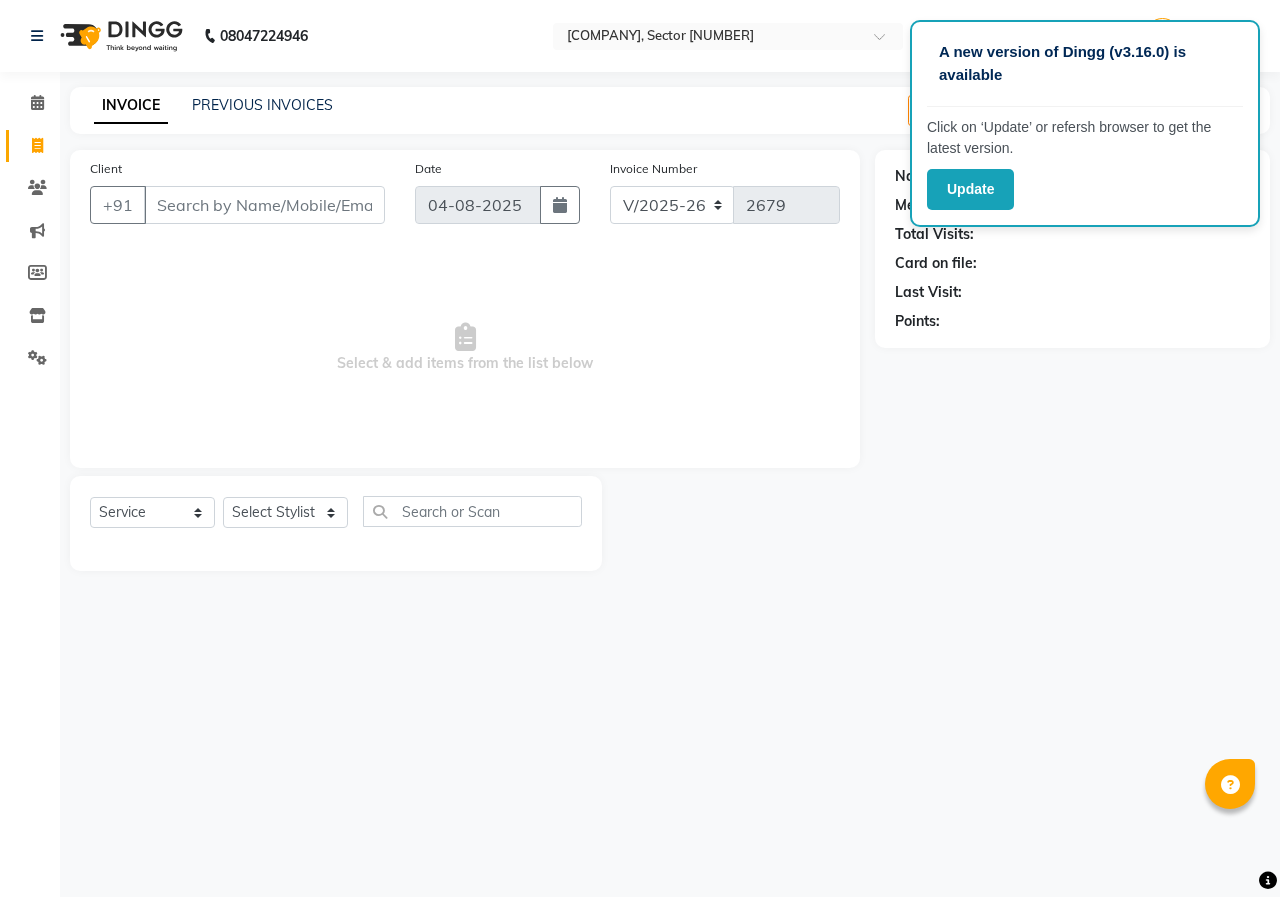 select on "889" 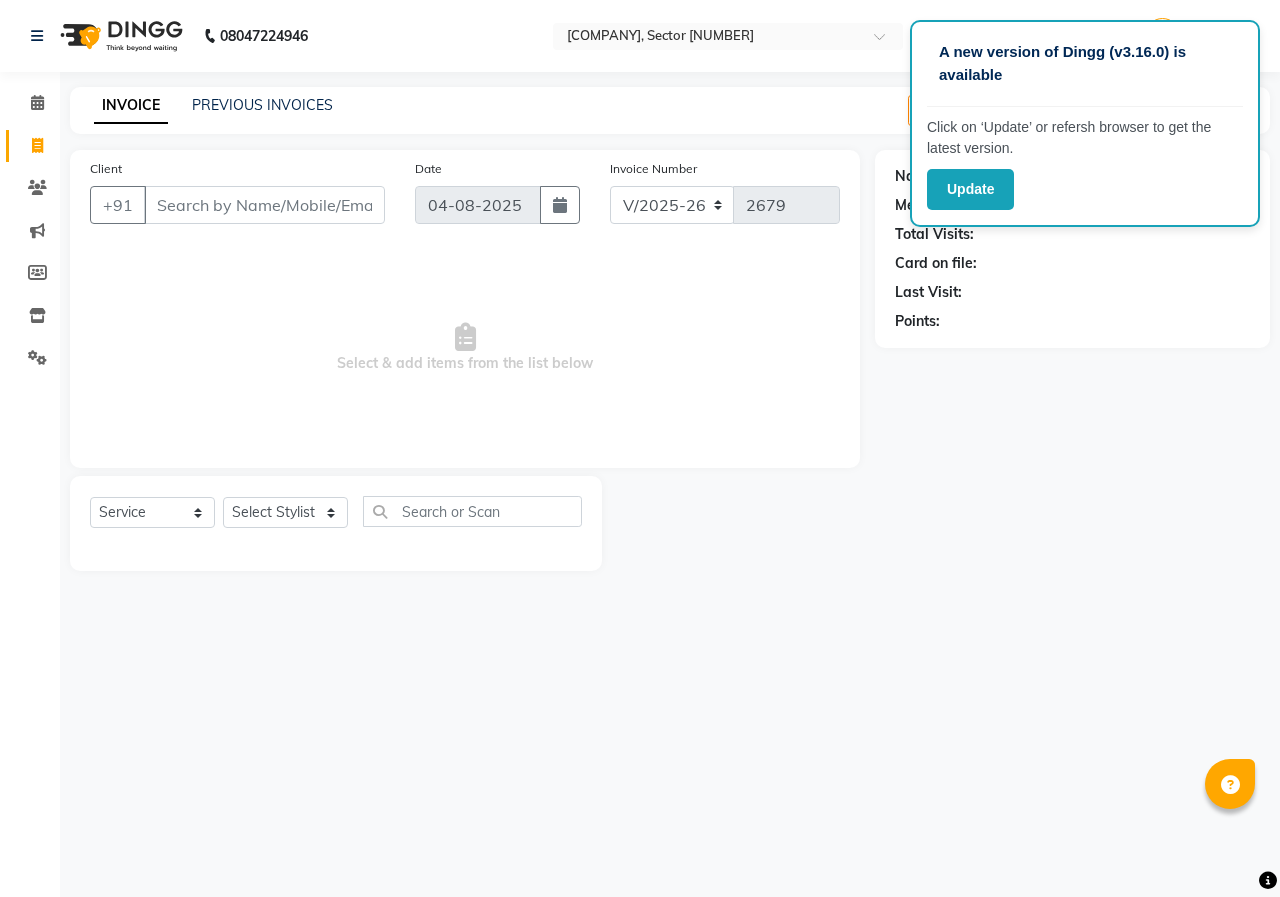 select on "service" 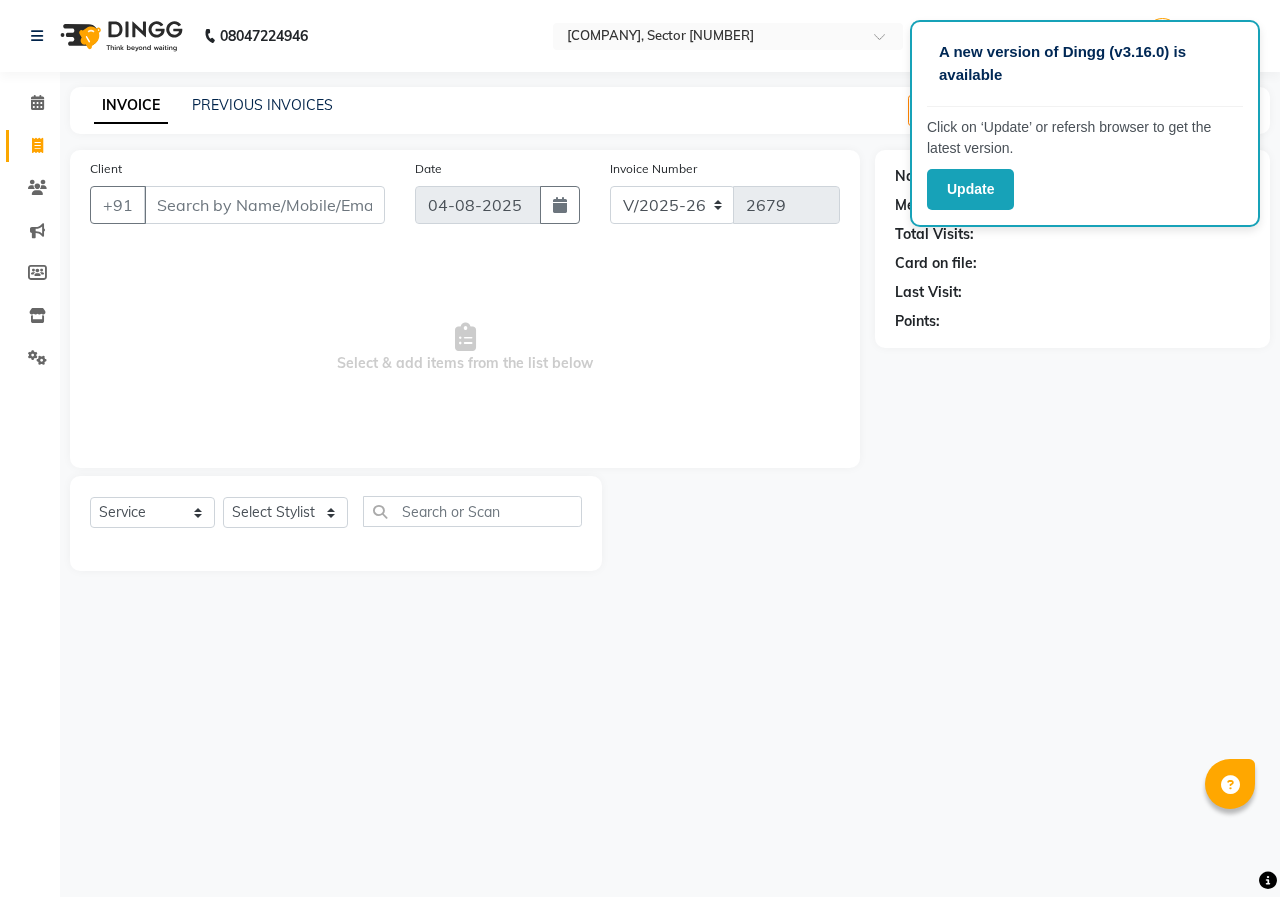 scroll, scrollTop: 0, scrollLeft: 0, axis: both 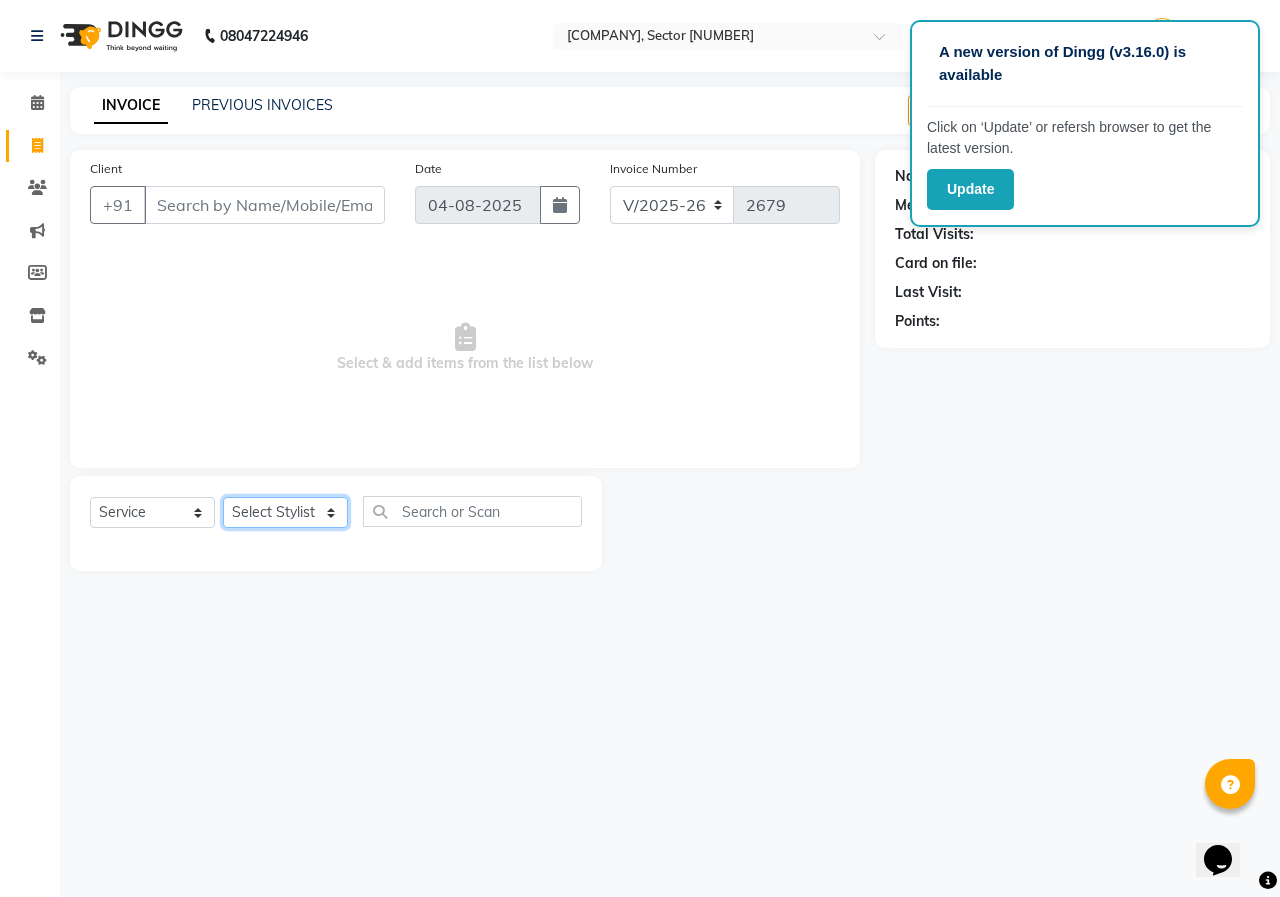 click on "Select Stylist [FIRST] [LAST] Counter [NAME] [NAME] [NAME] [NAME] [NAME]" 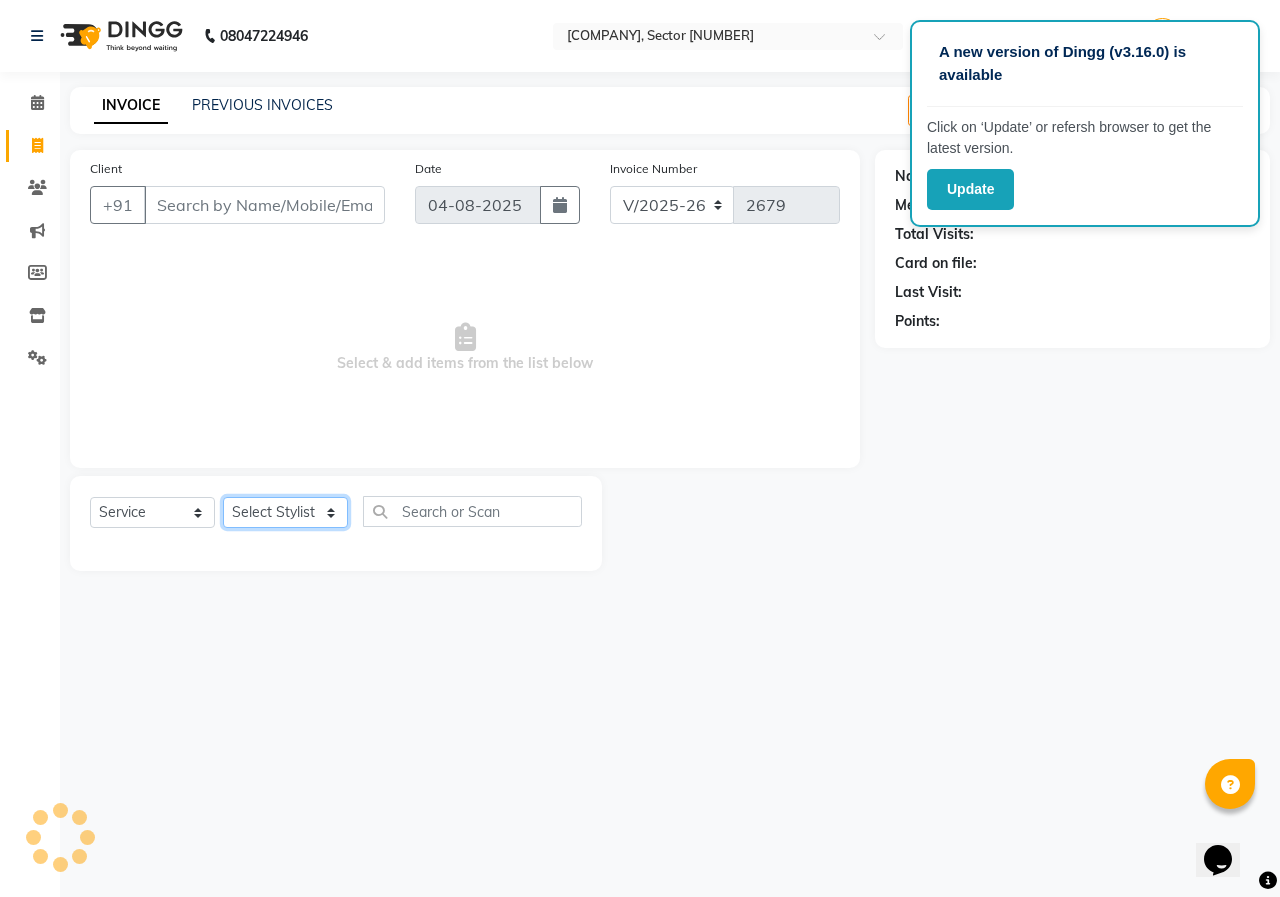 select on "[NUMBER]" 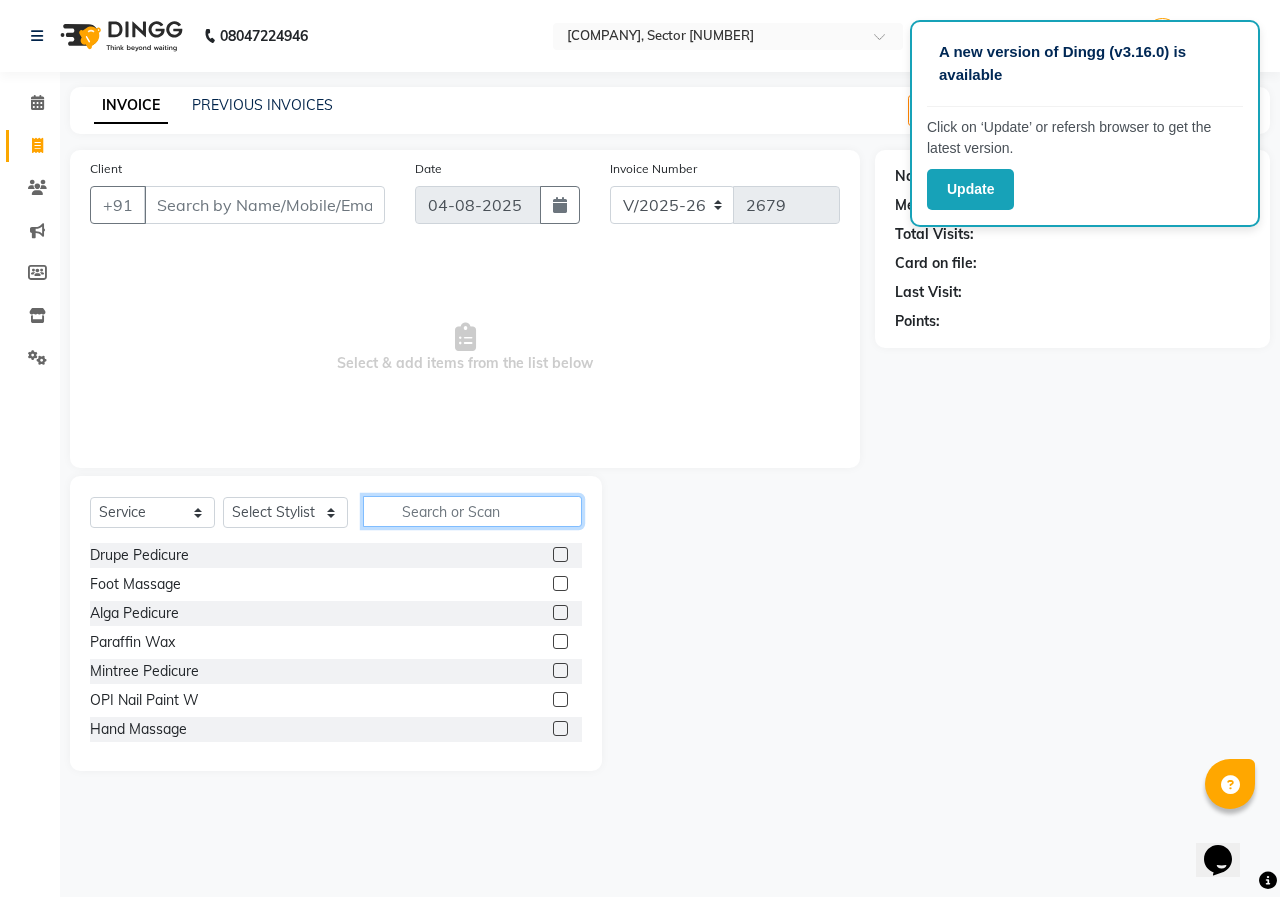 click 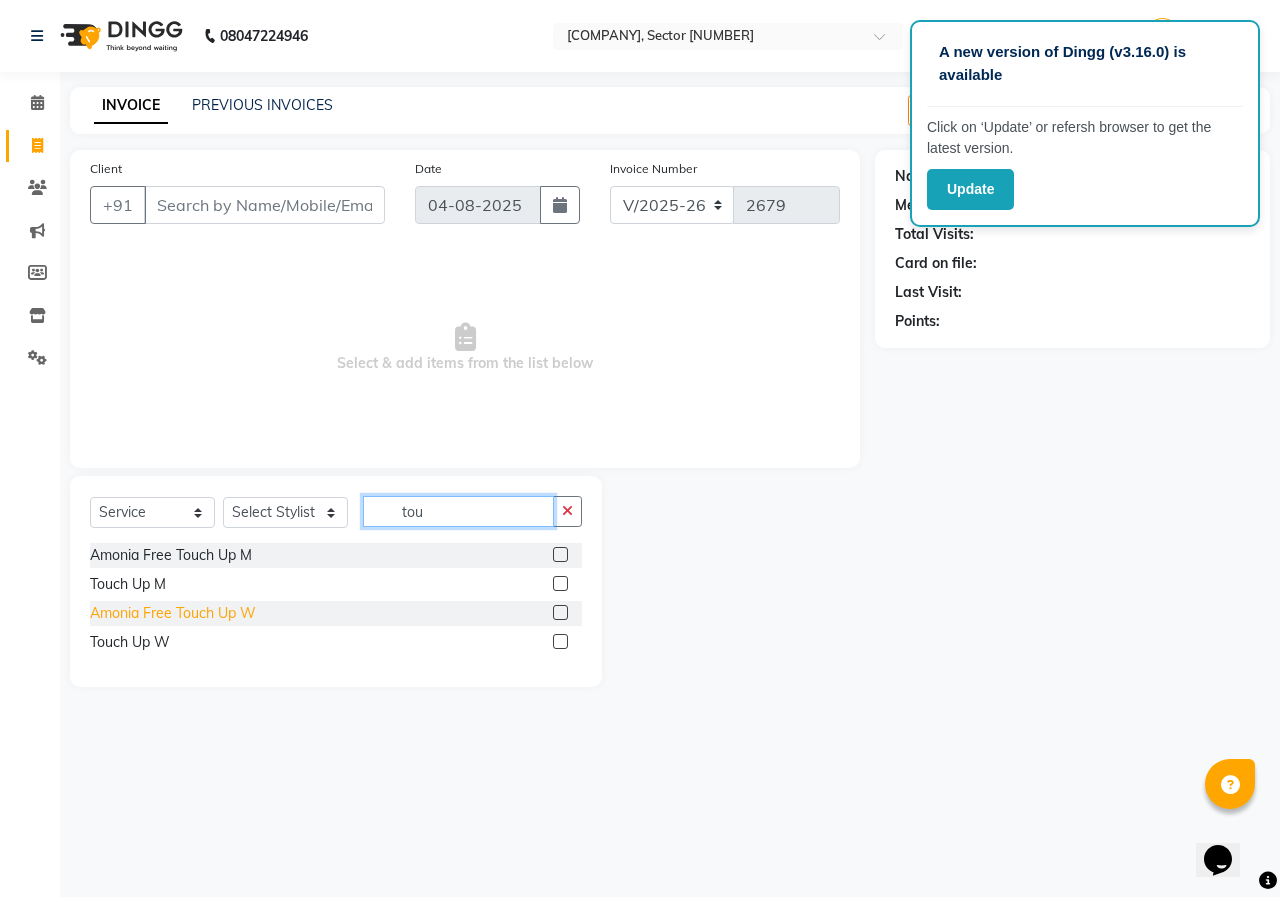 type on "tou" 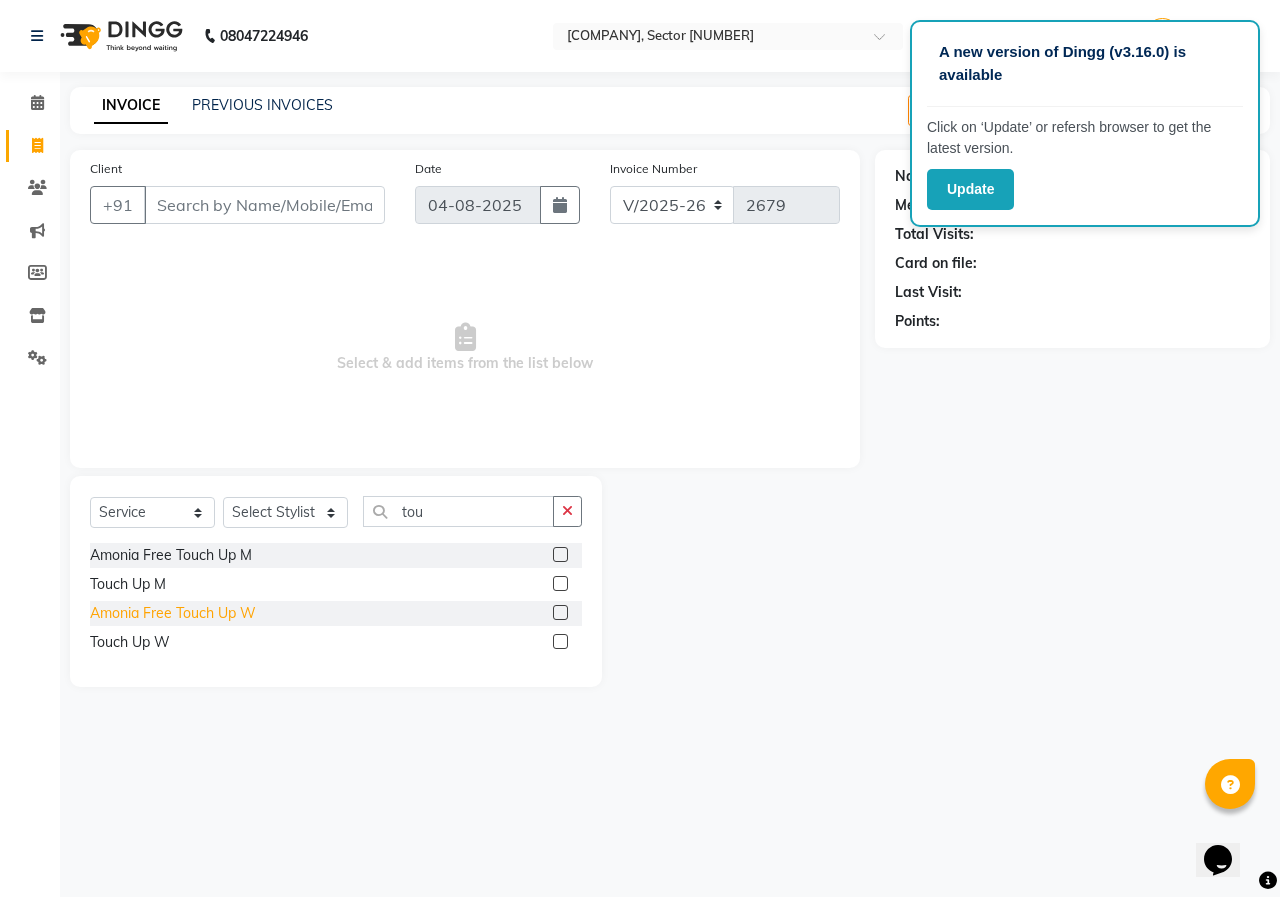 click on "Amonia Free Touch Up W" 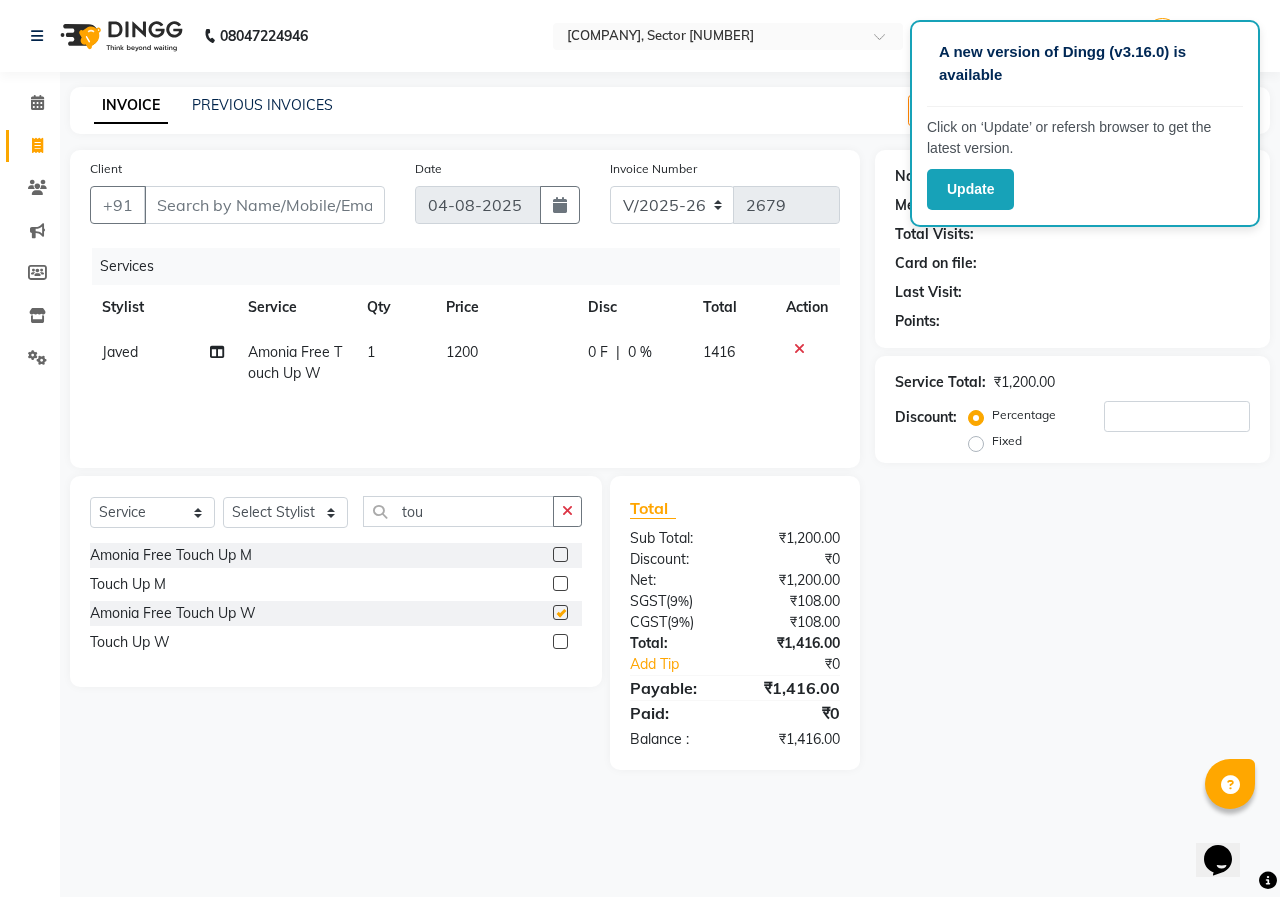 checkbox on "false" 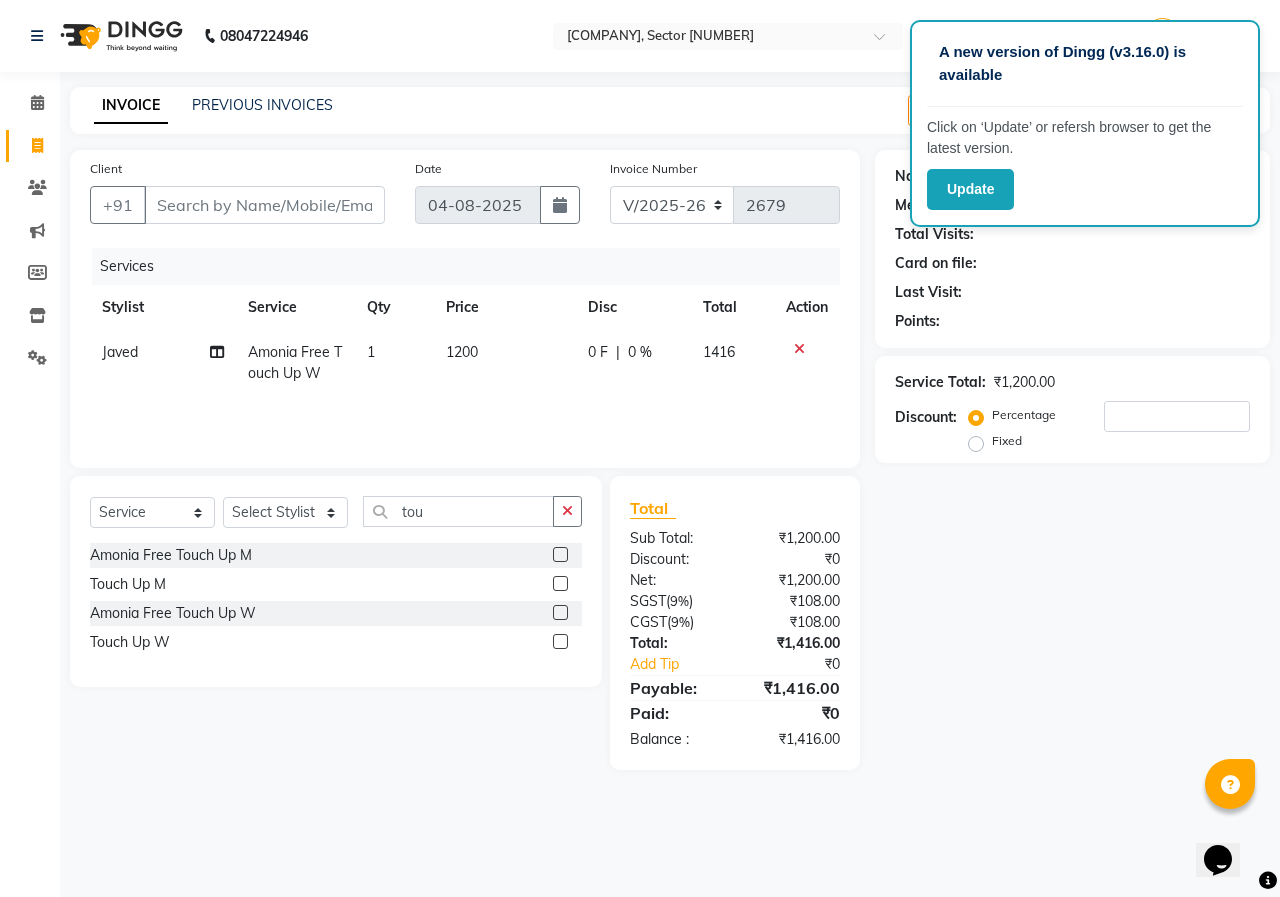 click on "1200" 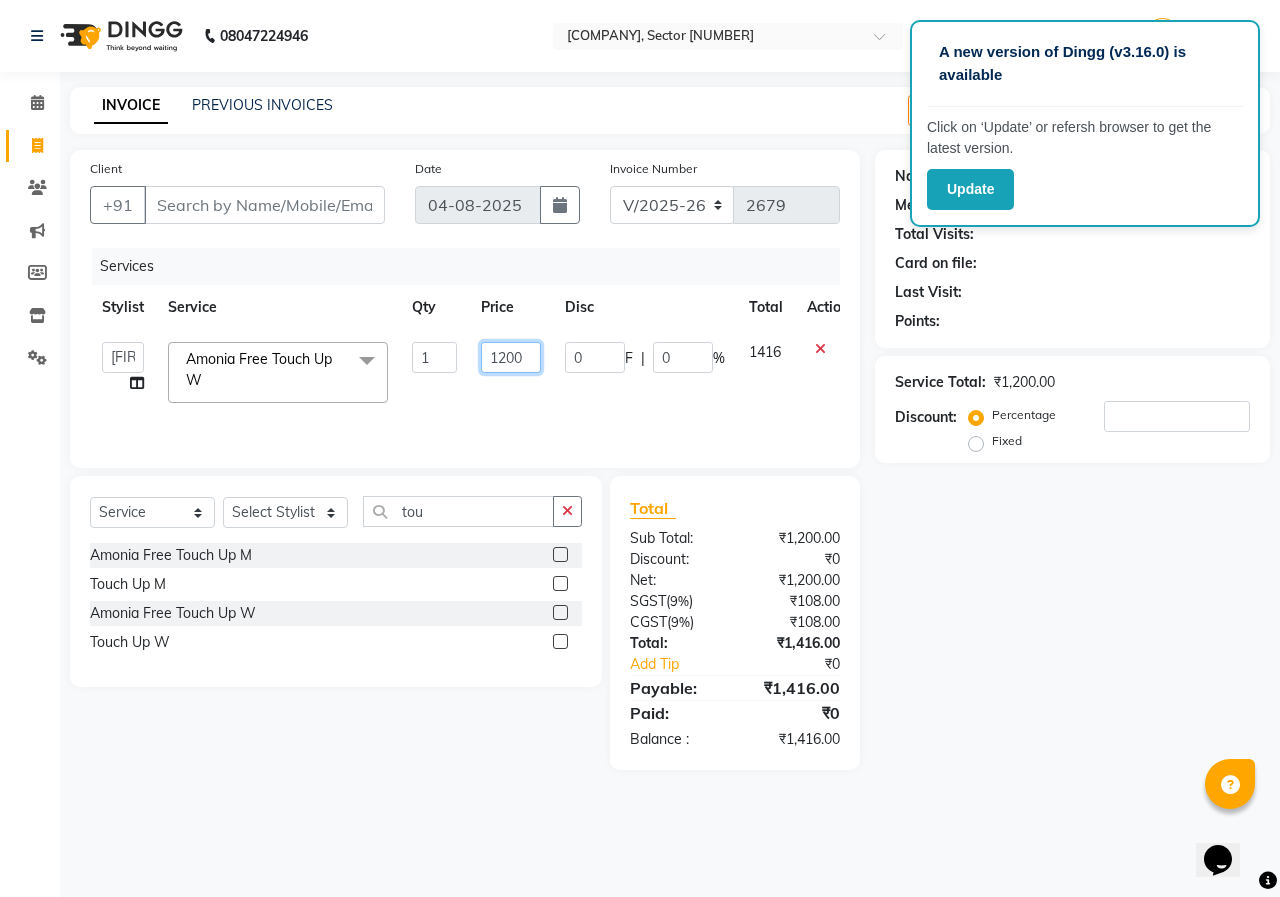 click on "1200" 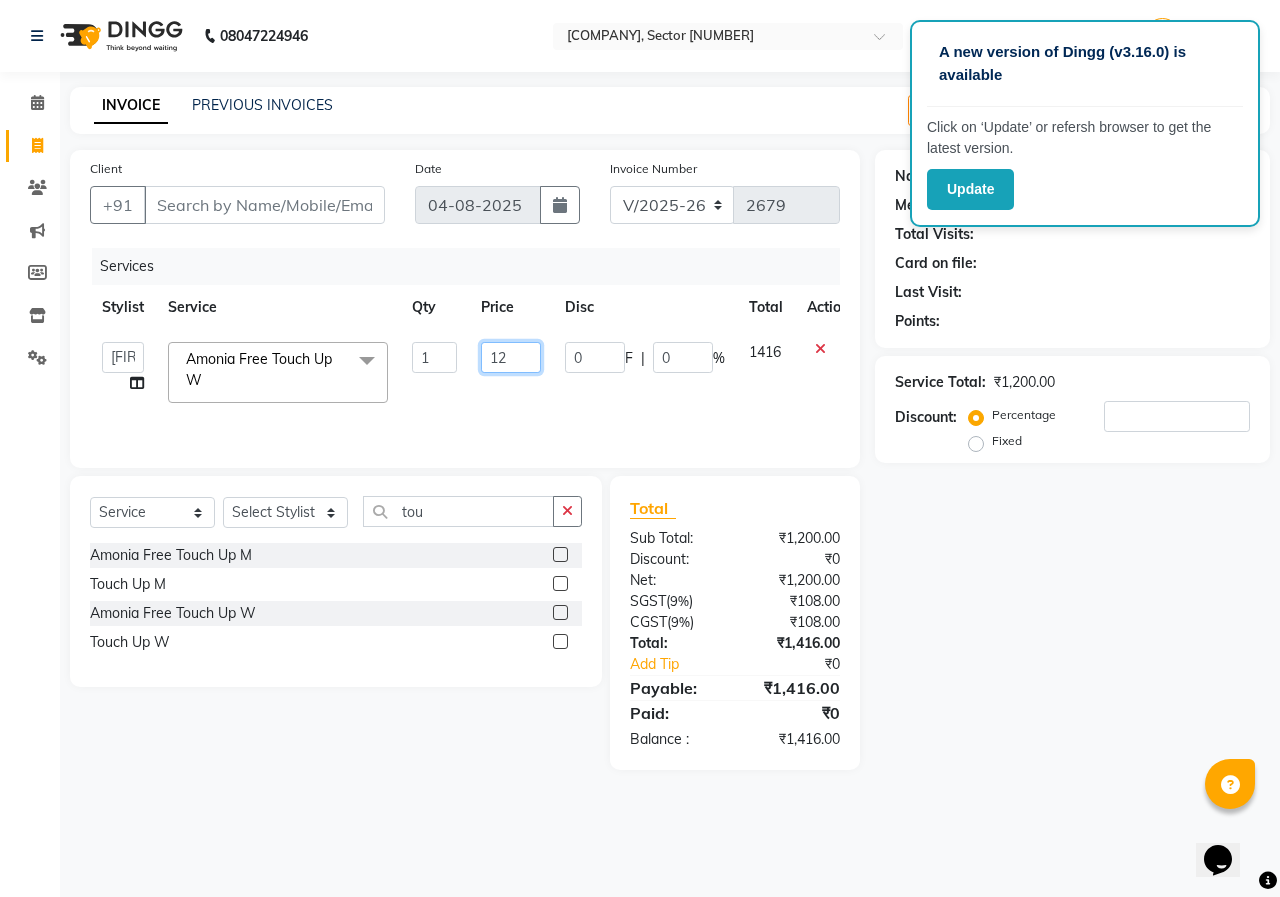type on "1" 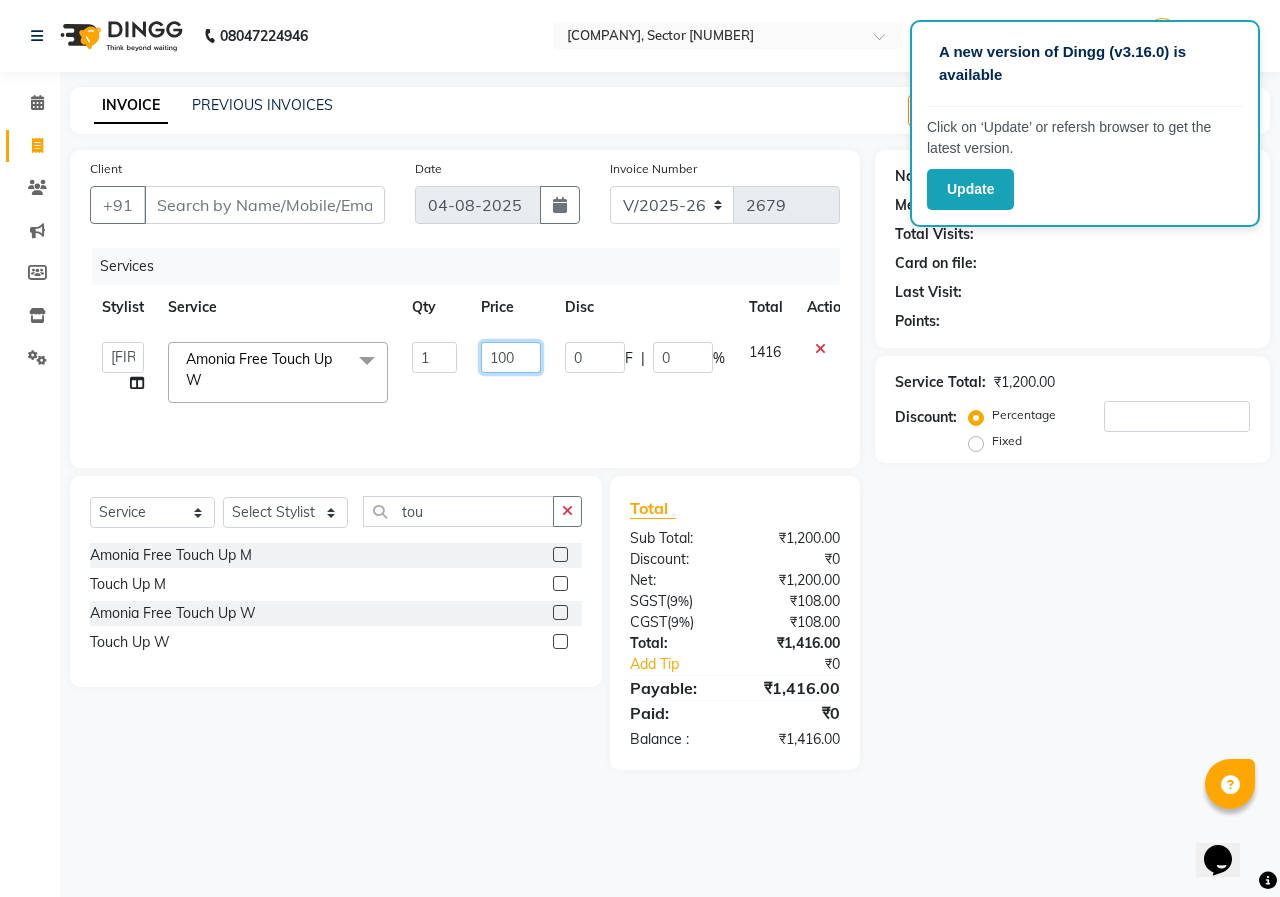 type on "1000" 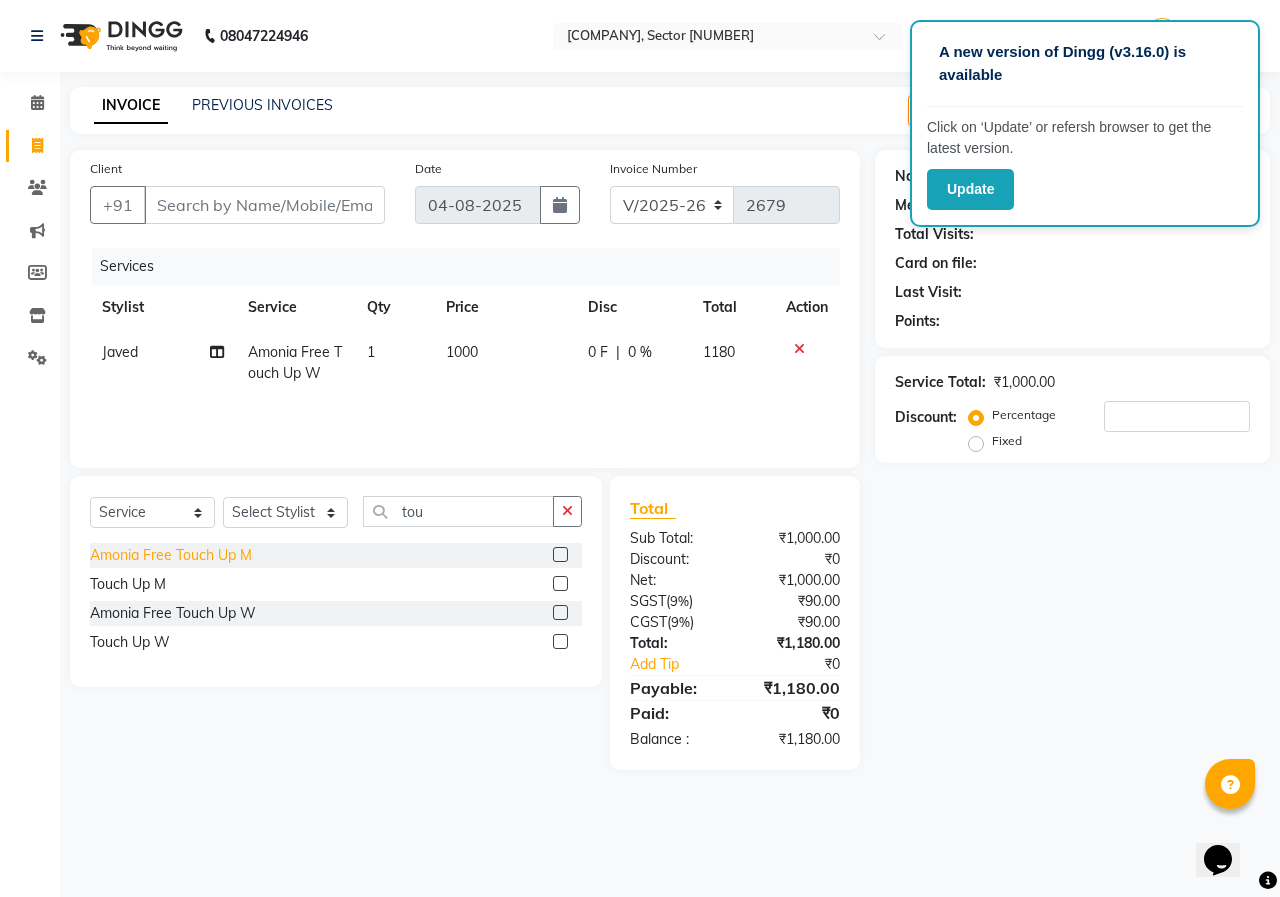 click on "Amonia Free Touch Up M" 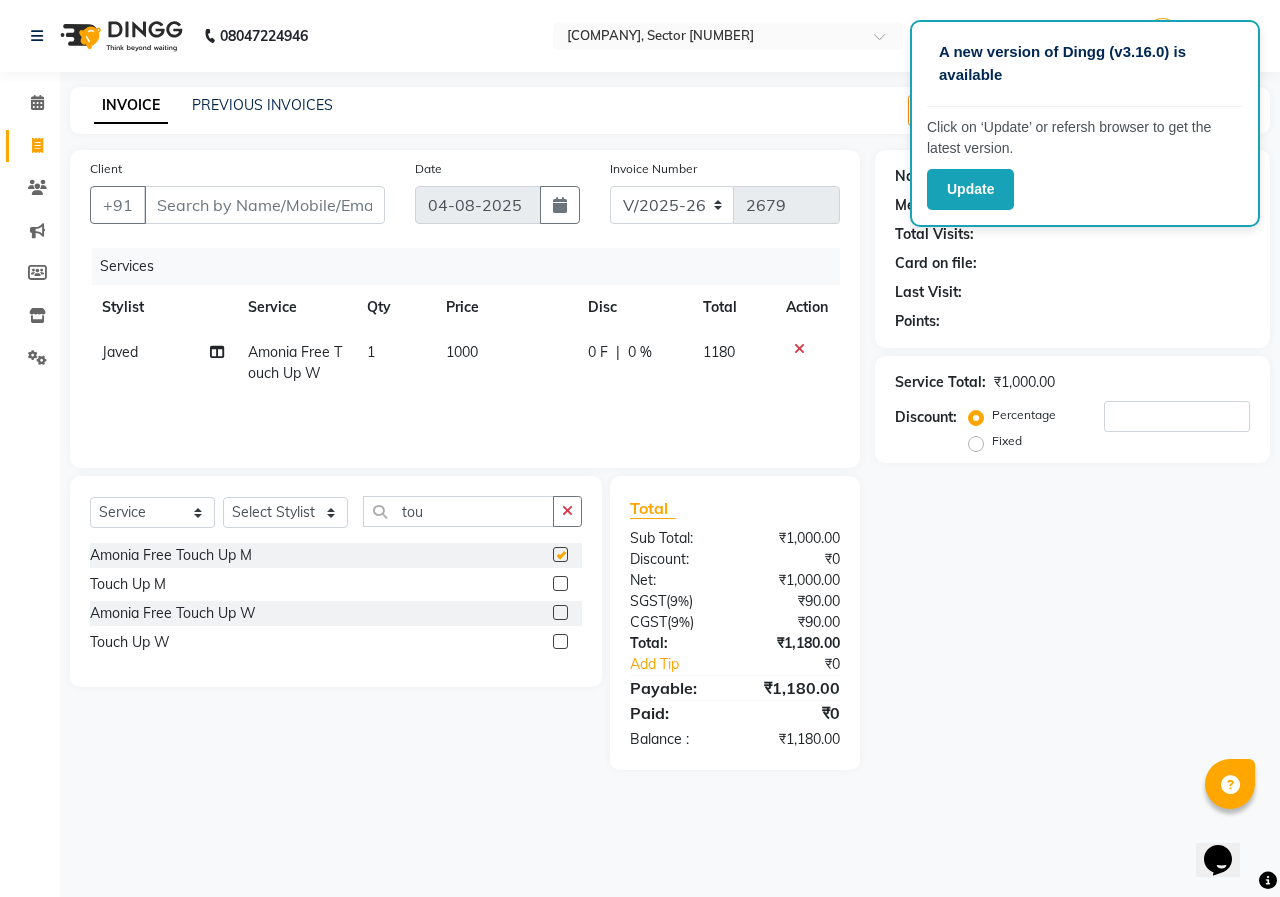 checkbox on "false" 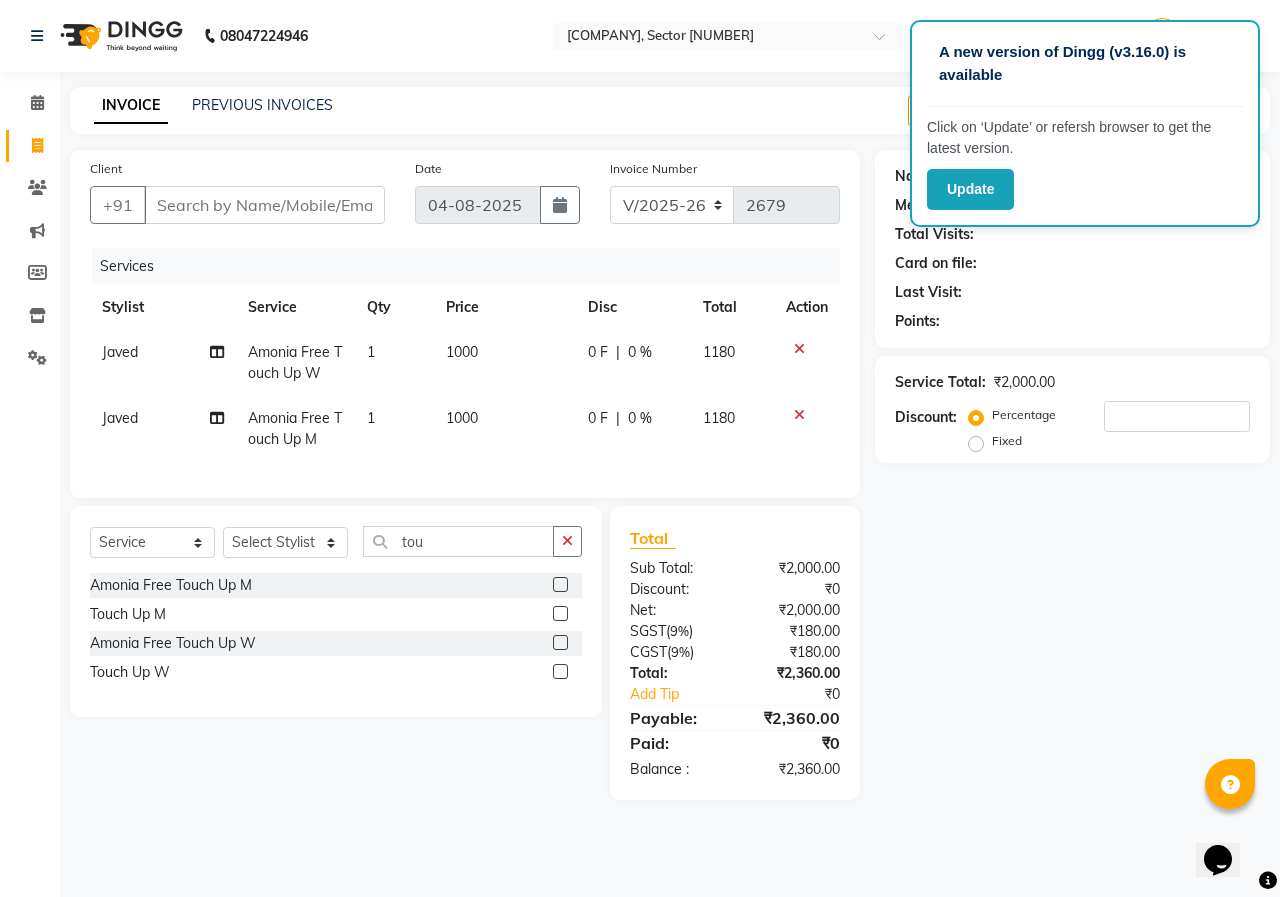 click 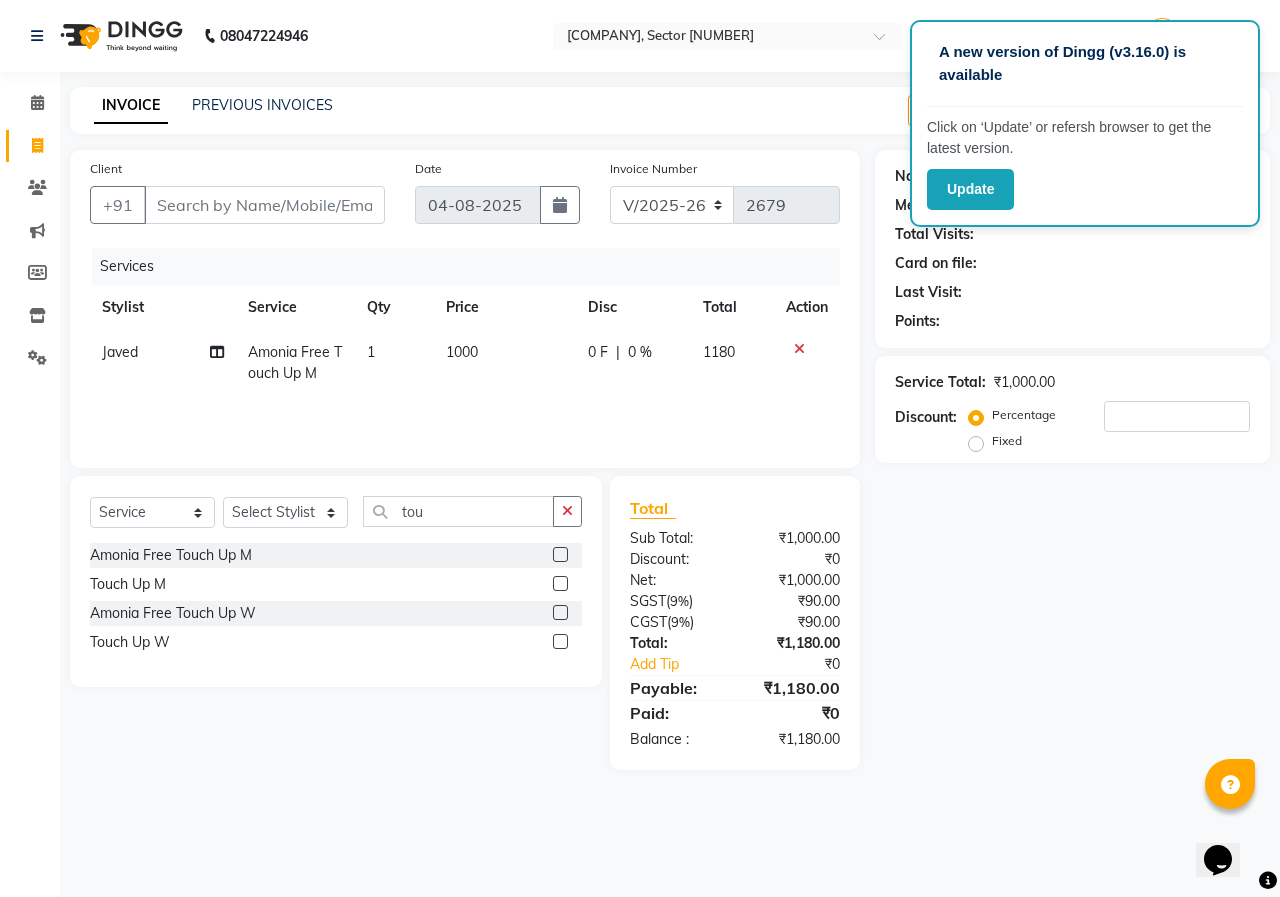 click on "1000" 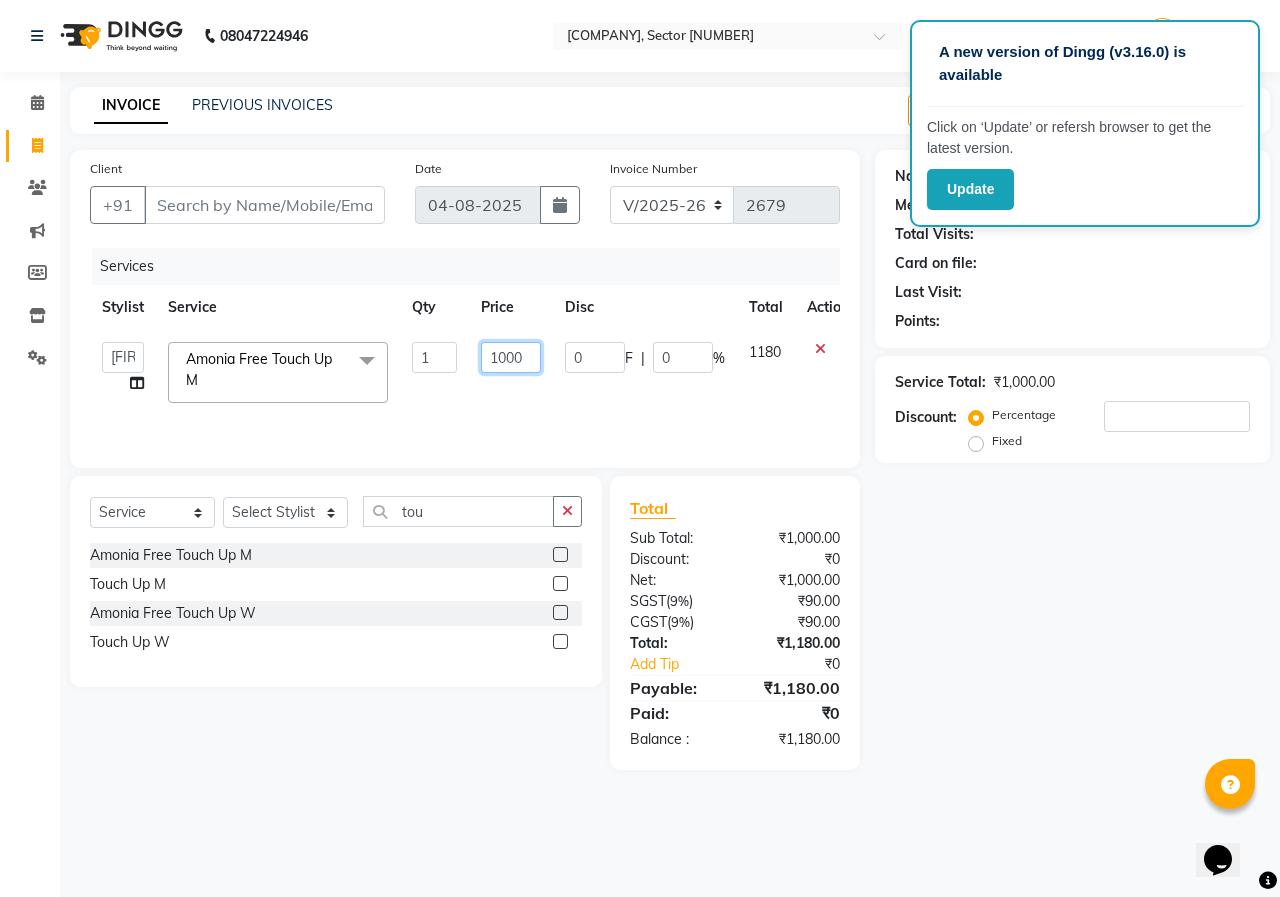click on "1000" 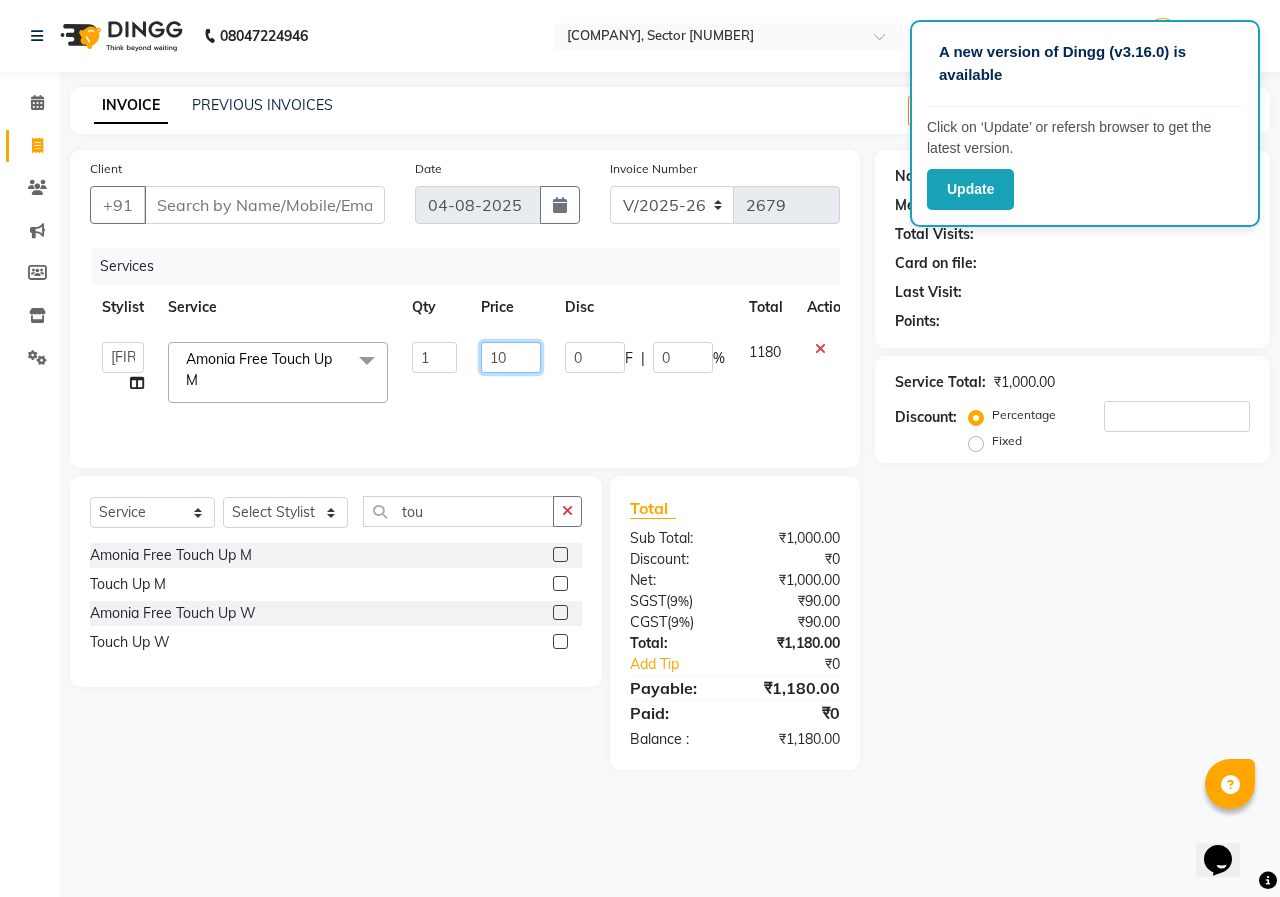 type on "1" 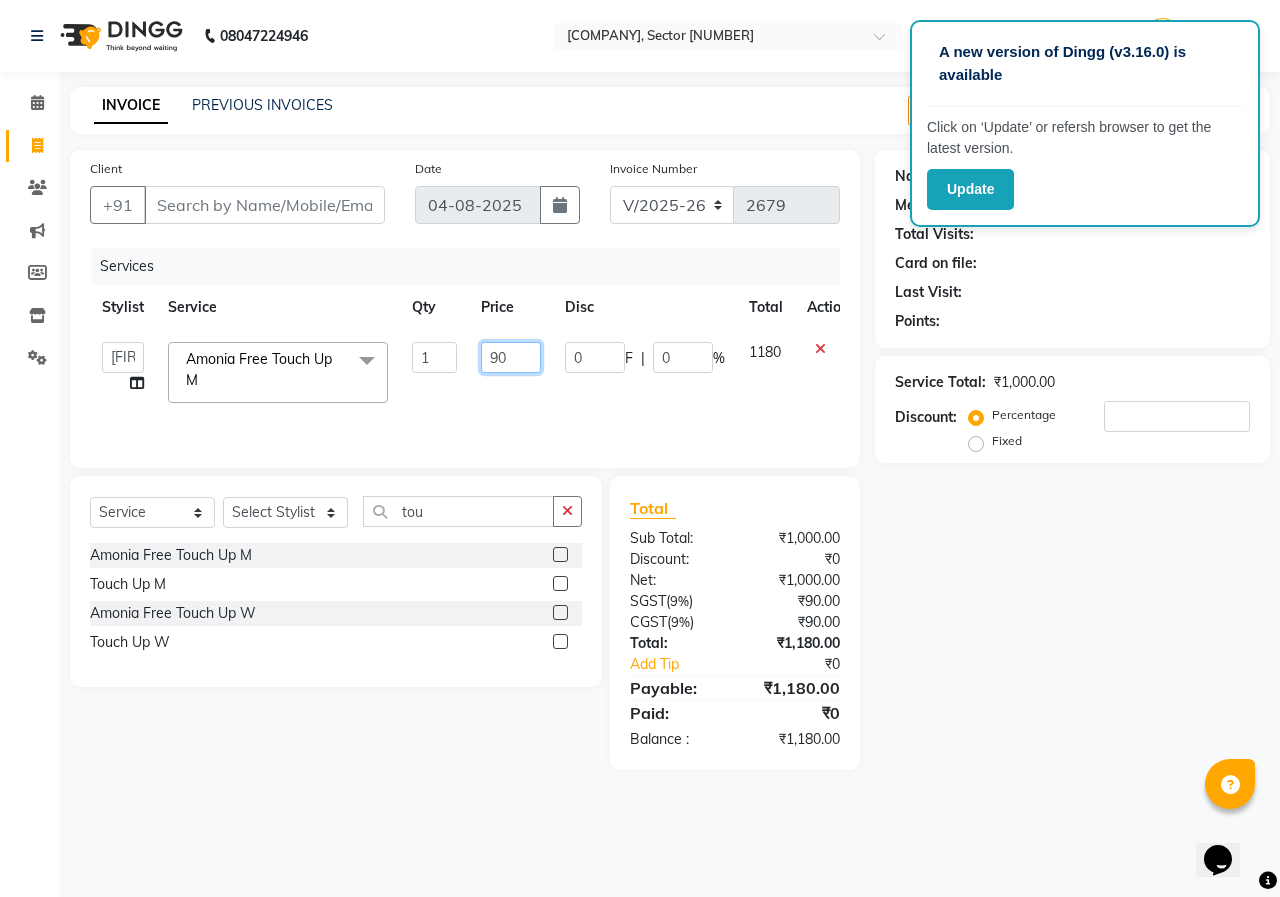 type on "900" 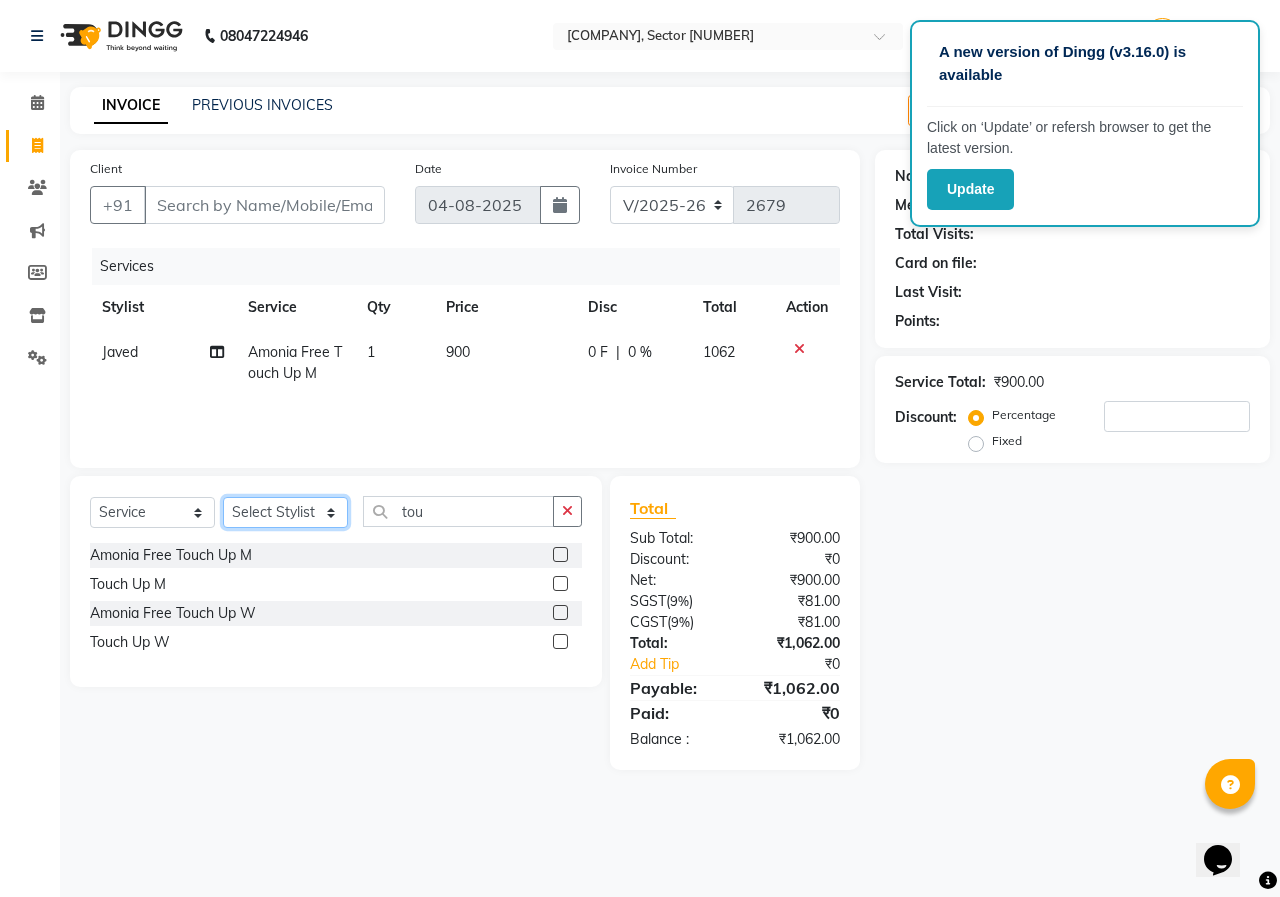 click on "Select Stylist [FIRST] [LAST] Counter [NAME] [NAME] [NAME] [NAME] [NAME]" 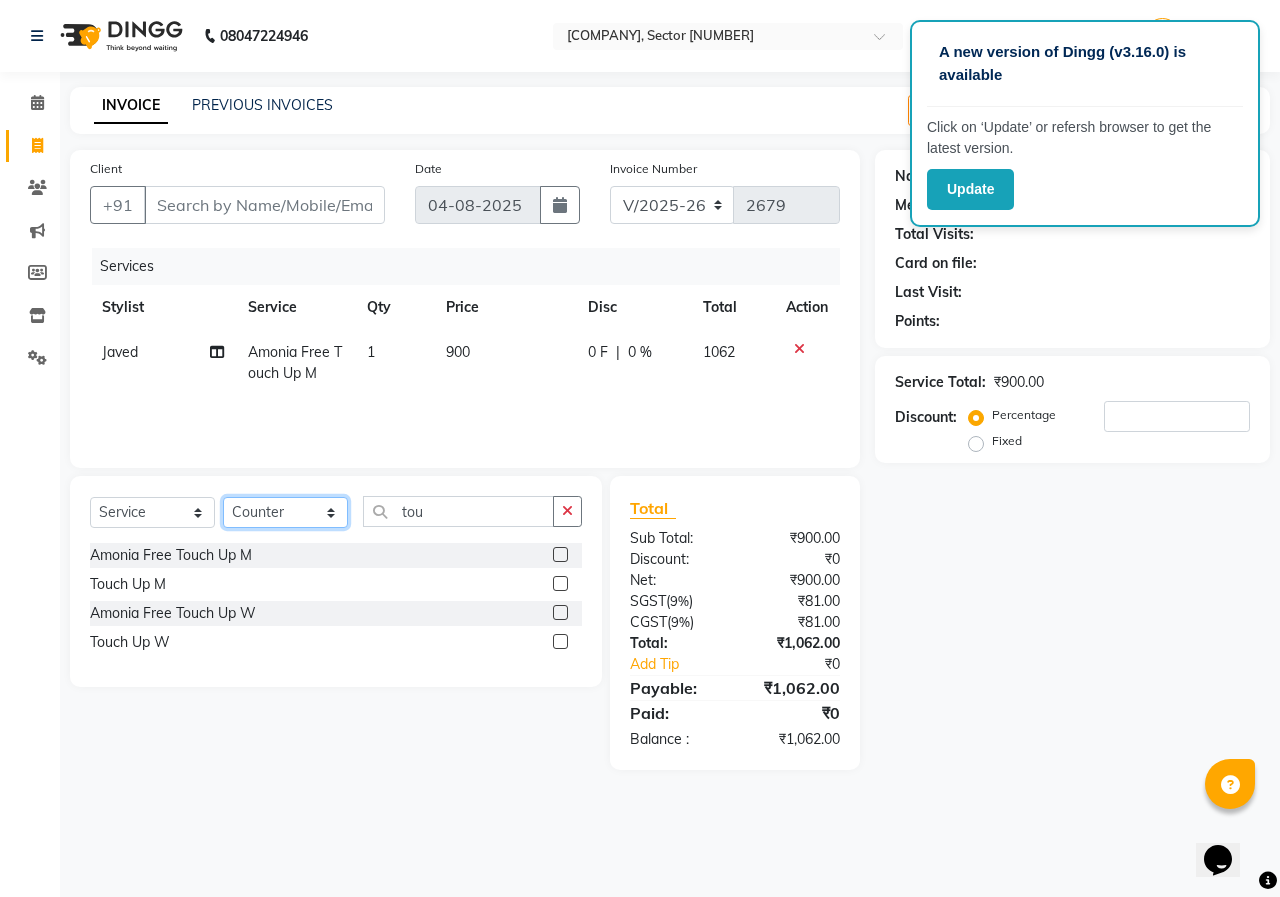 click on "Select Stylist [FIRST] [LAST] Counter [NAME] [NAME] [NAME] [NAME] [NAME]" 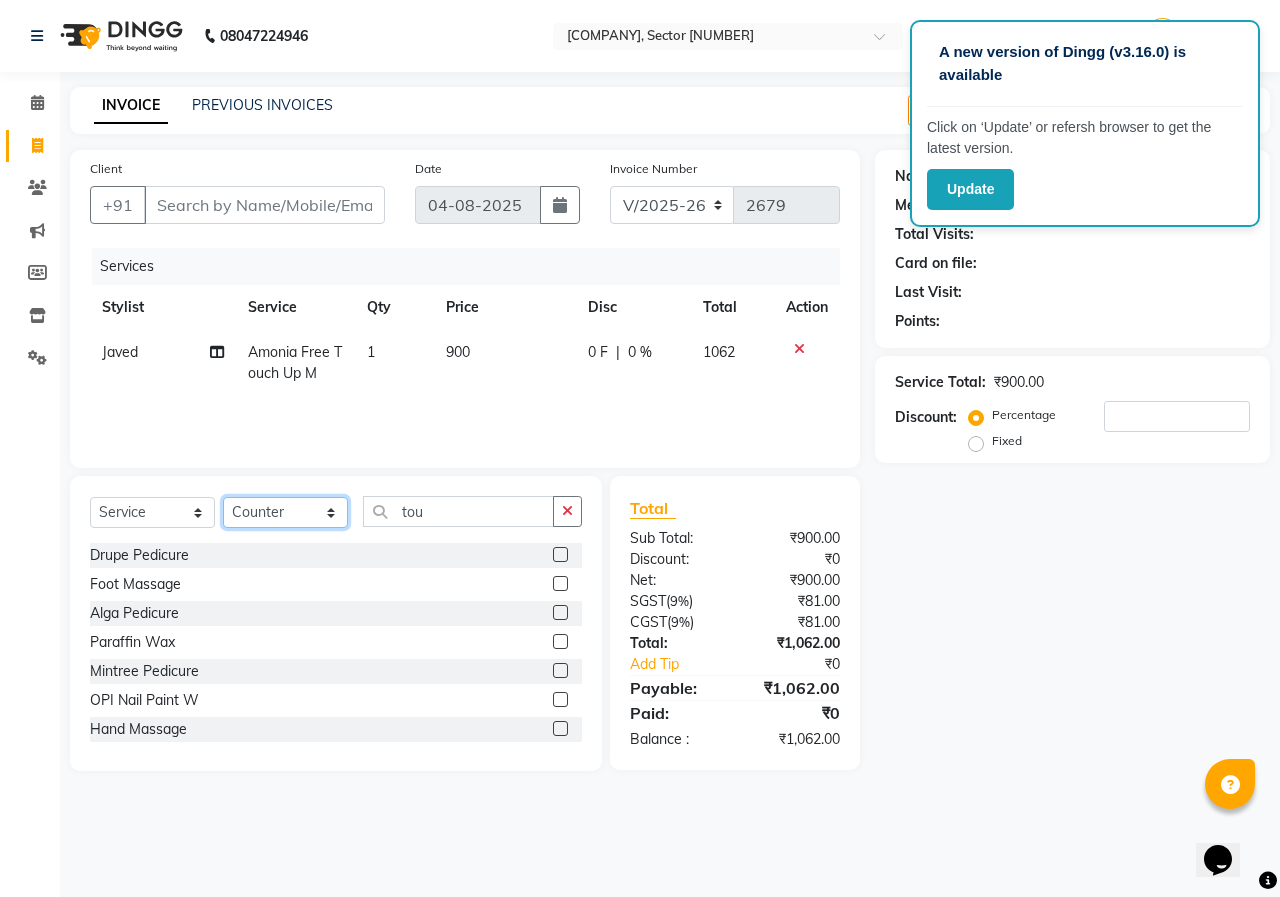 click on "Select Stylist [FIRST] [LAST] Counter [NAME] [NAME] [NAME] [NAME] [NAME]" 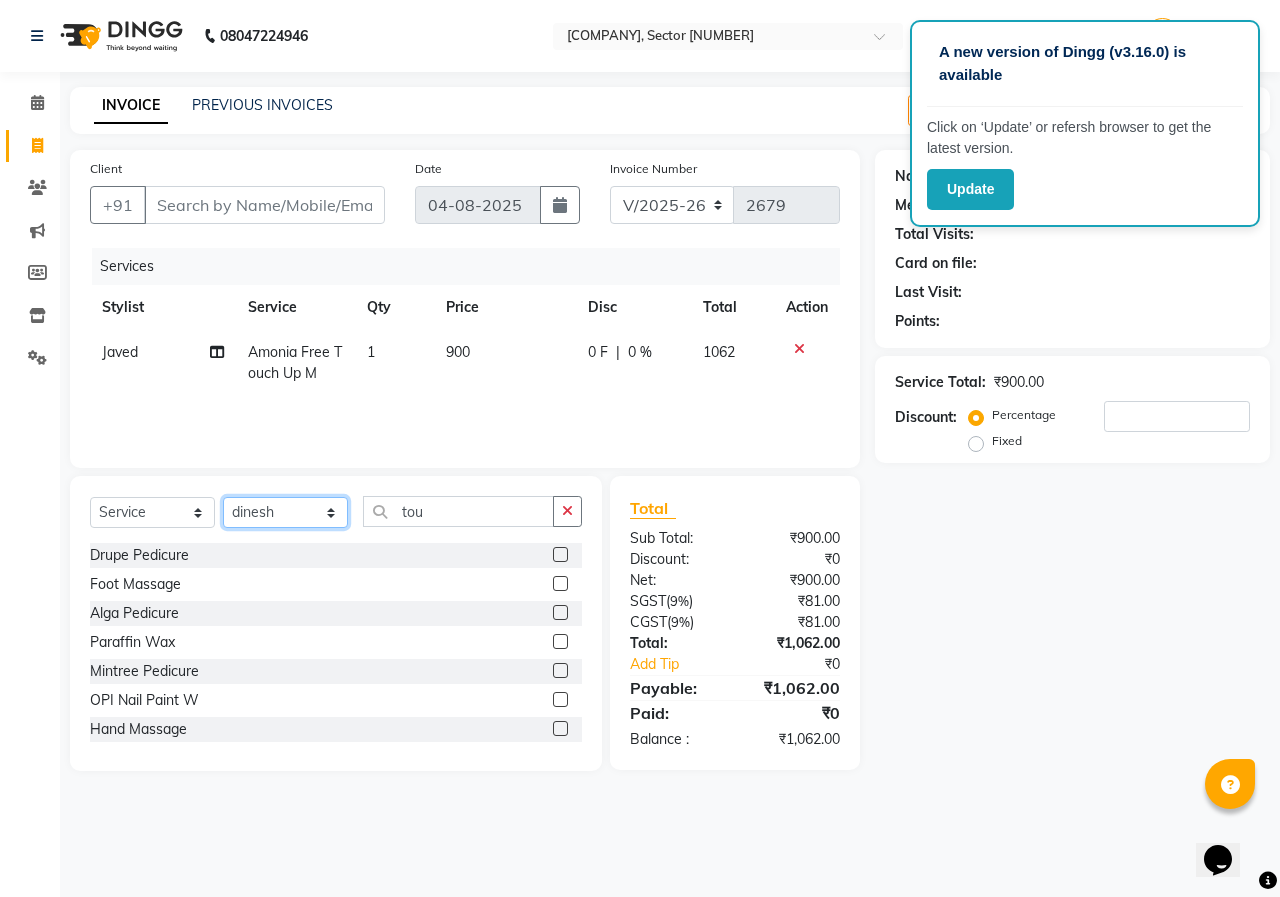 click on "Select Stylist [FIRST] [LAST] Counter [NAME] [NAME] [NAME] [NAME] [NAME]" 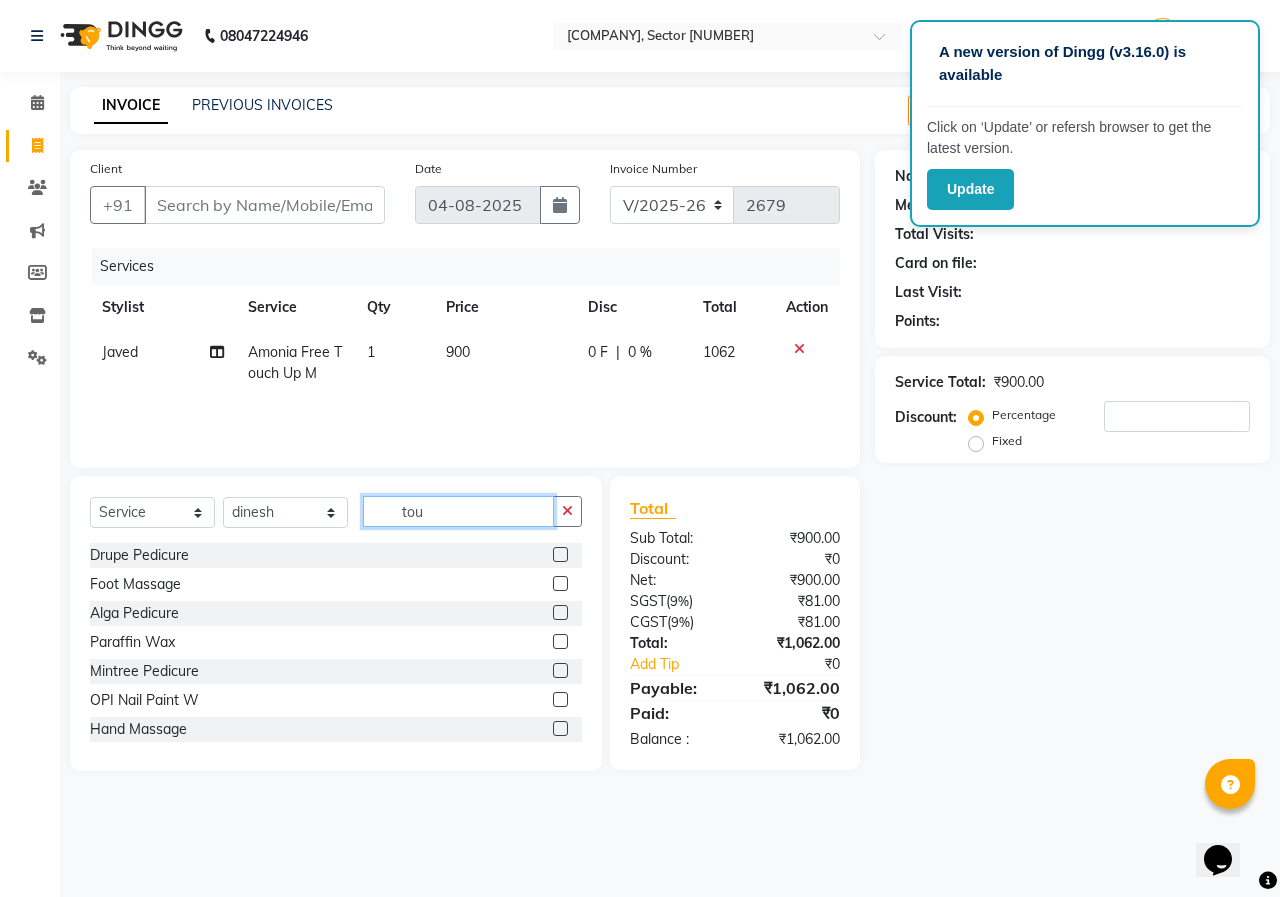 click on "tou" 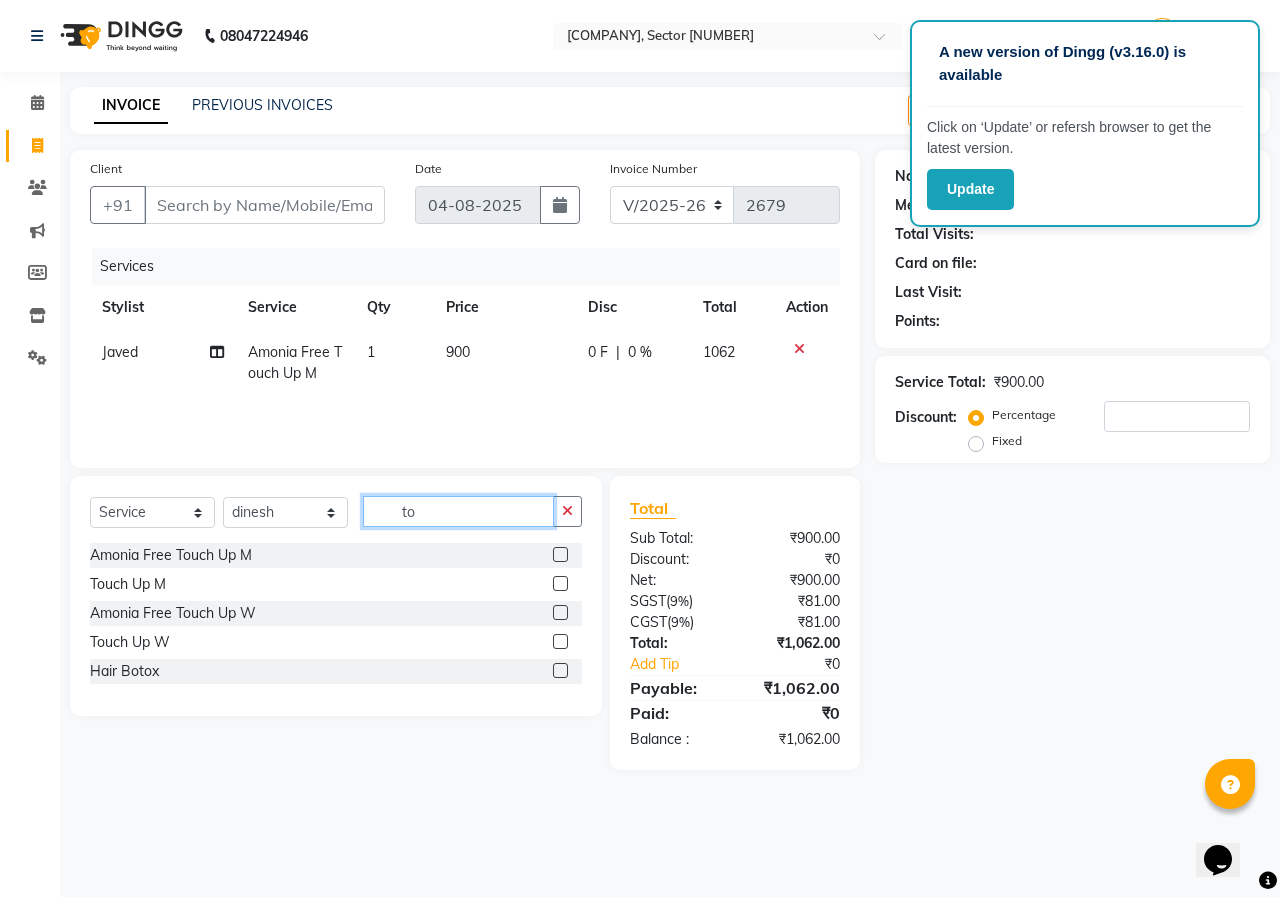 type on "t" 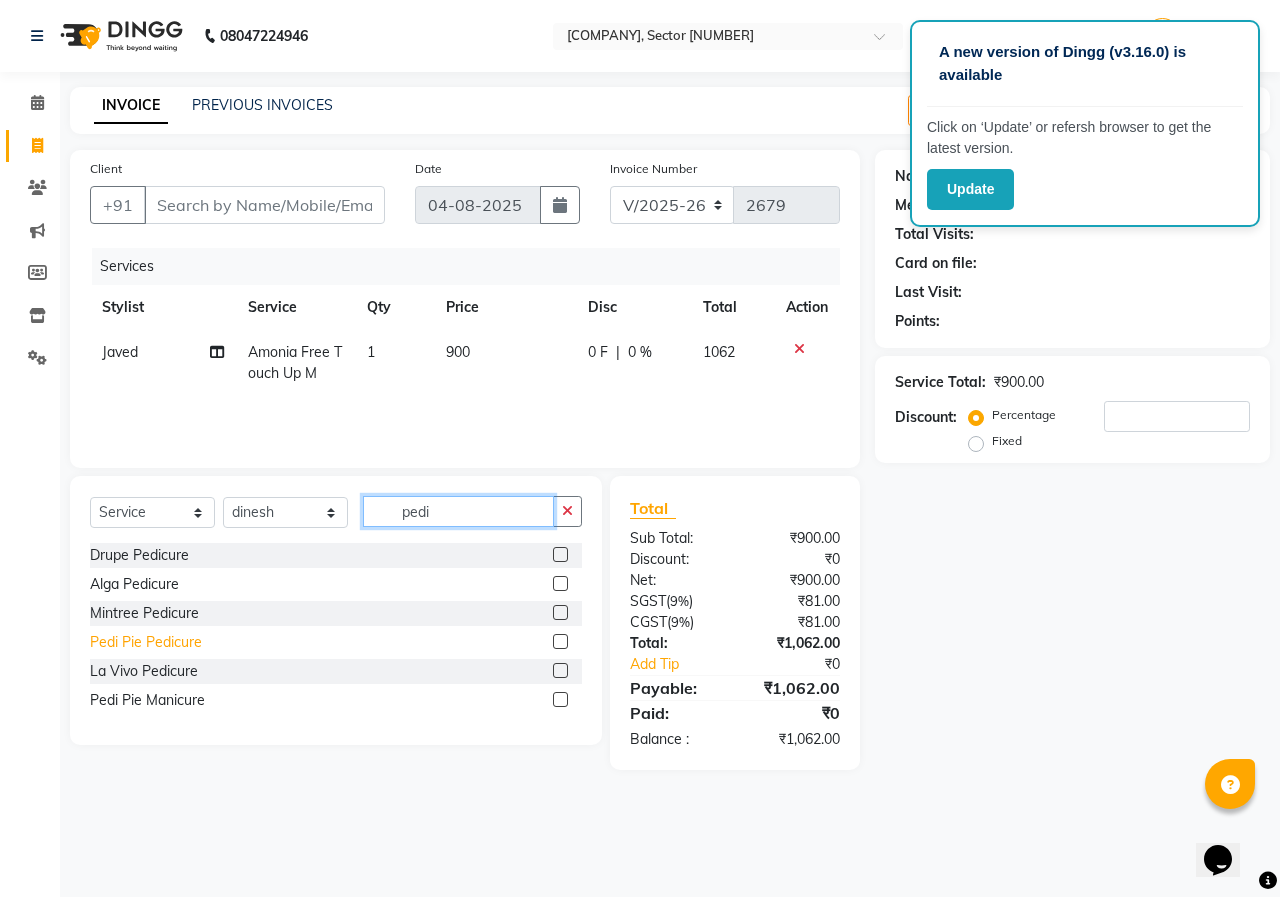 type on "pedi" 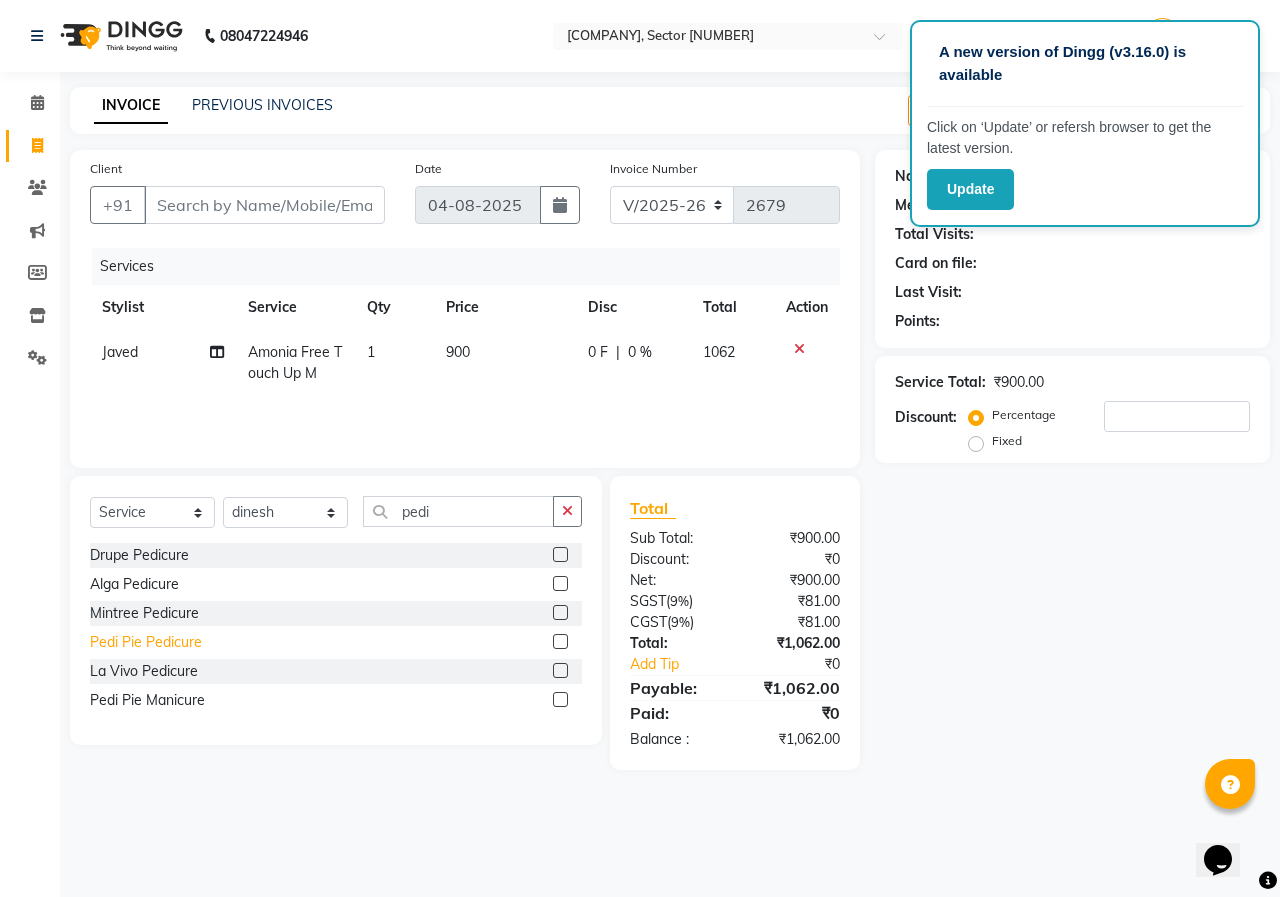 click on "Pedi Pie Pedicure" 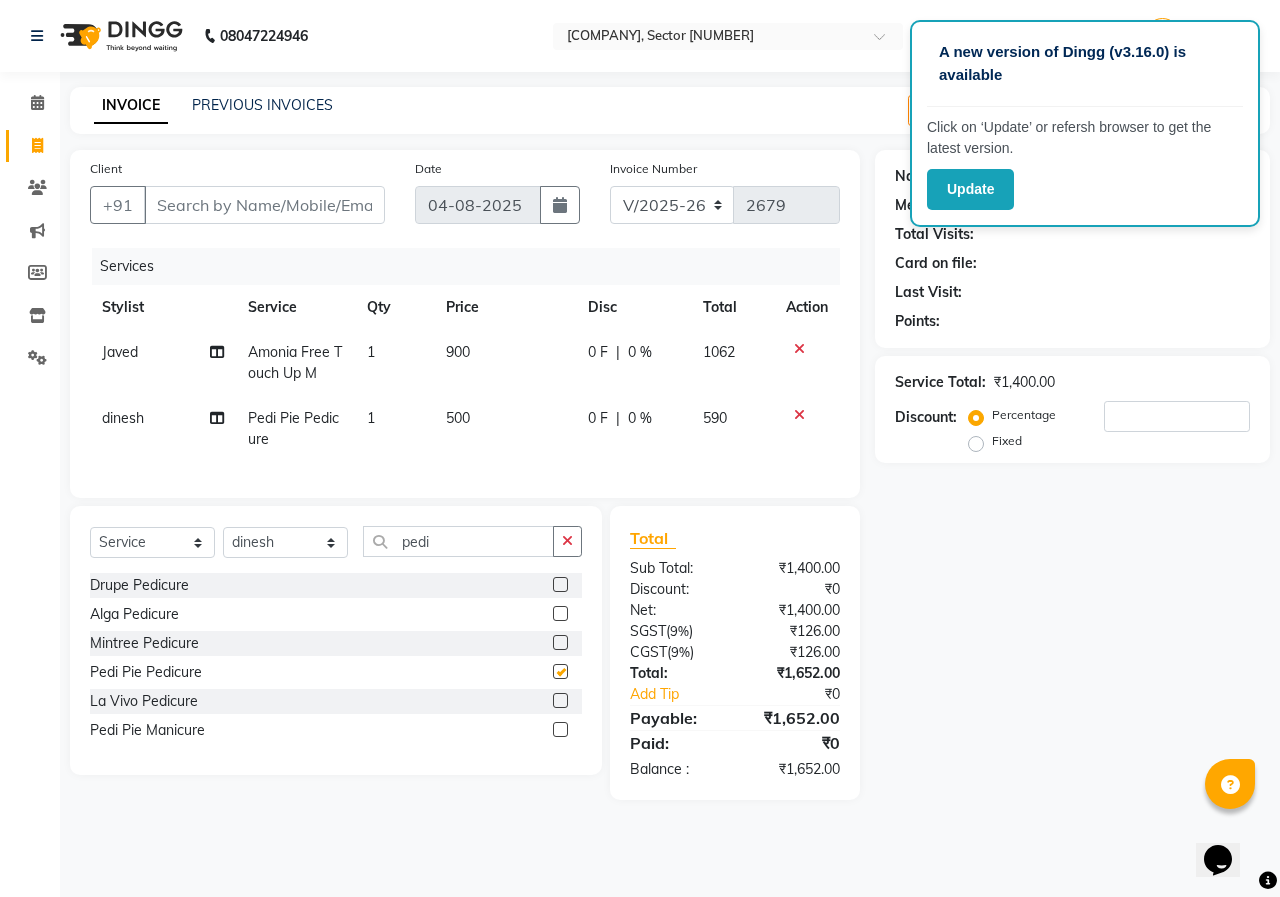 checkbox on "false" 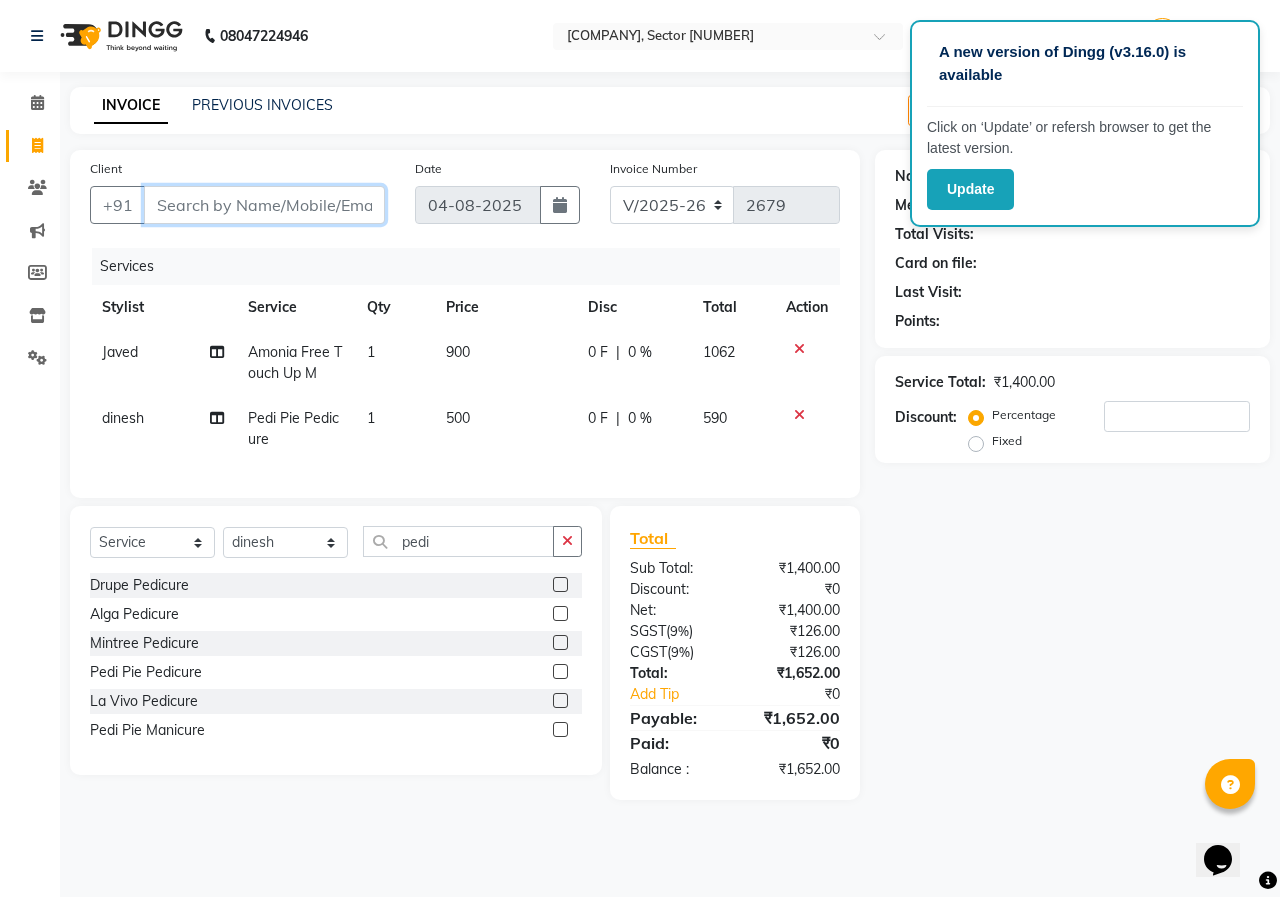 click on "Client" at bounding box center (264, 205) 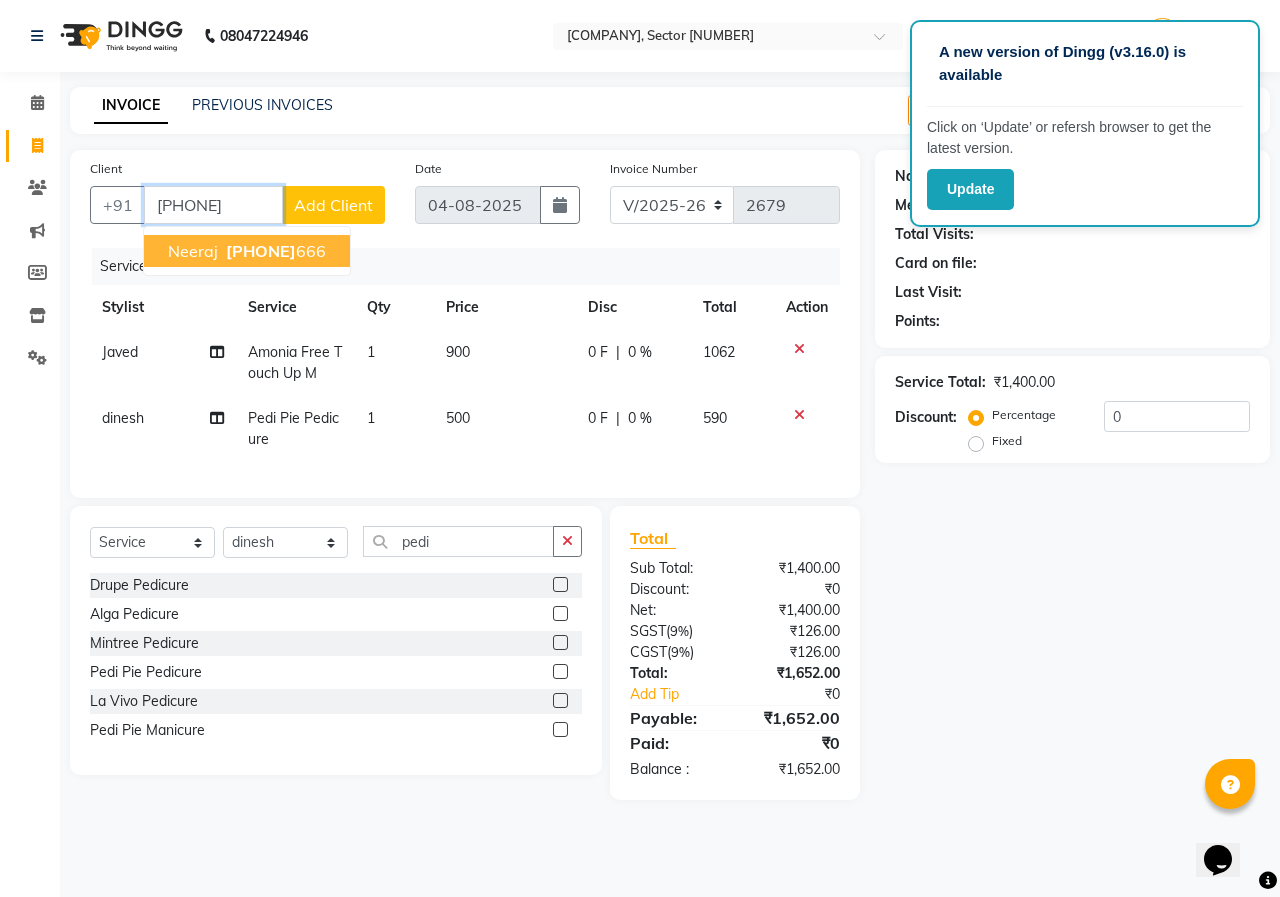 click on "[PHONE]" at bounding box center [261, 251] 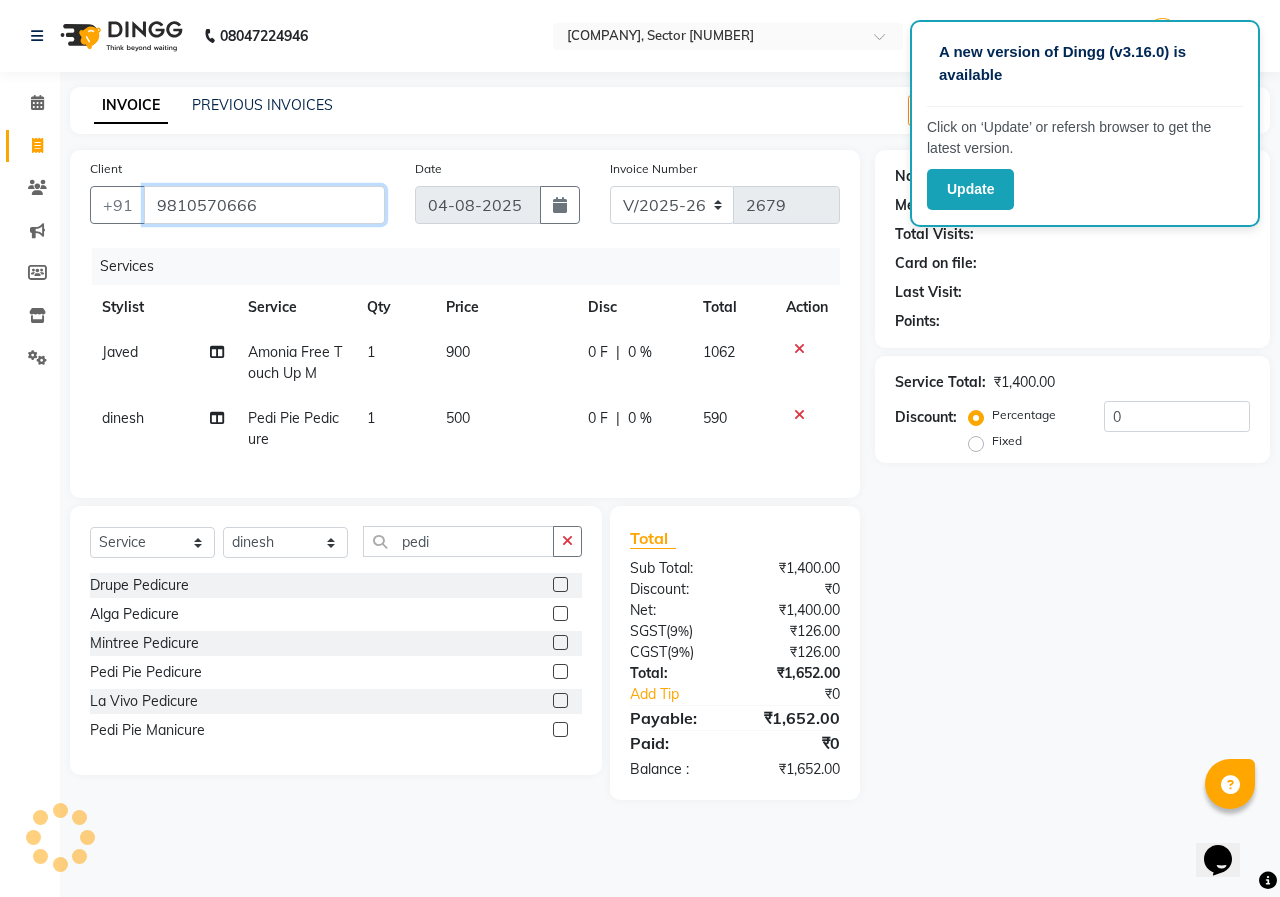 type on "9810570666" 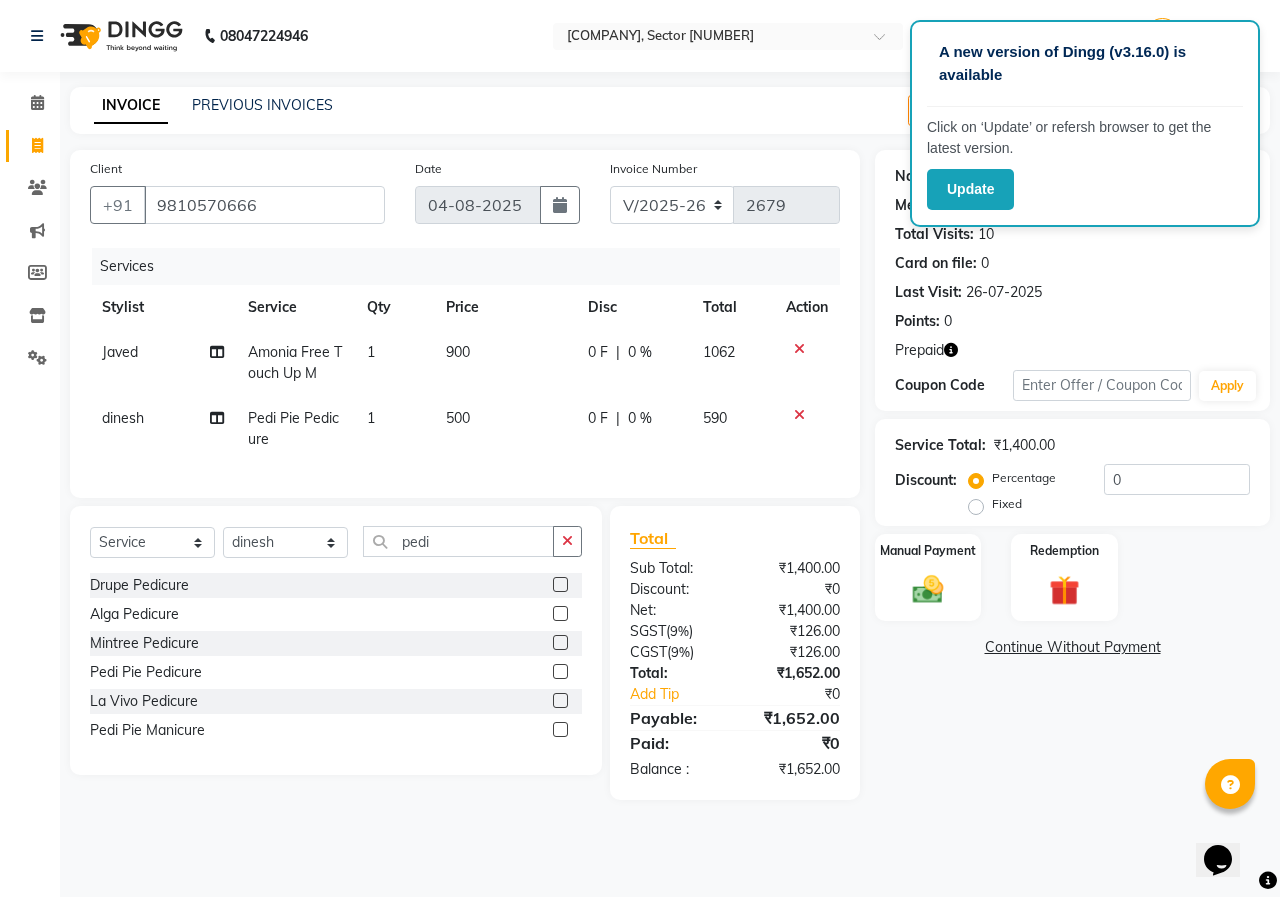 click 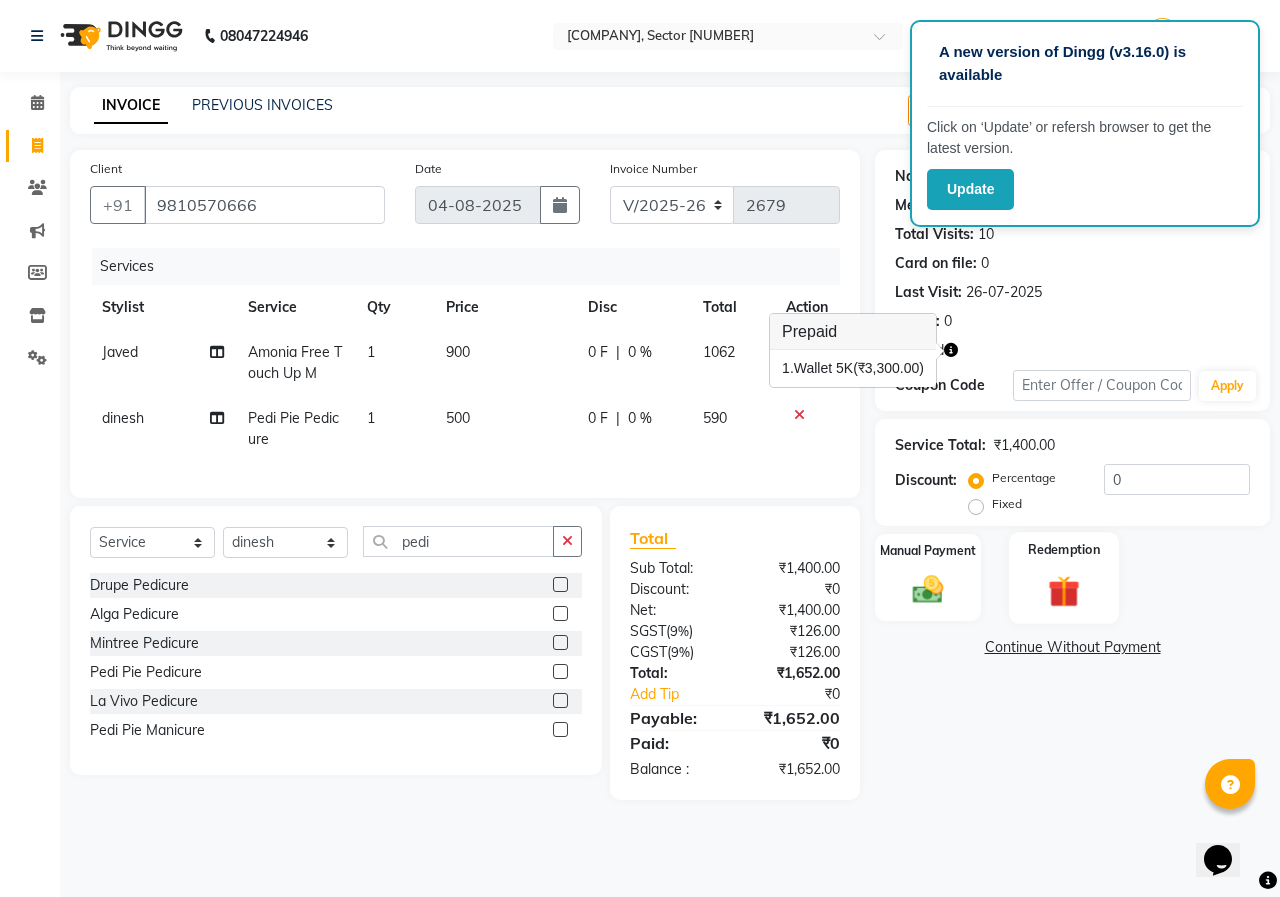 click 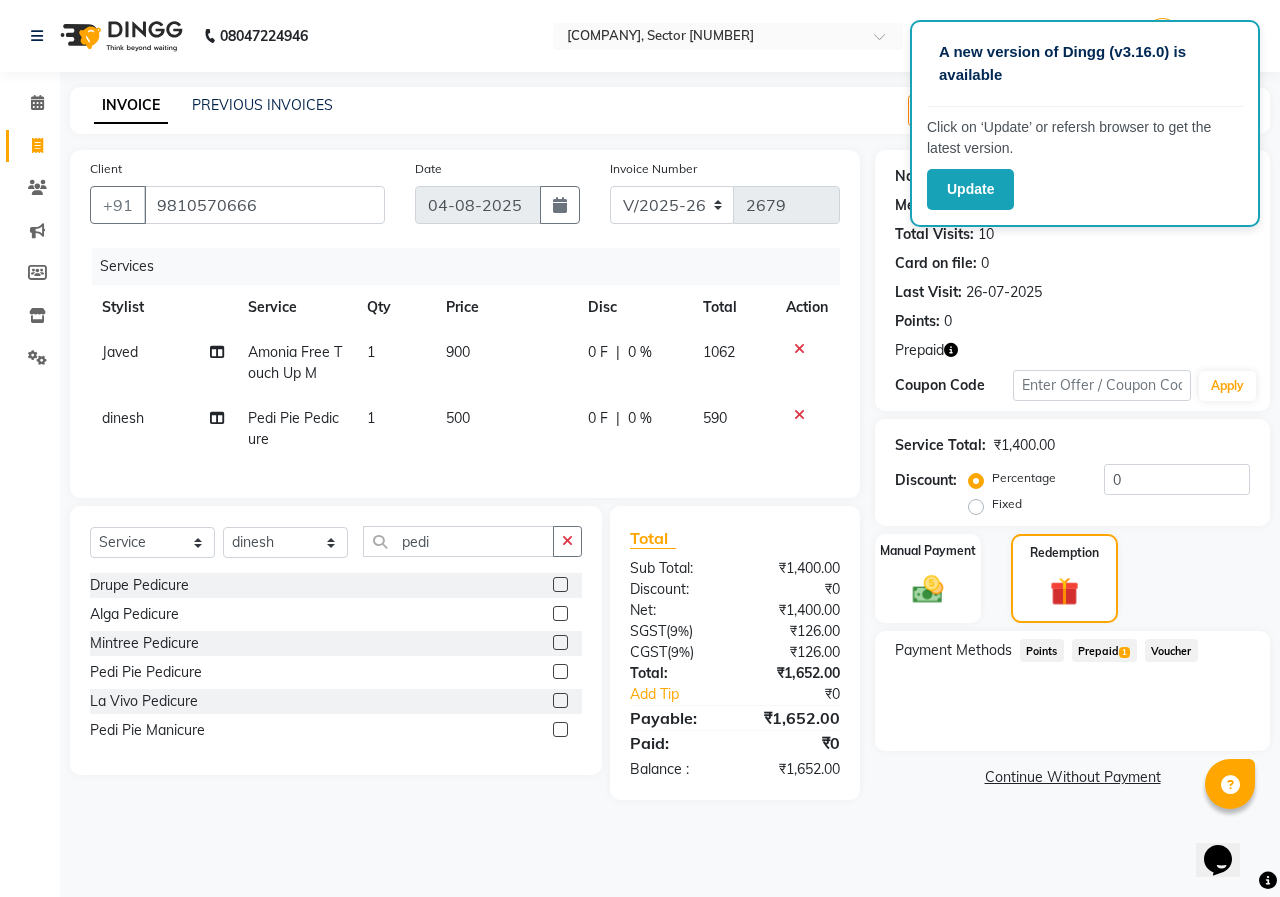 click on "Prepaid  1" 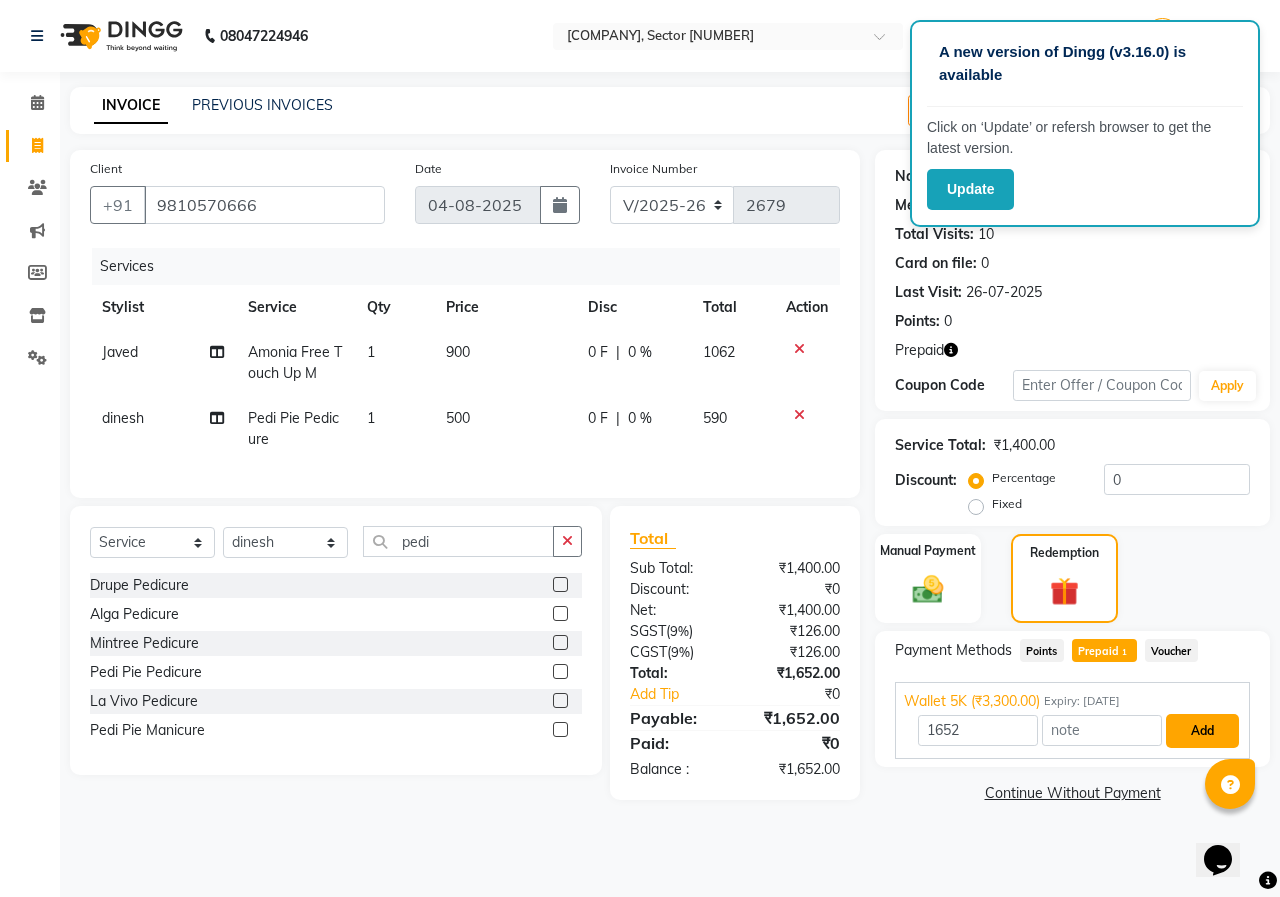 click on "Add" at bounding box center (1202, 731) 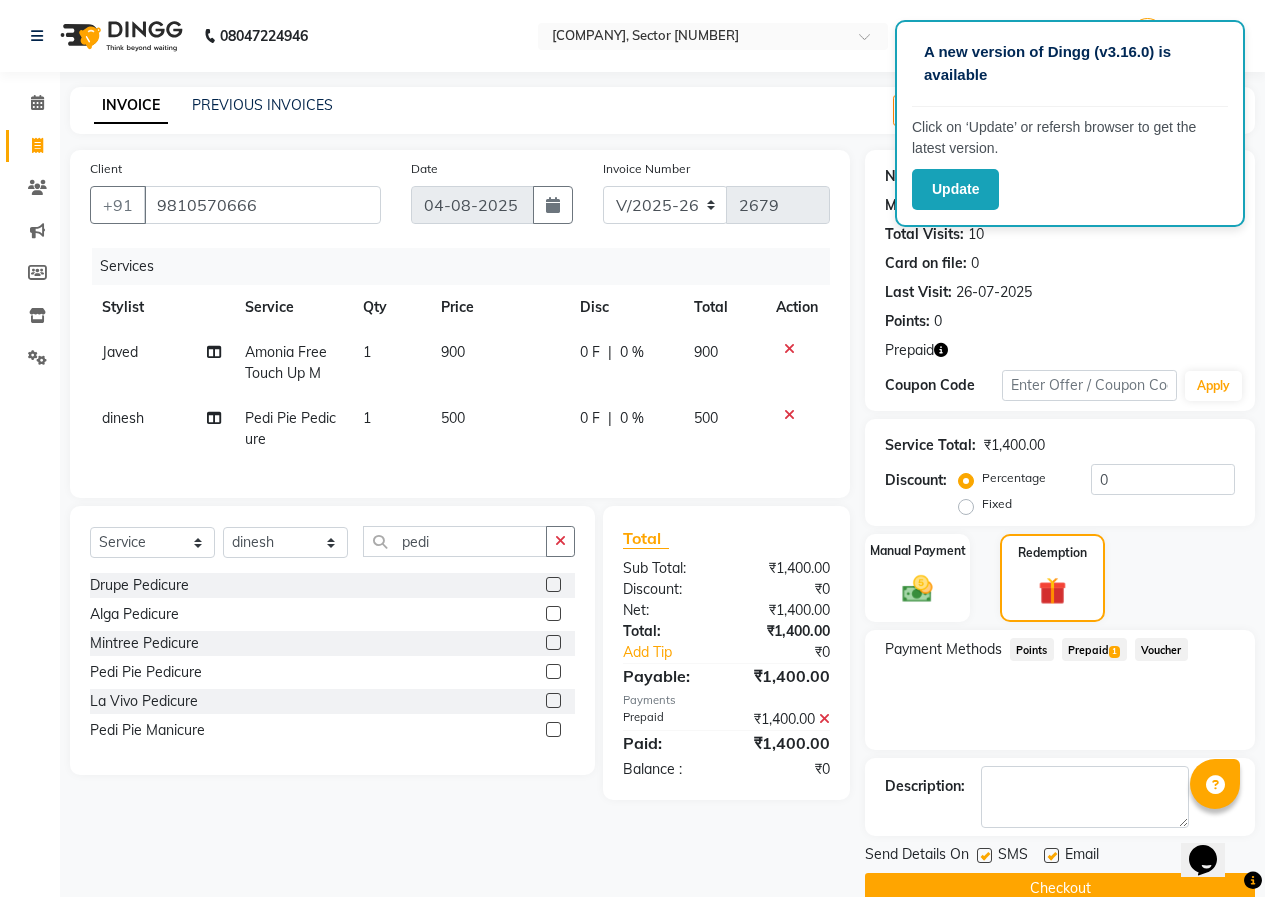 click on "Checkout" 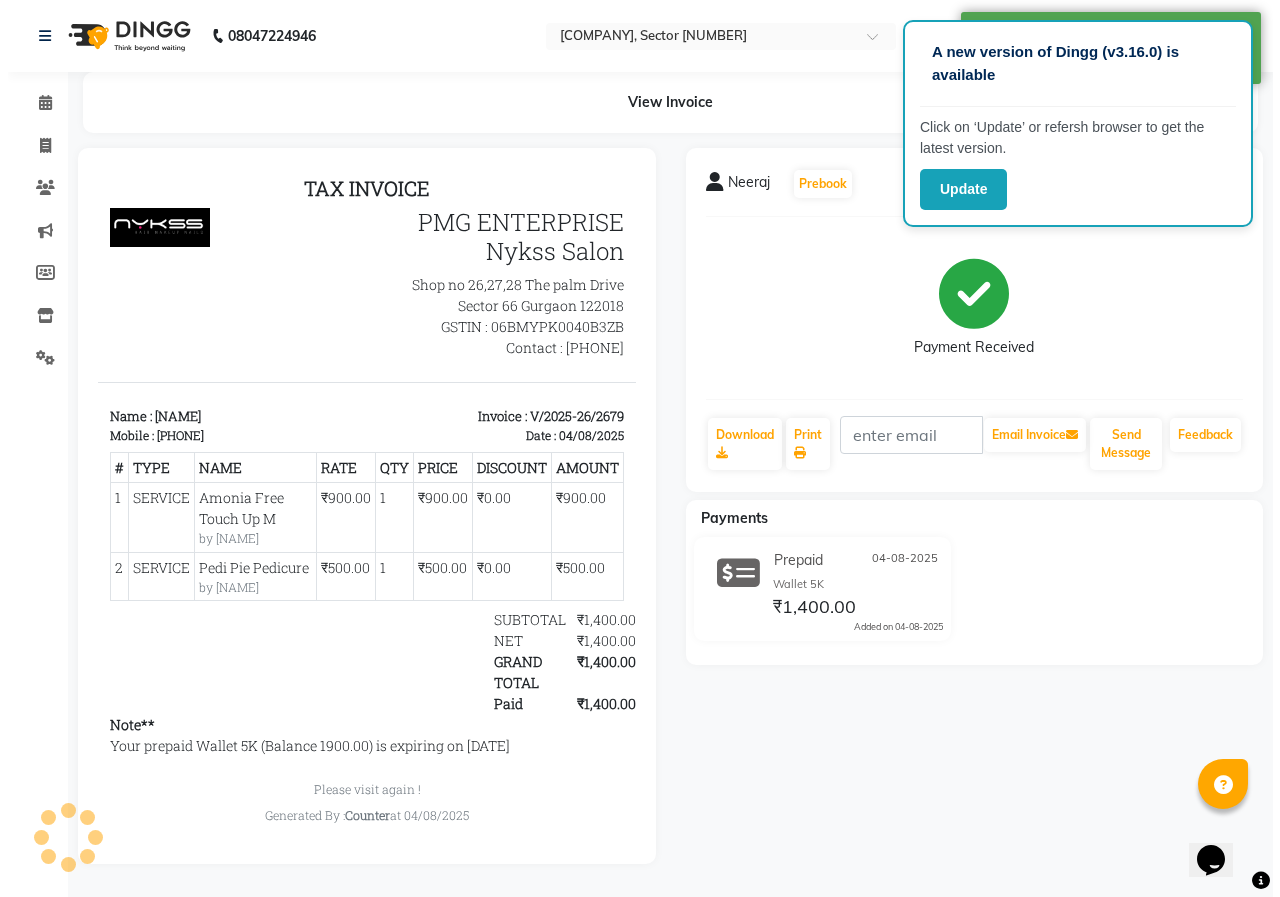 scroll, scrollTop: 0, scrollLeft: 0, axis: both 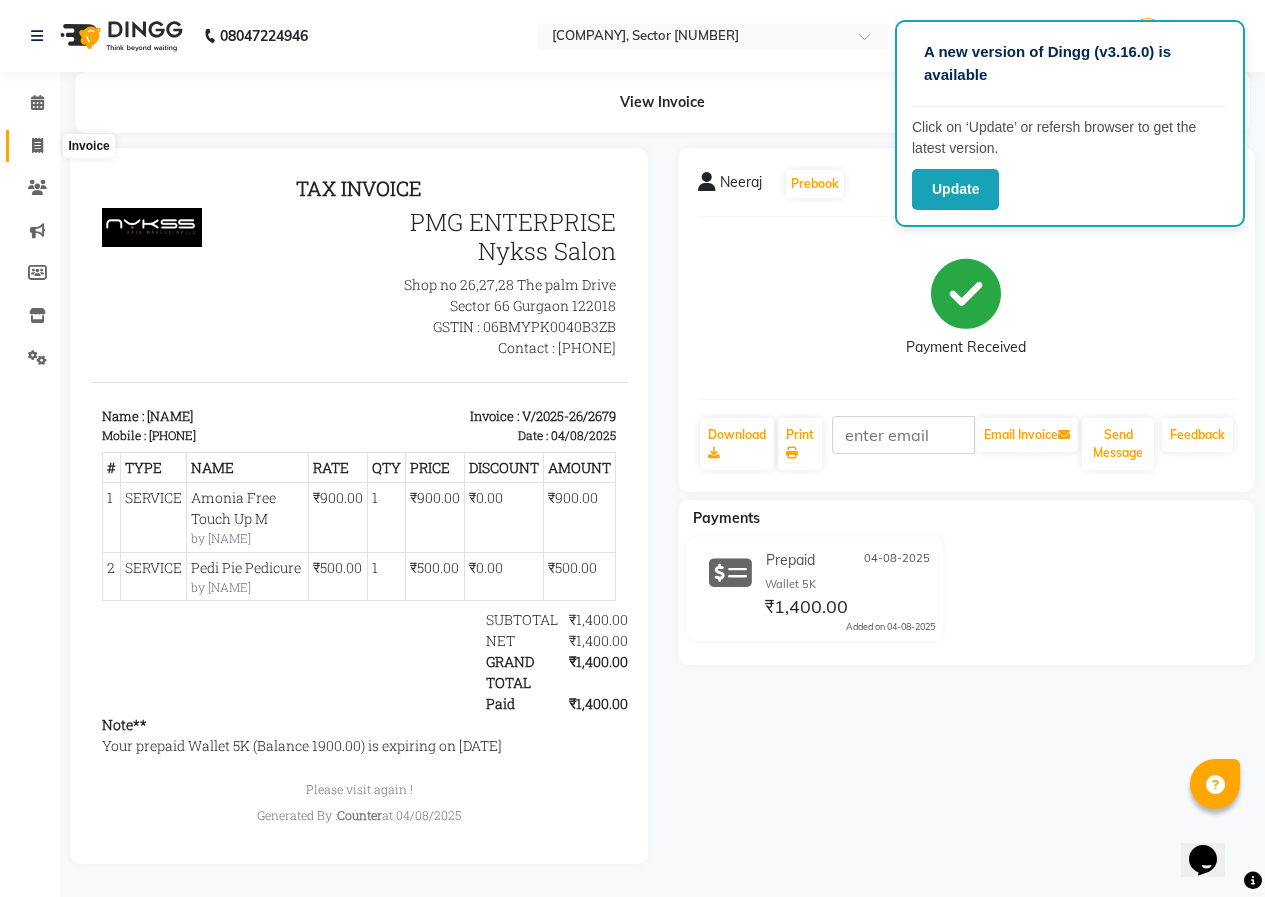 click 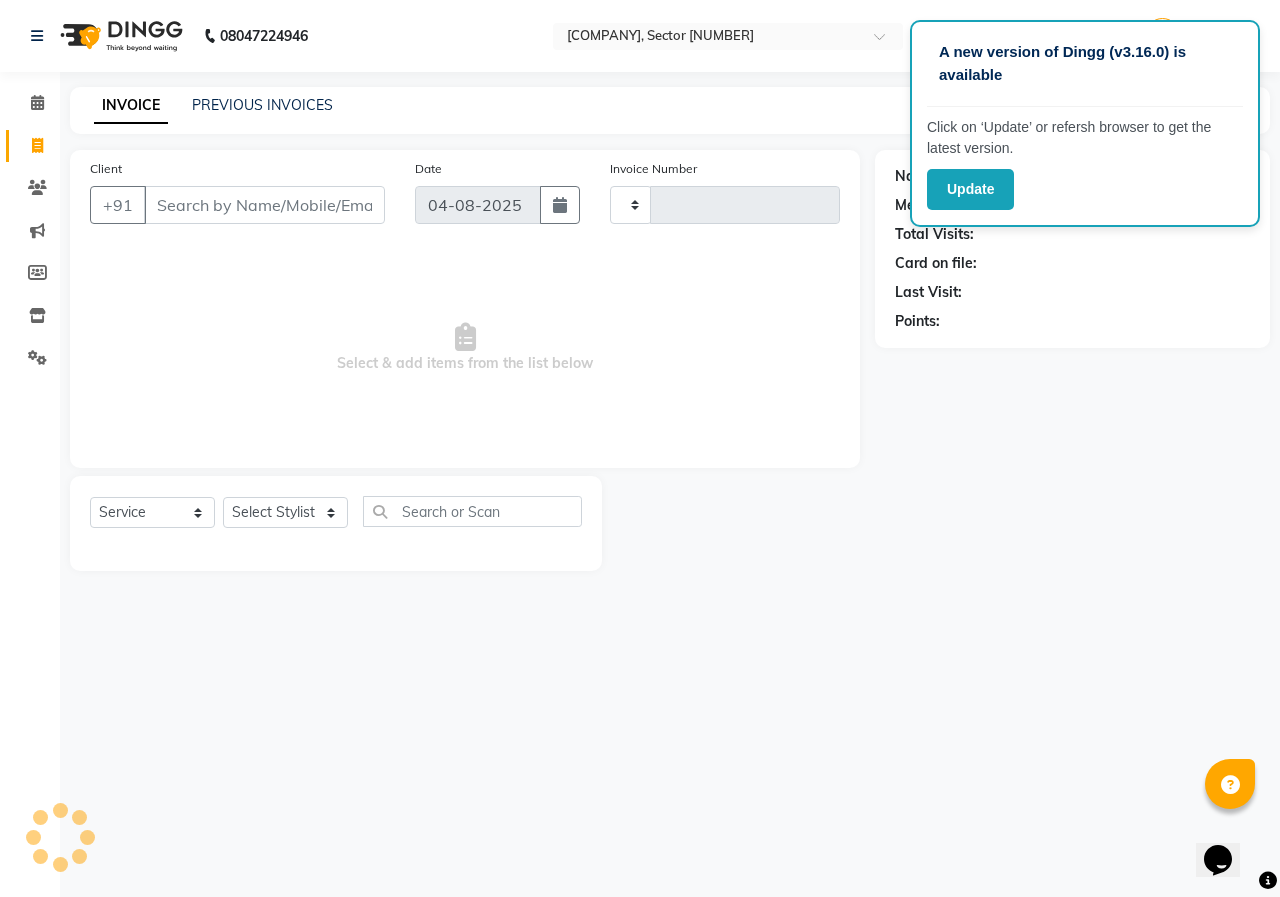 type on "2680" 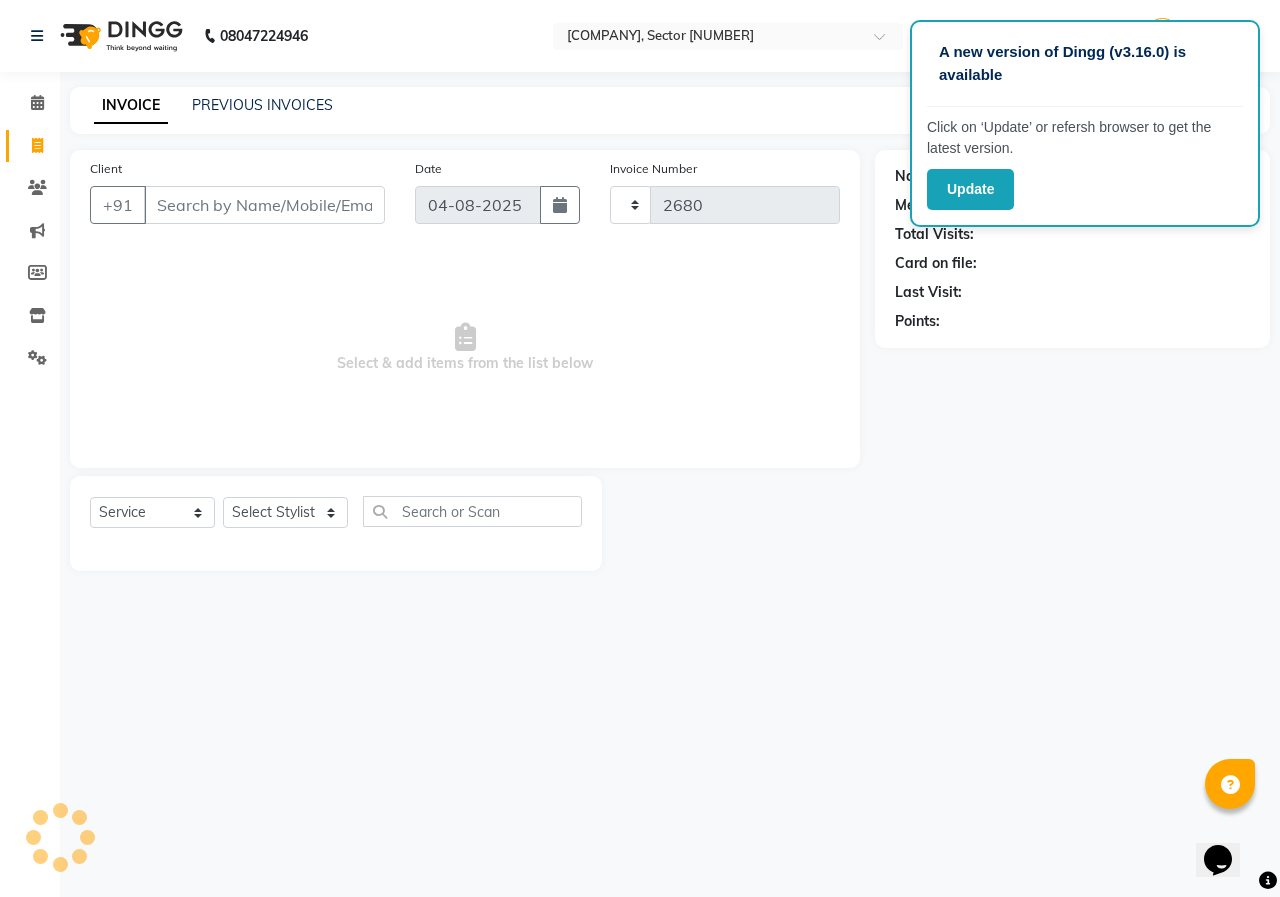 select on "889" 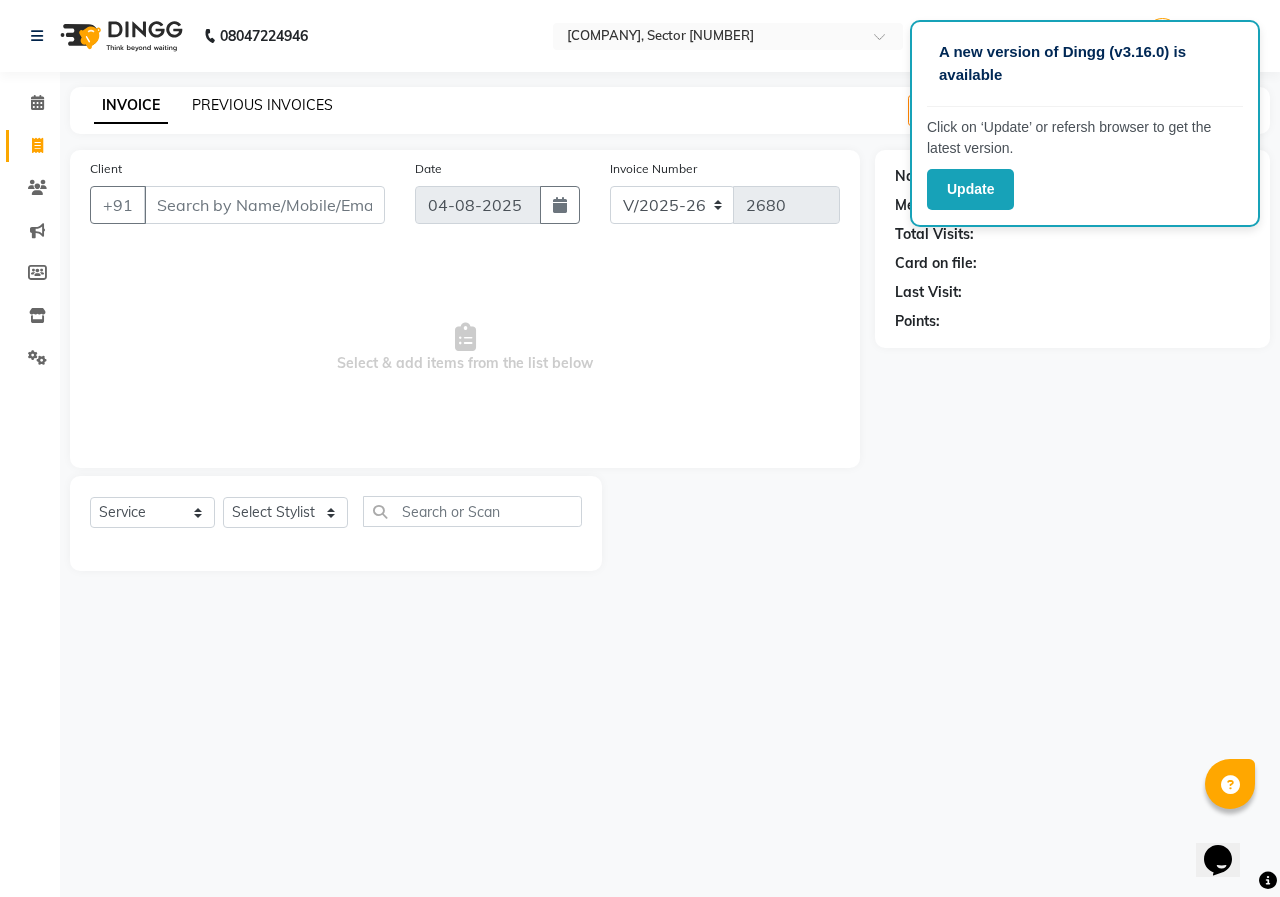 click on "PREVIOUS INVOICES" 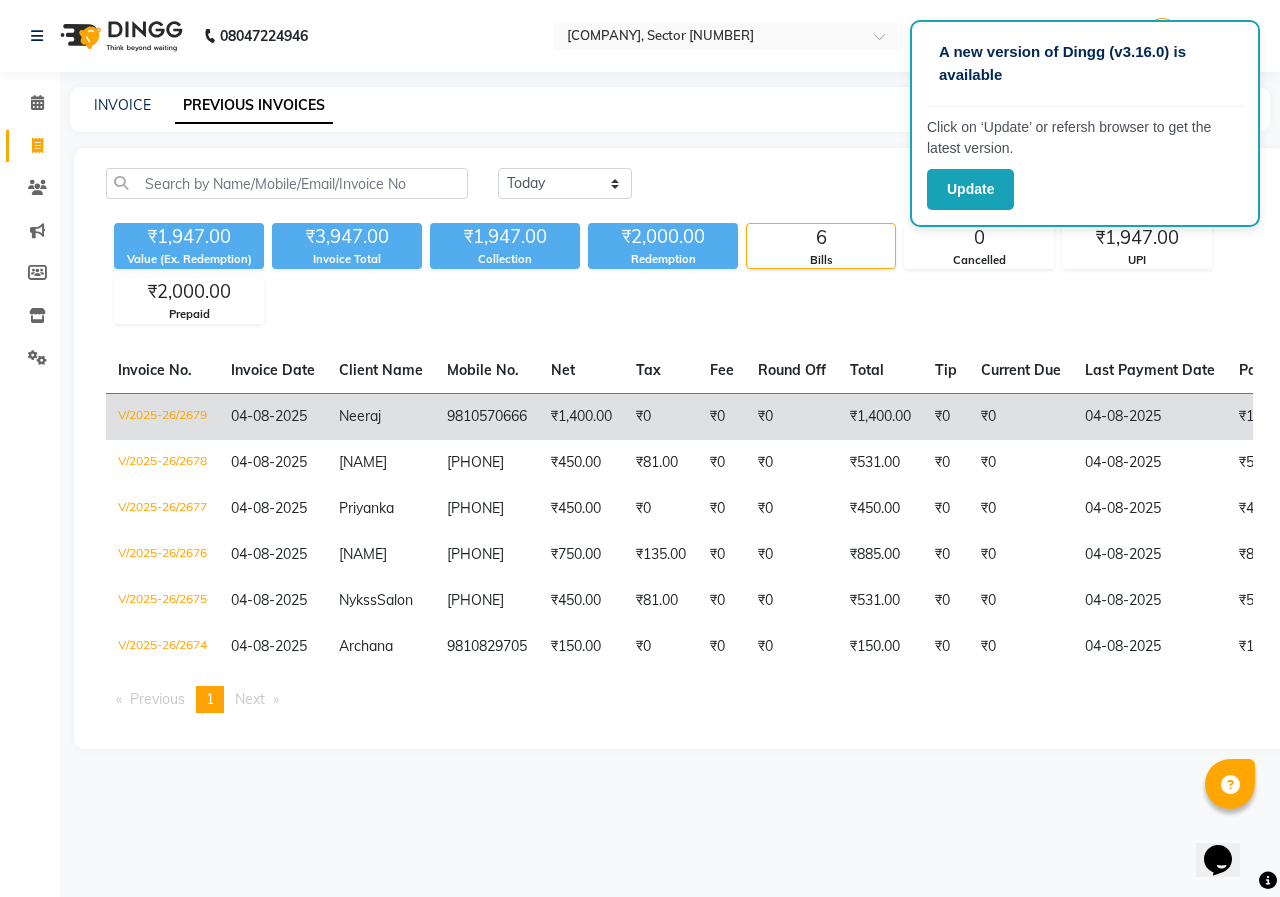 click on "9810570666" 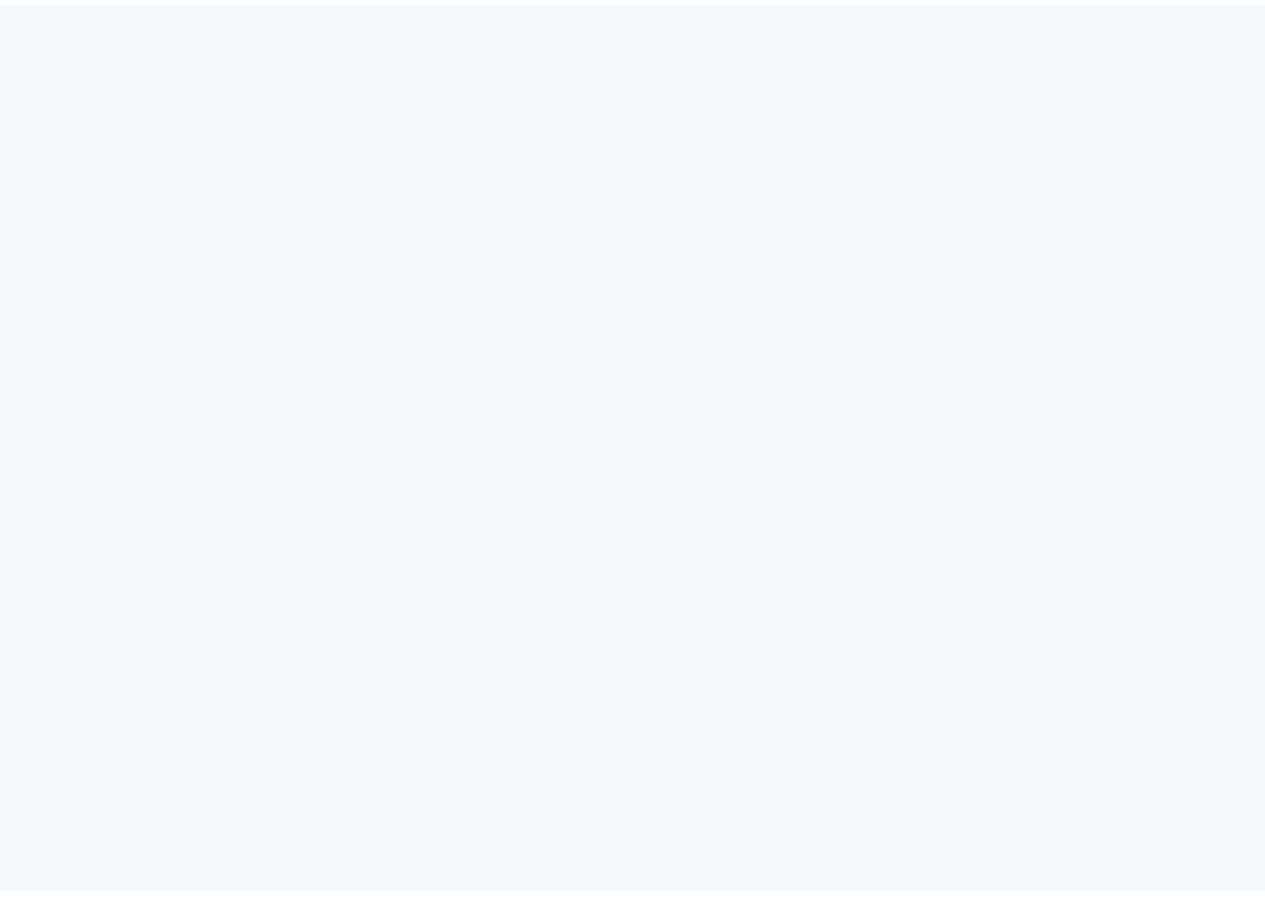 scroll, scrollTop: 0, scrollLeft: 0, axis: both 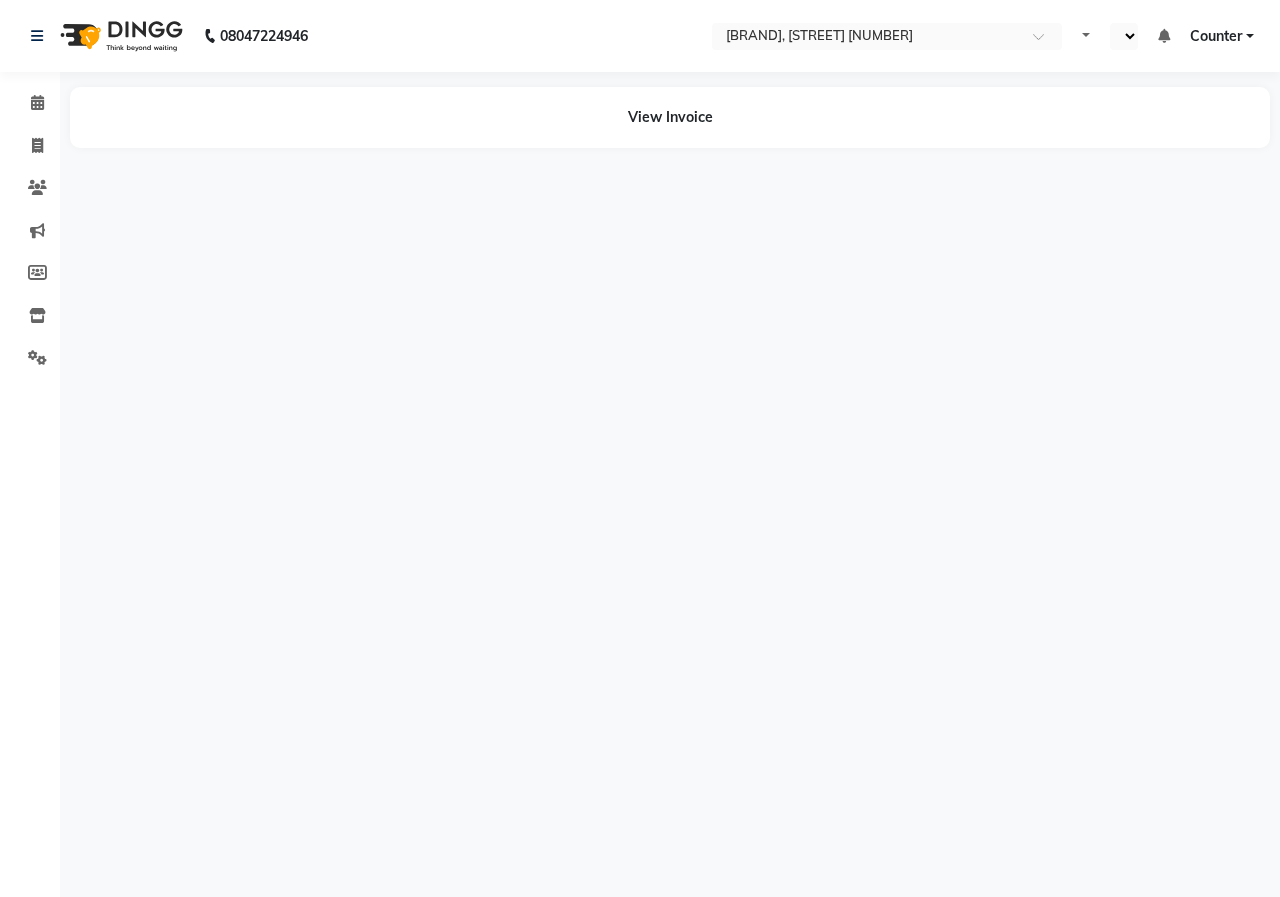 select on "en" 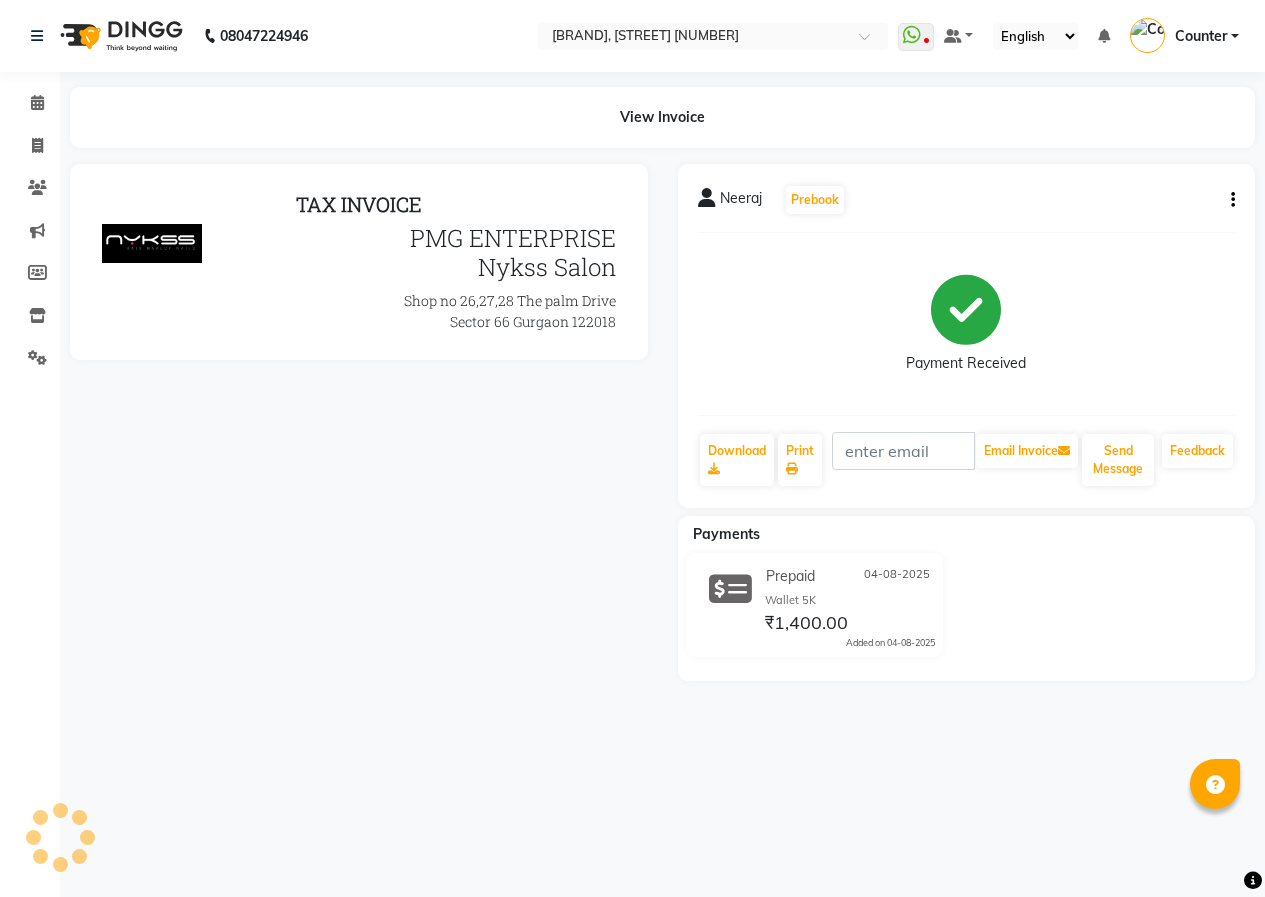 scroll, scrollTop: 0, scrollLeft: 0, axis: both 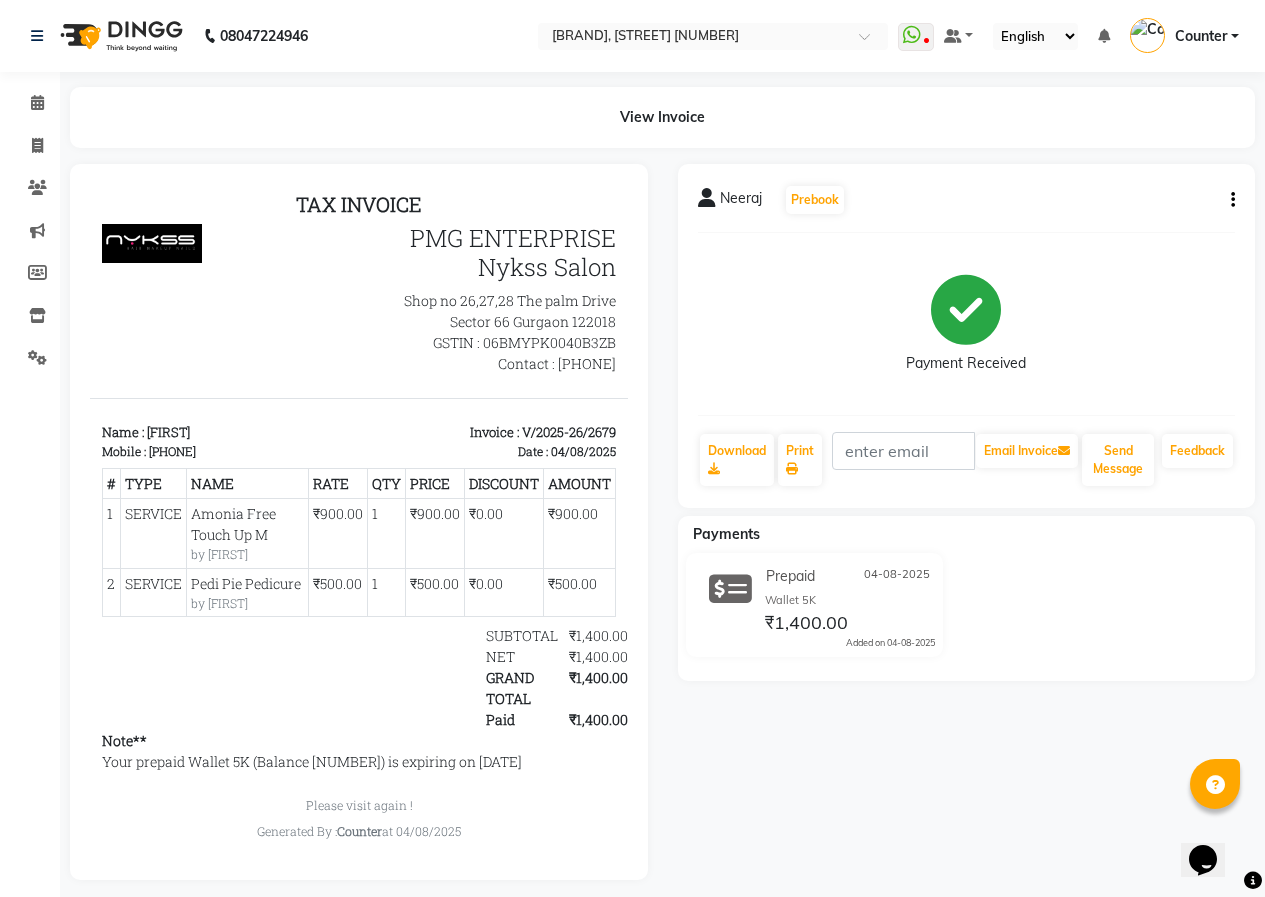 click 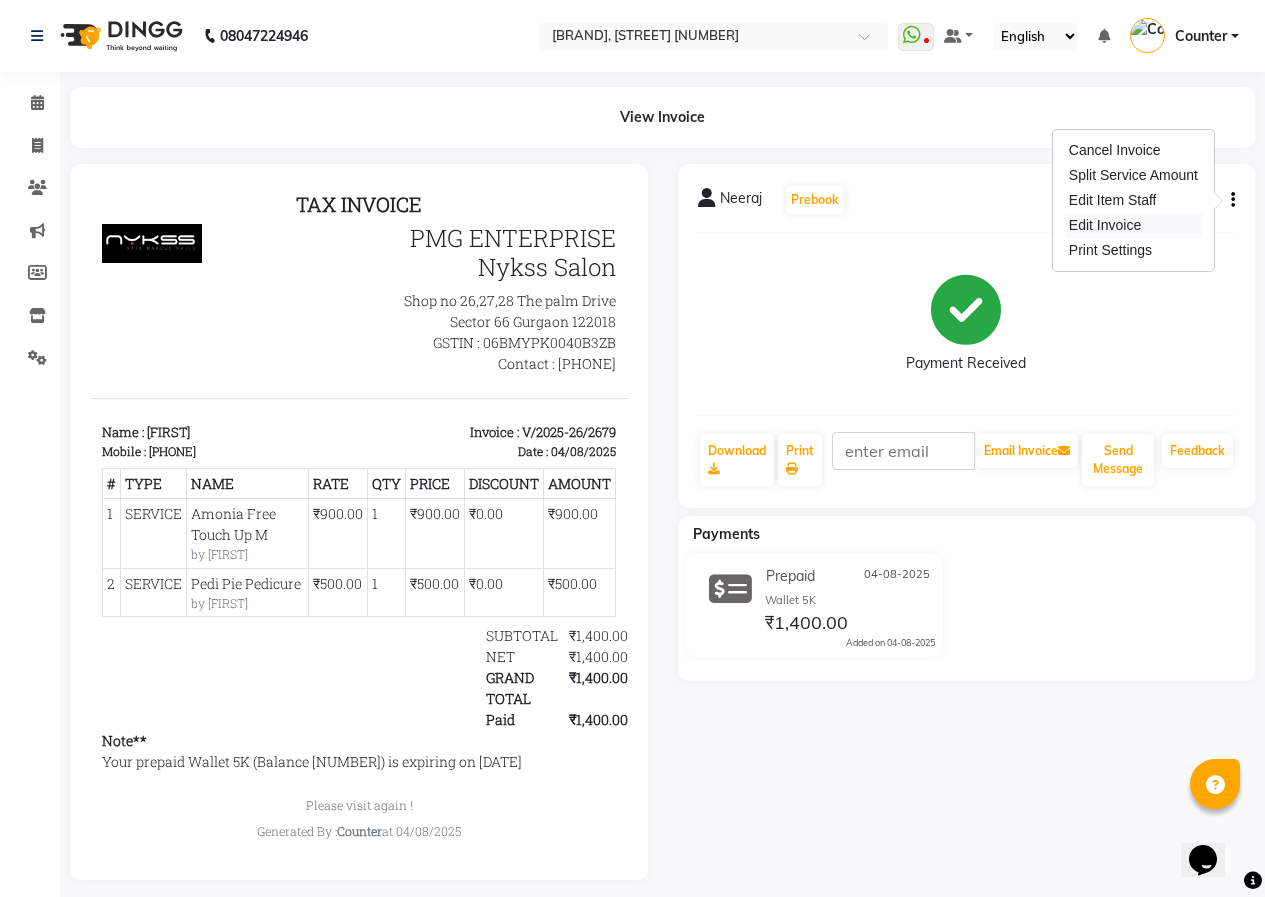 click on "Edit Invoice" at bounding box center [1133, 225] 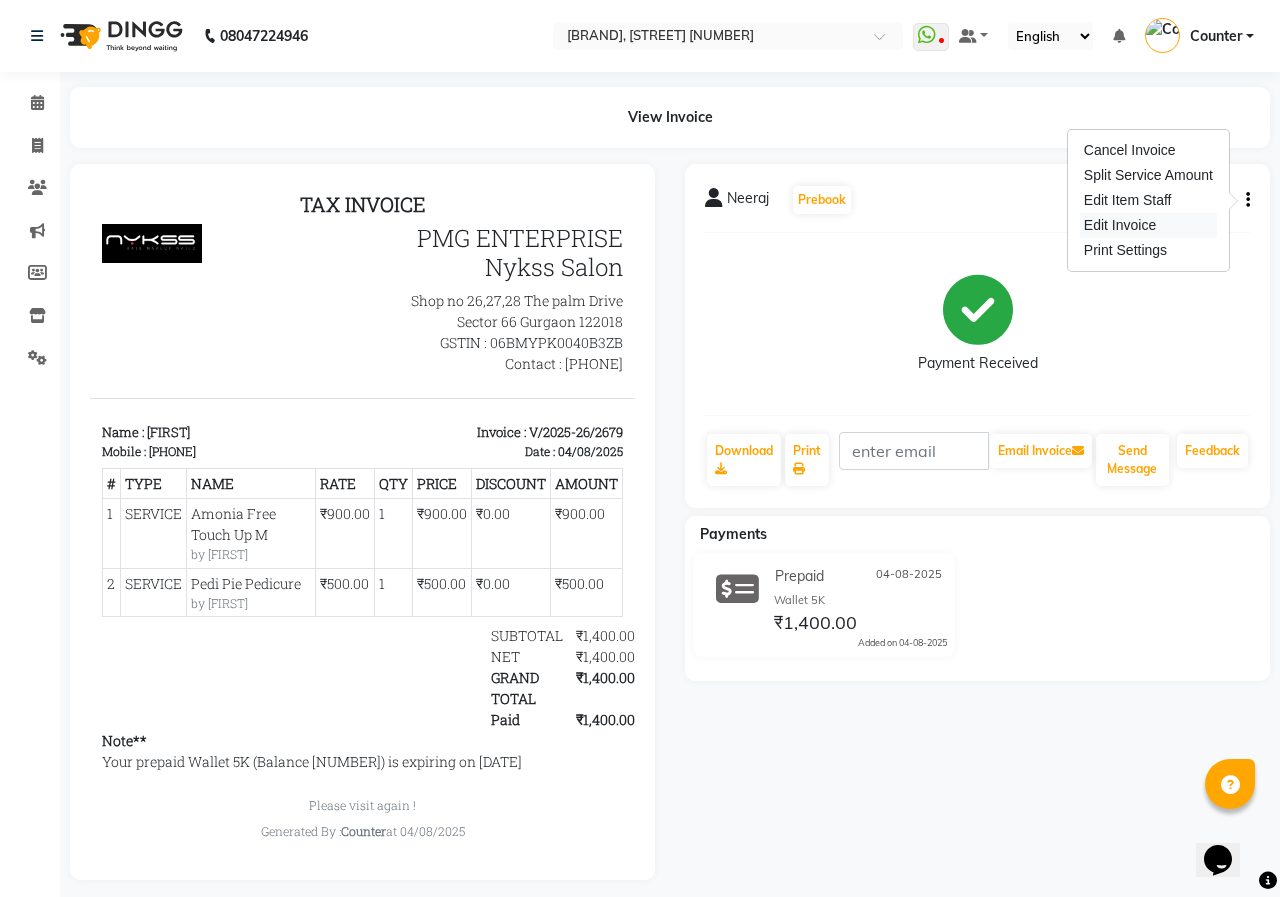 select on "service" 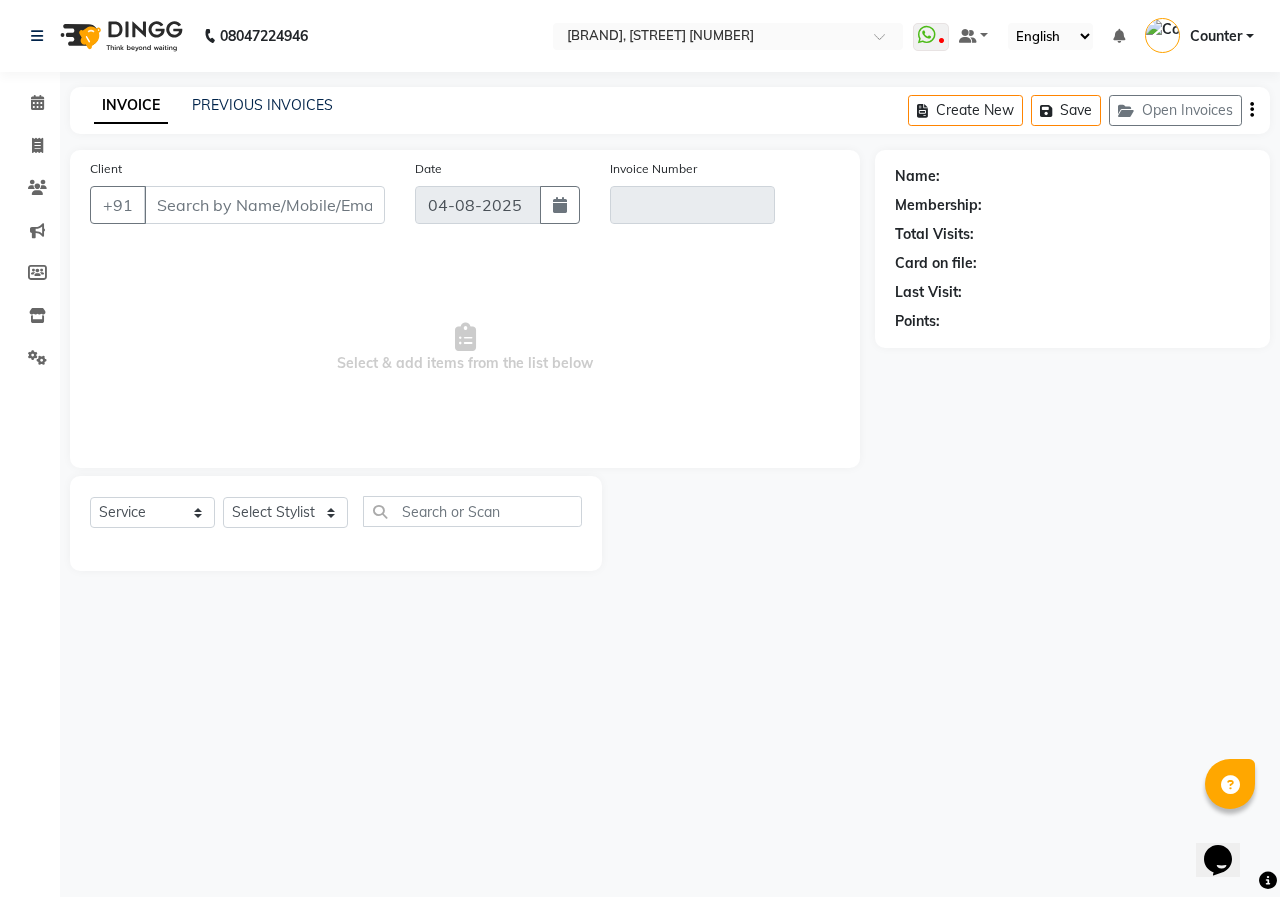 type on "9810570666" 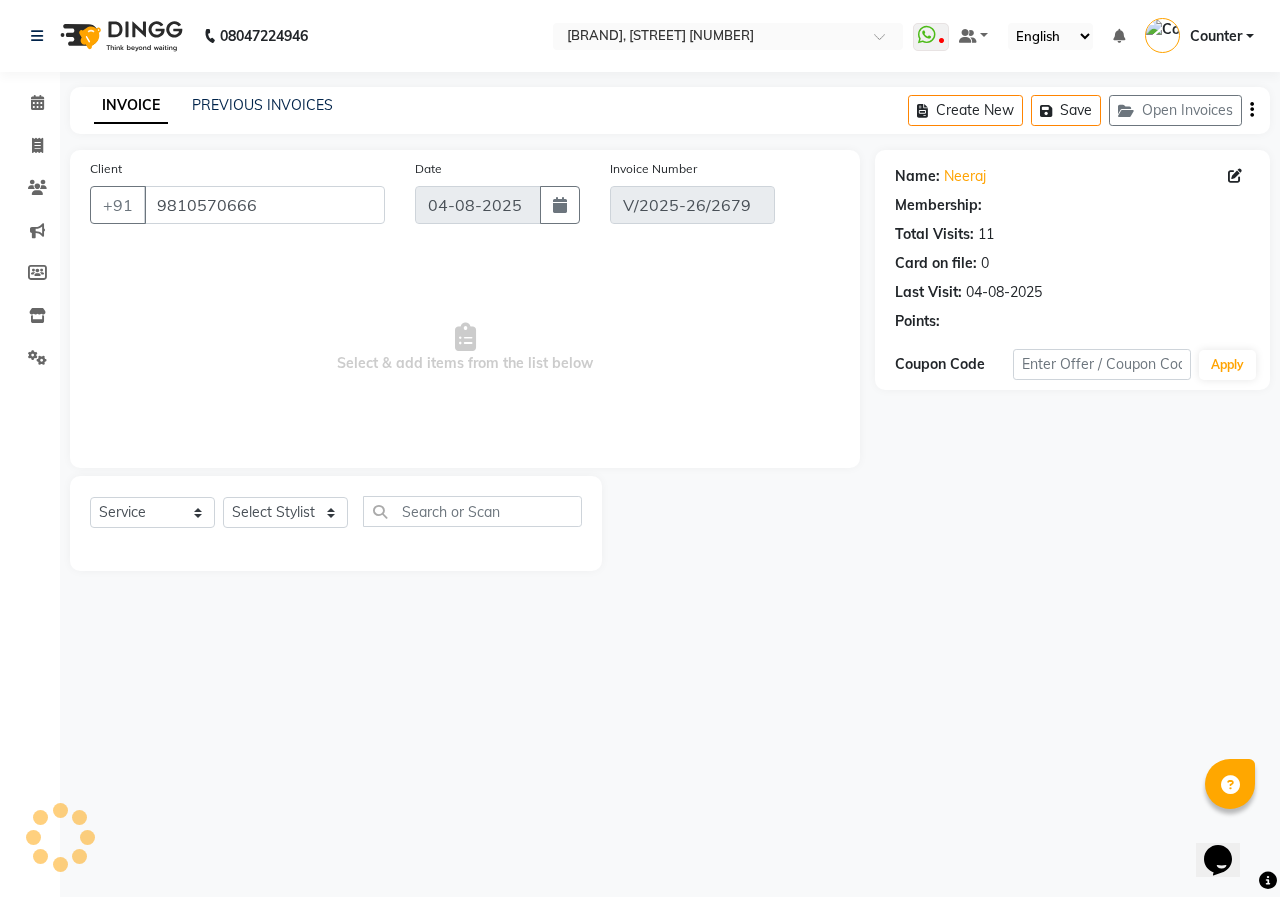select on "select" 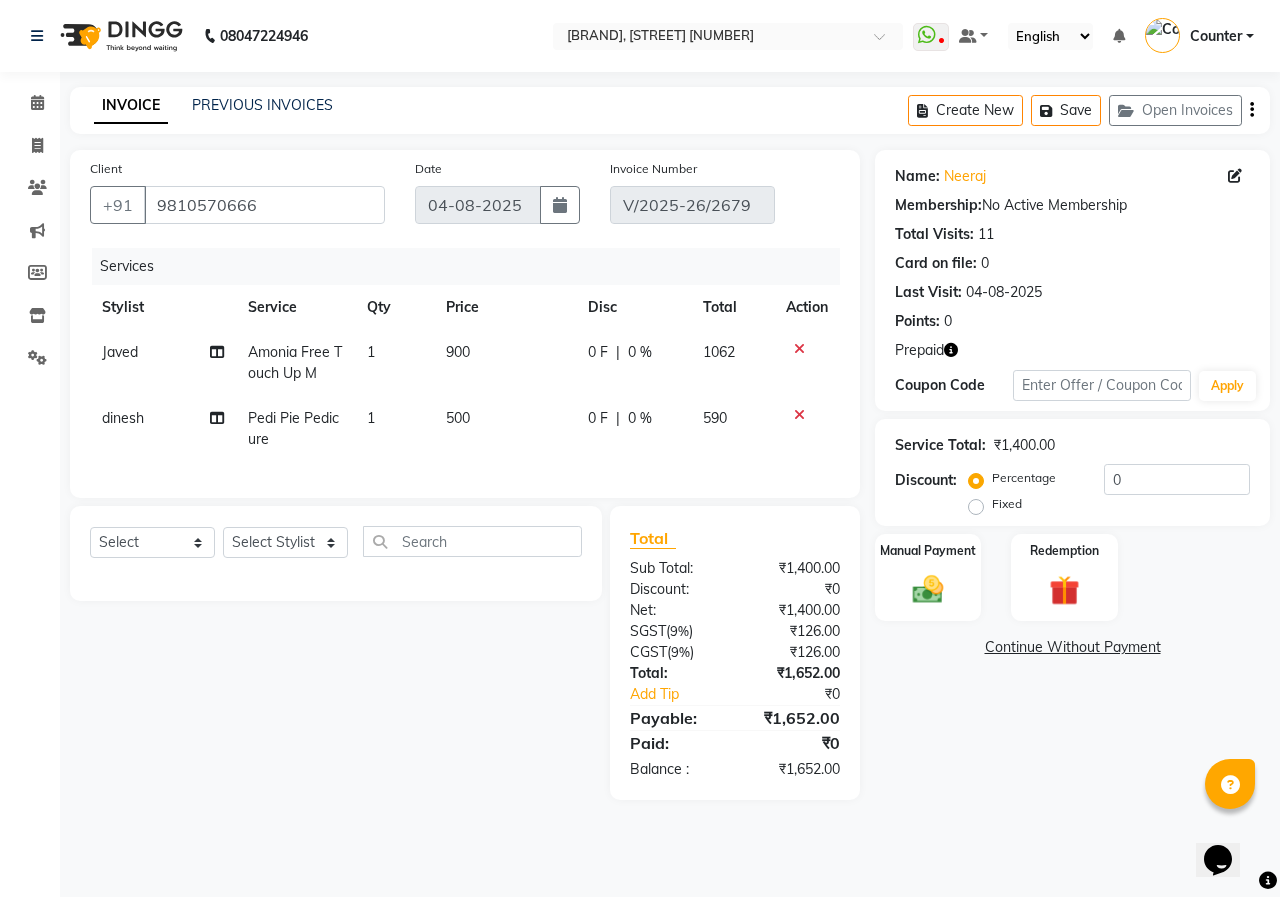 click on "900" 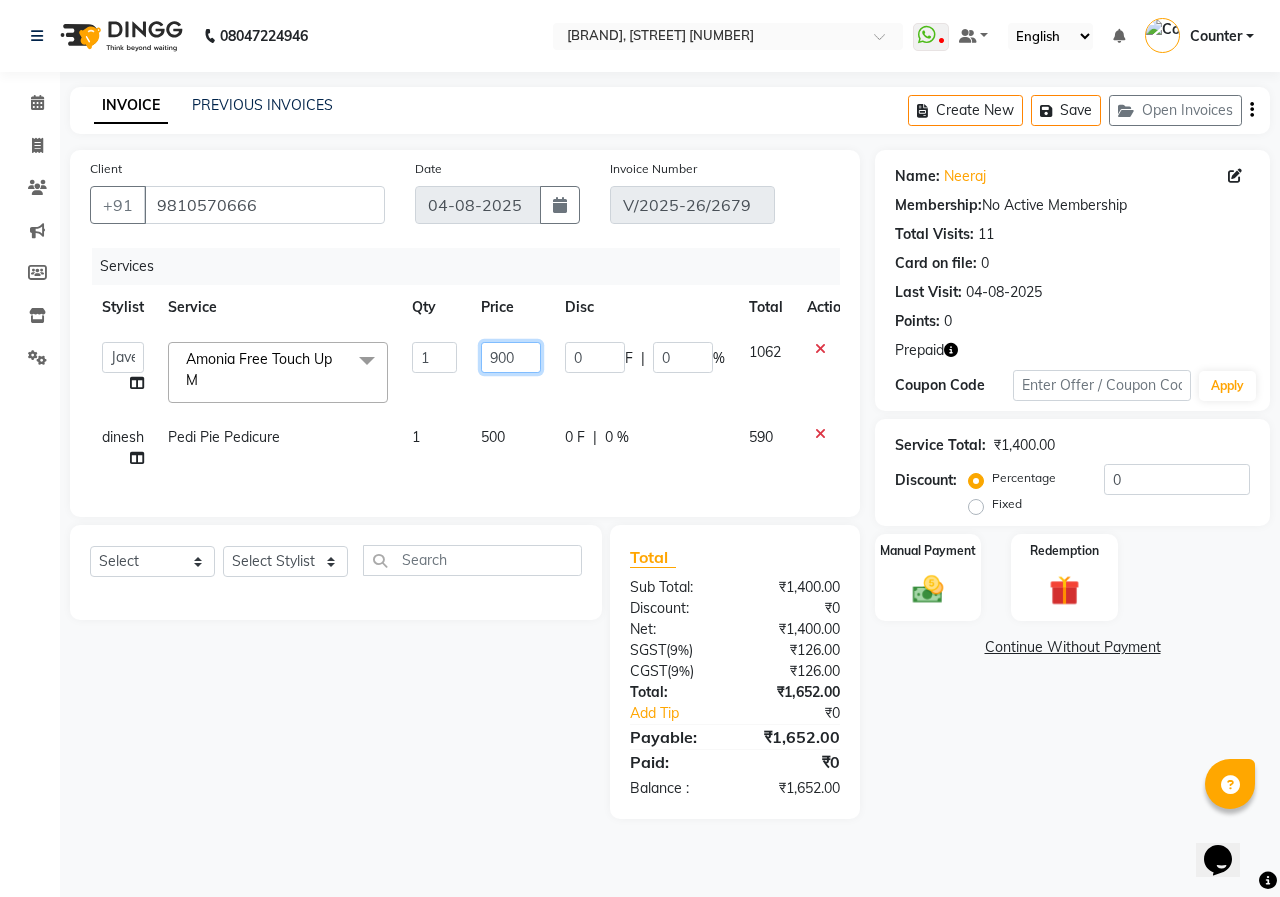 click on "900" 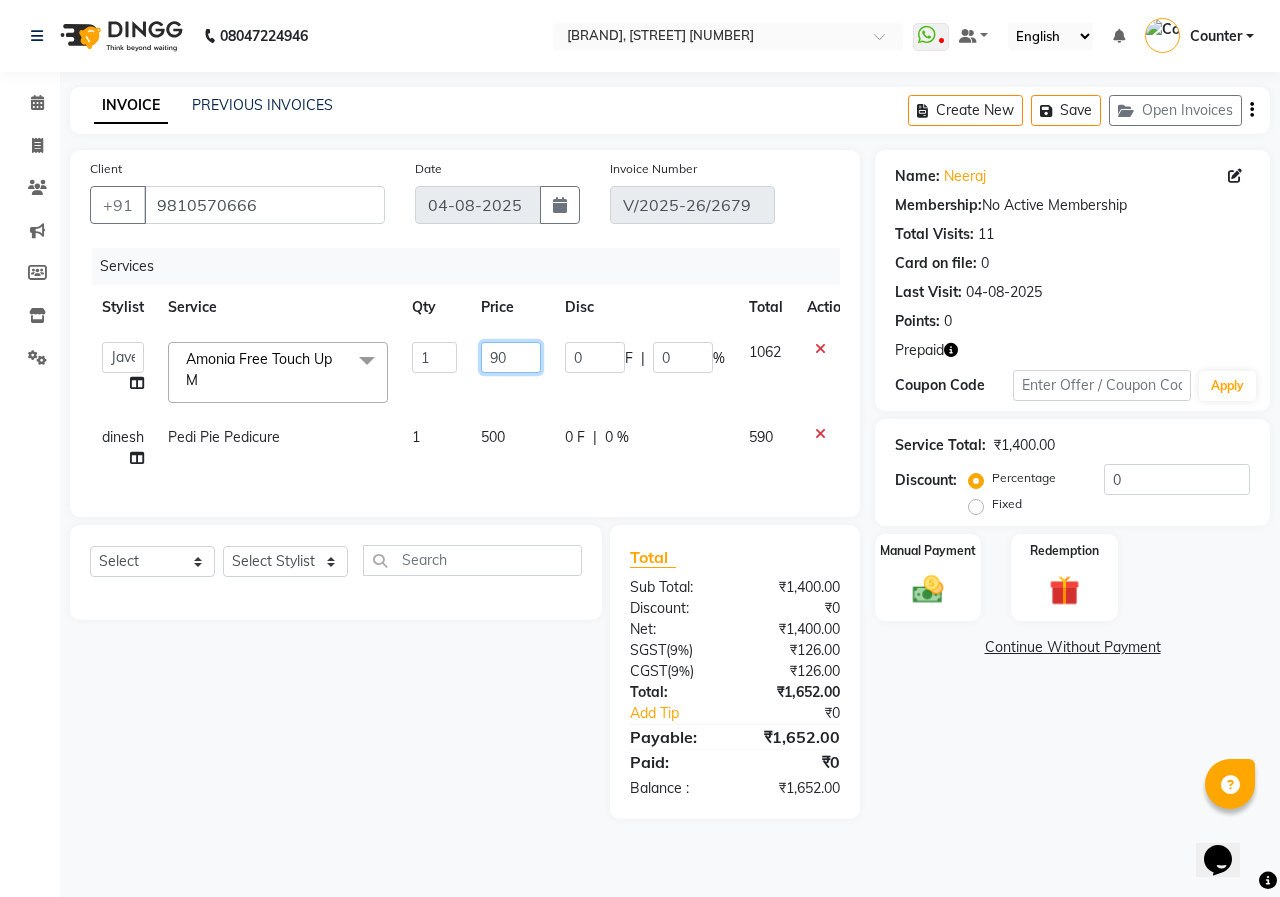 type on "9" 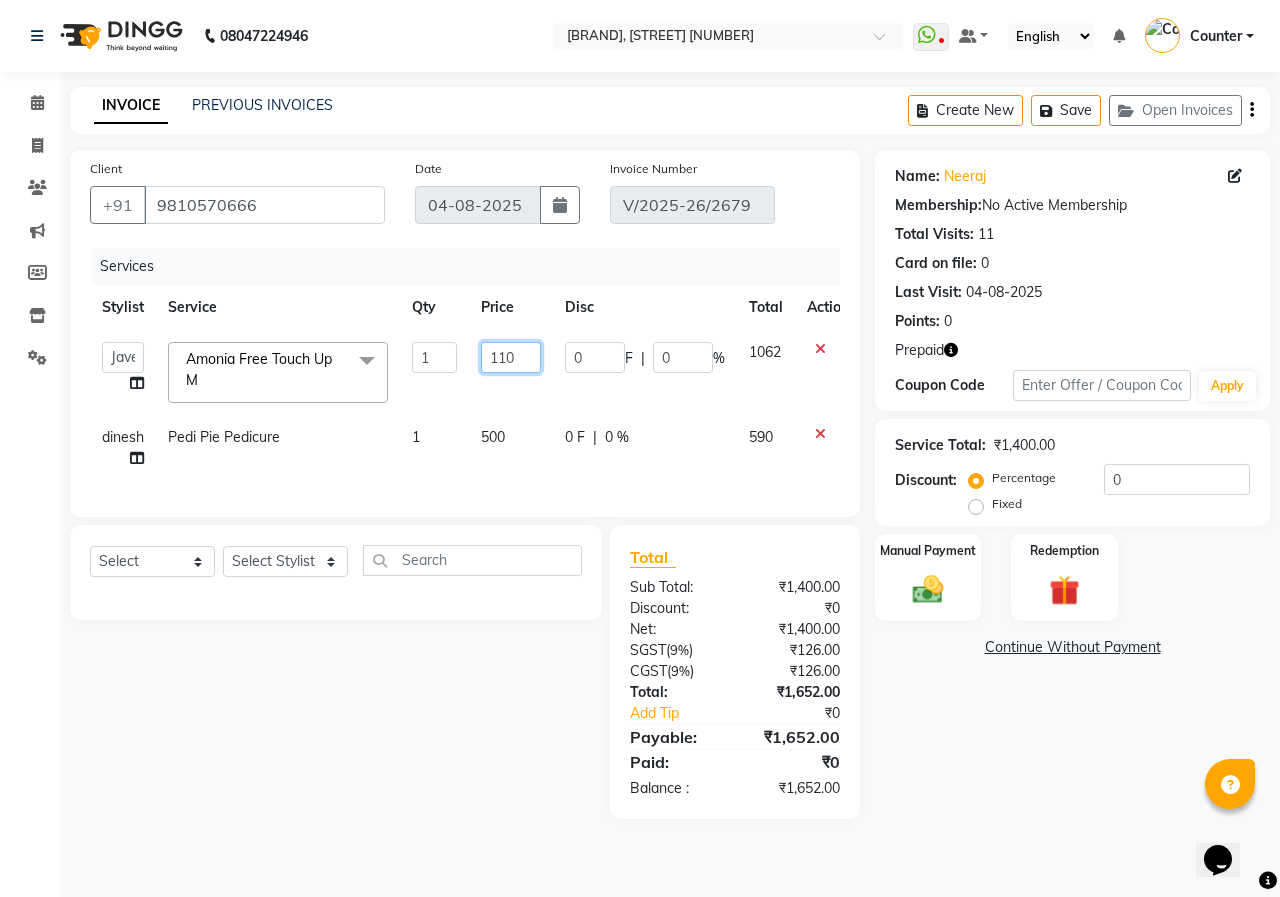 type on "1100" 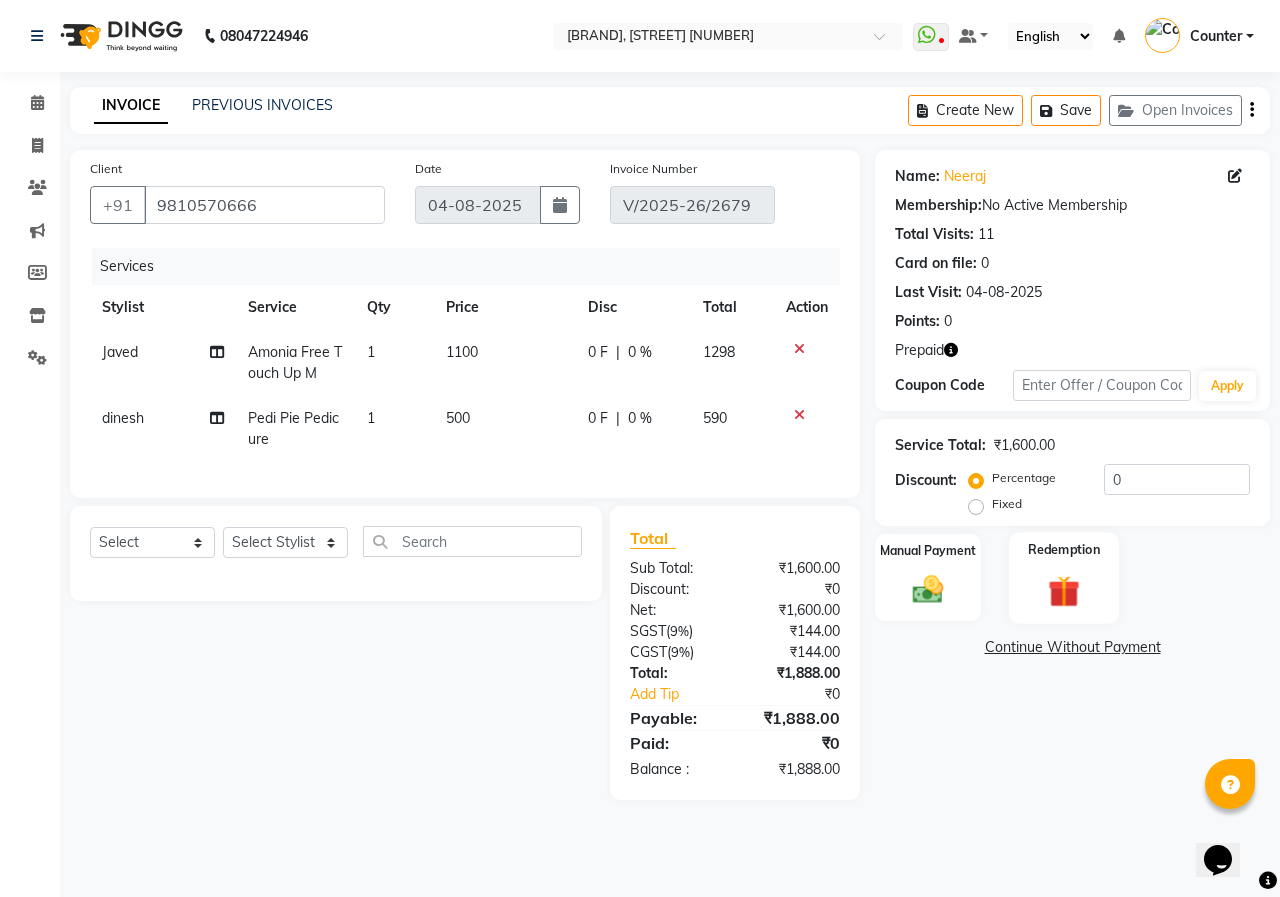 click 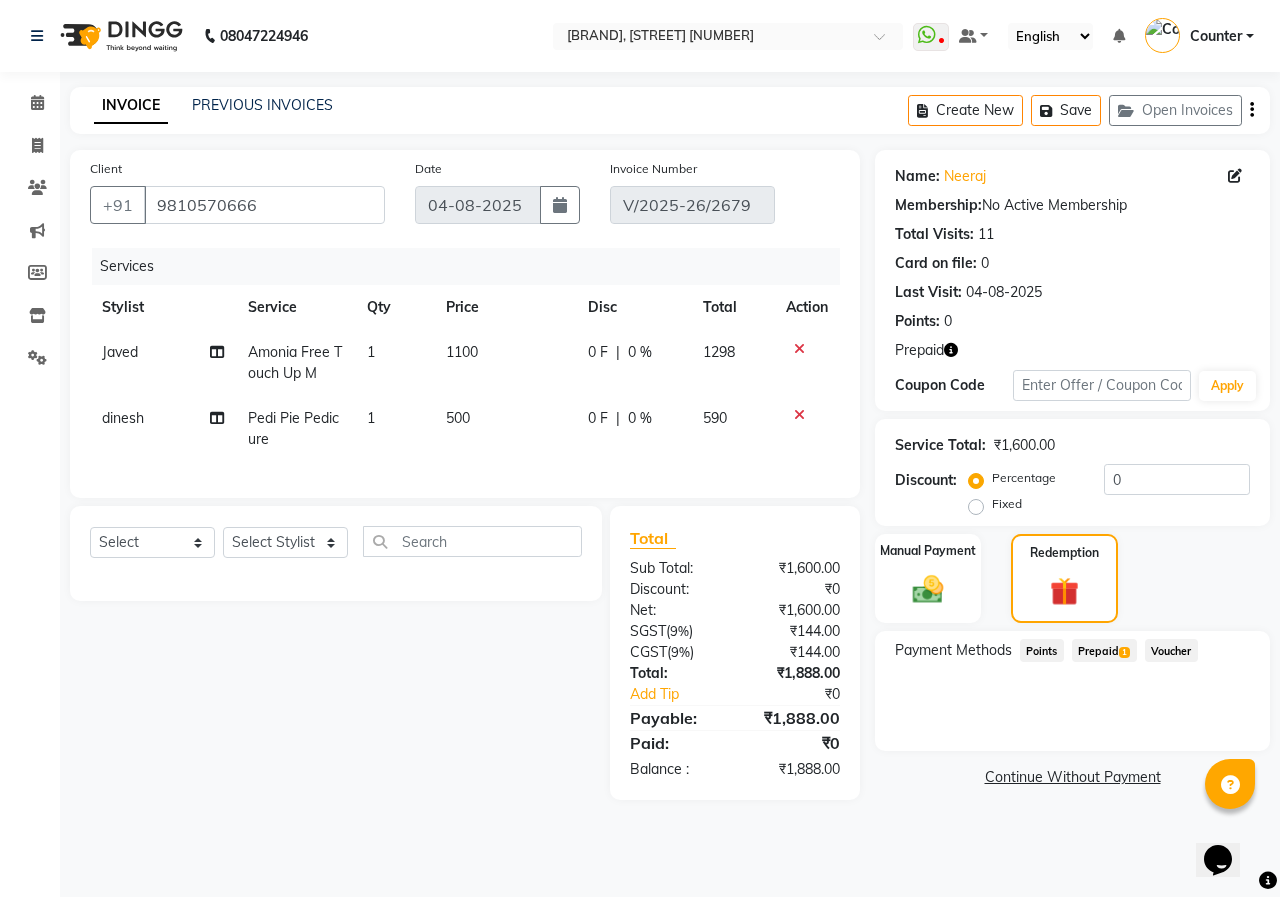 click on "Prepaid  1" 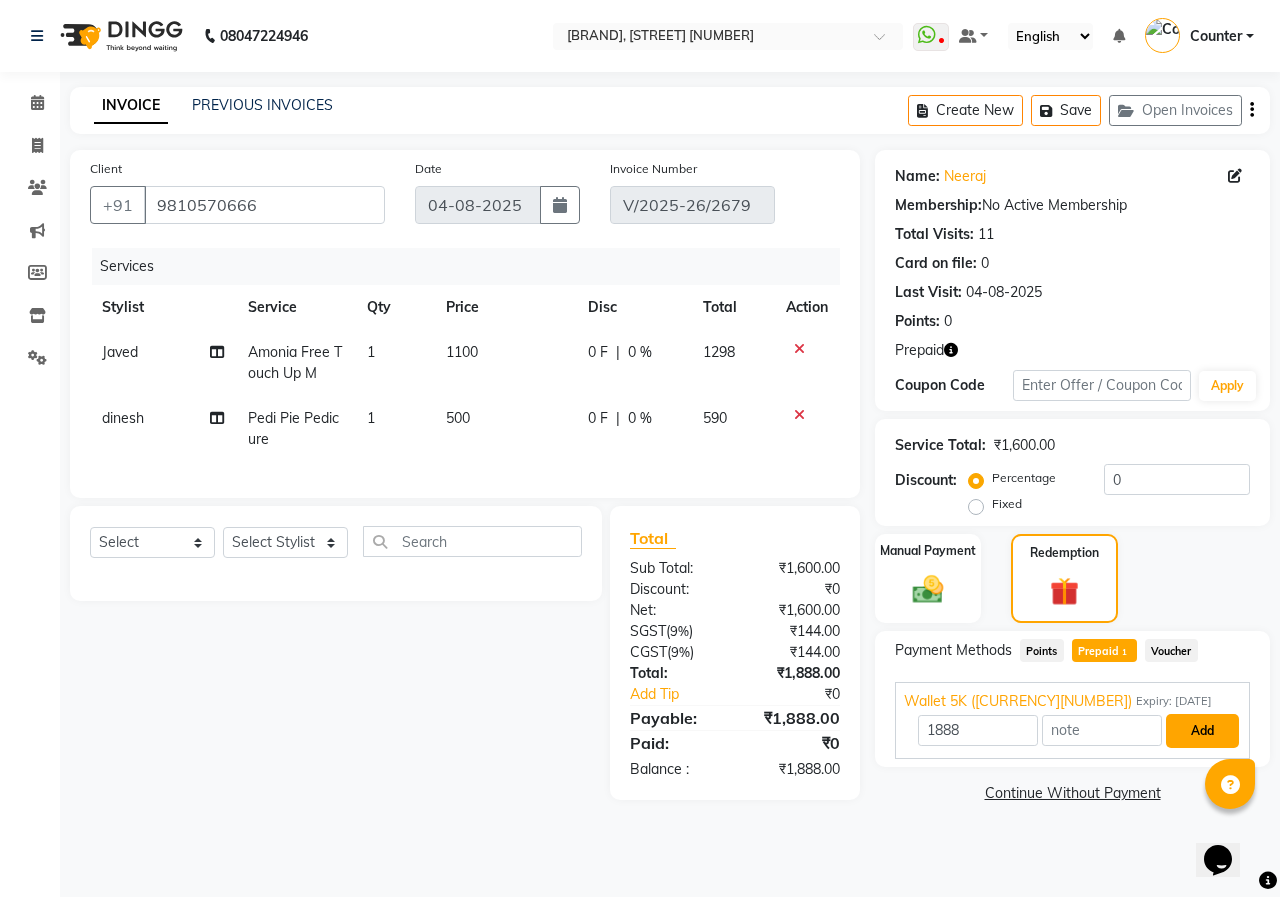 click on "Add" at bounding box center (1202, 731) 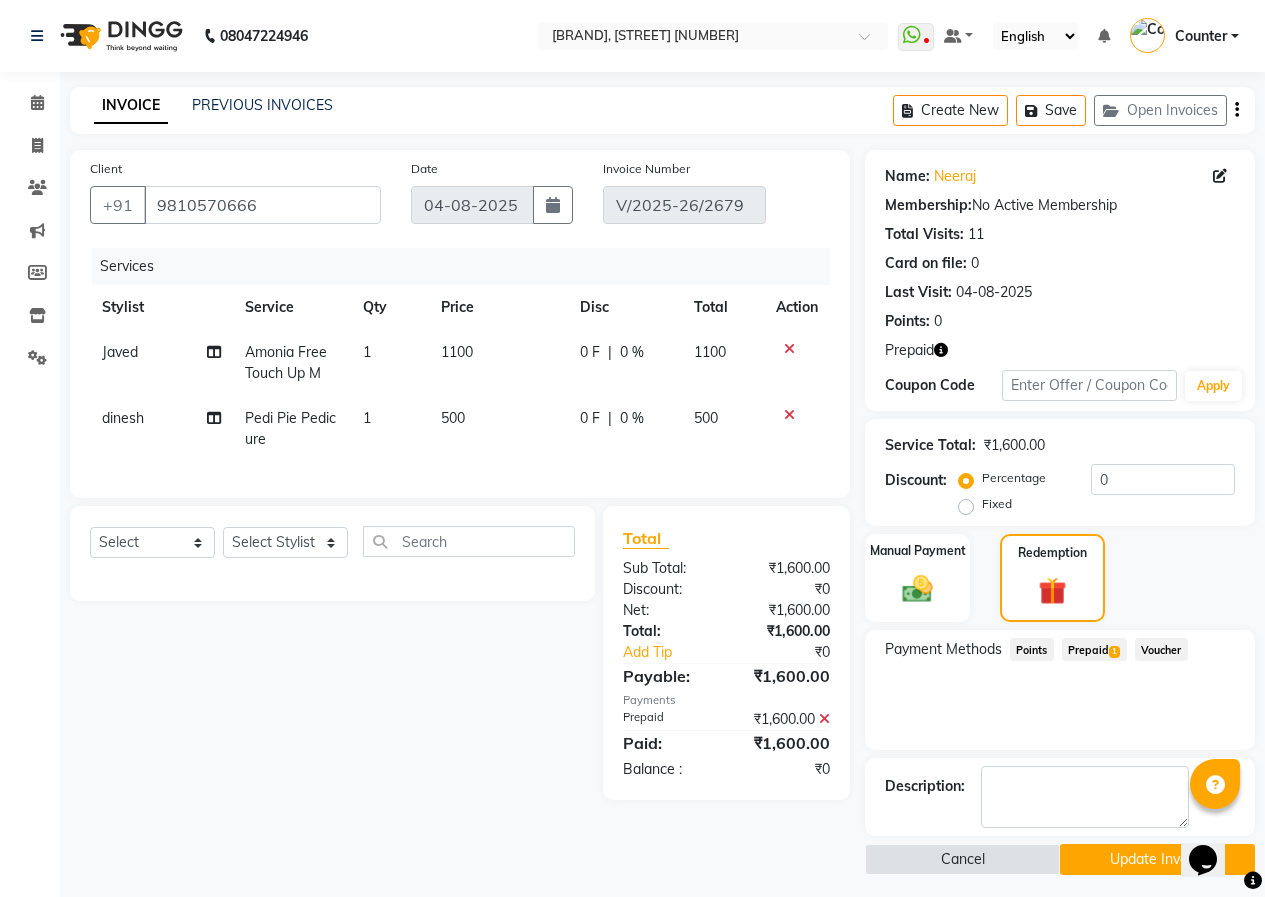 click on "Update Invoice" 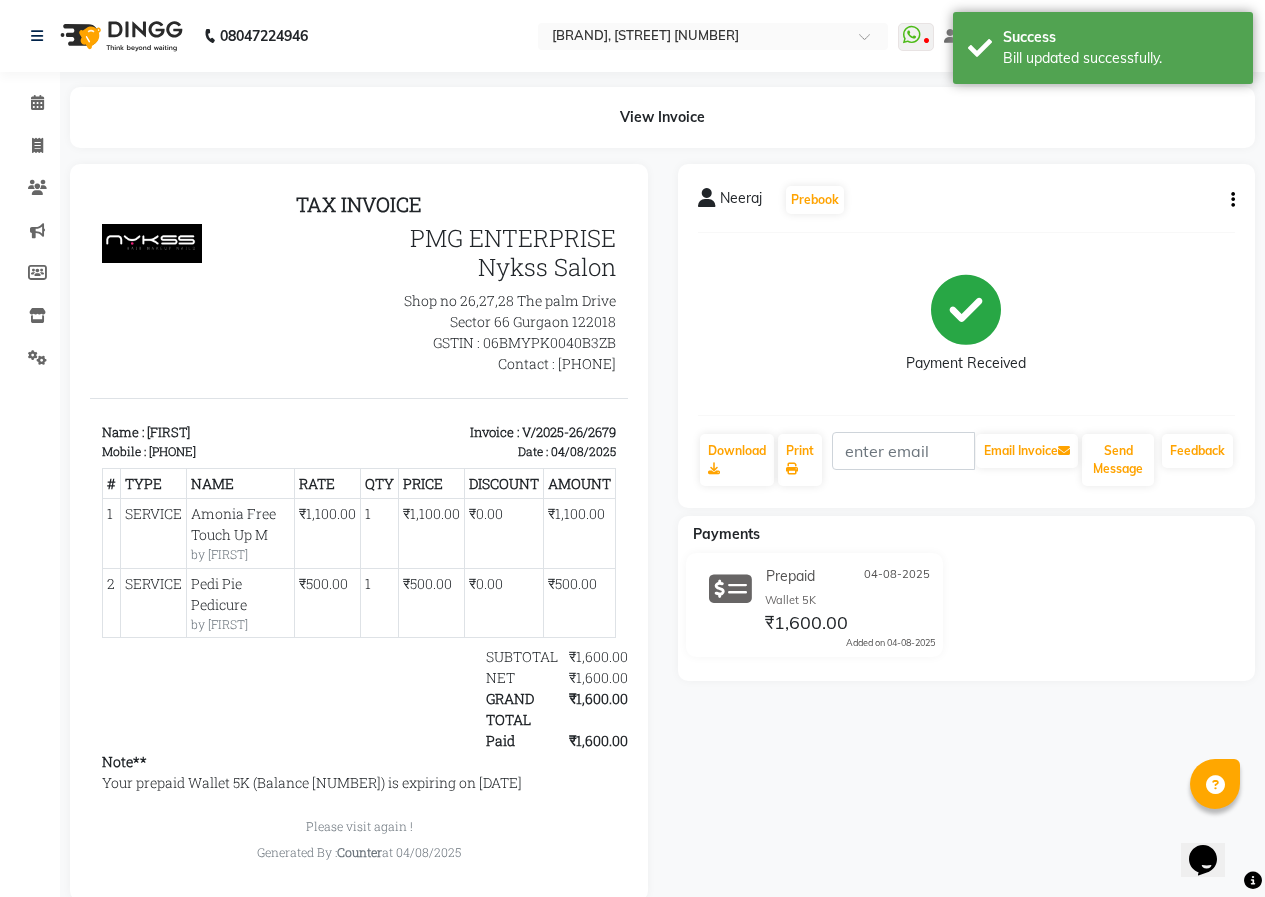 scroll, scrollTop: 0, scrollLeft: 0, axis: both 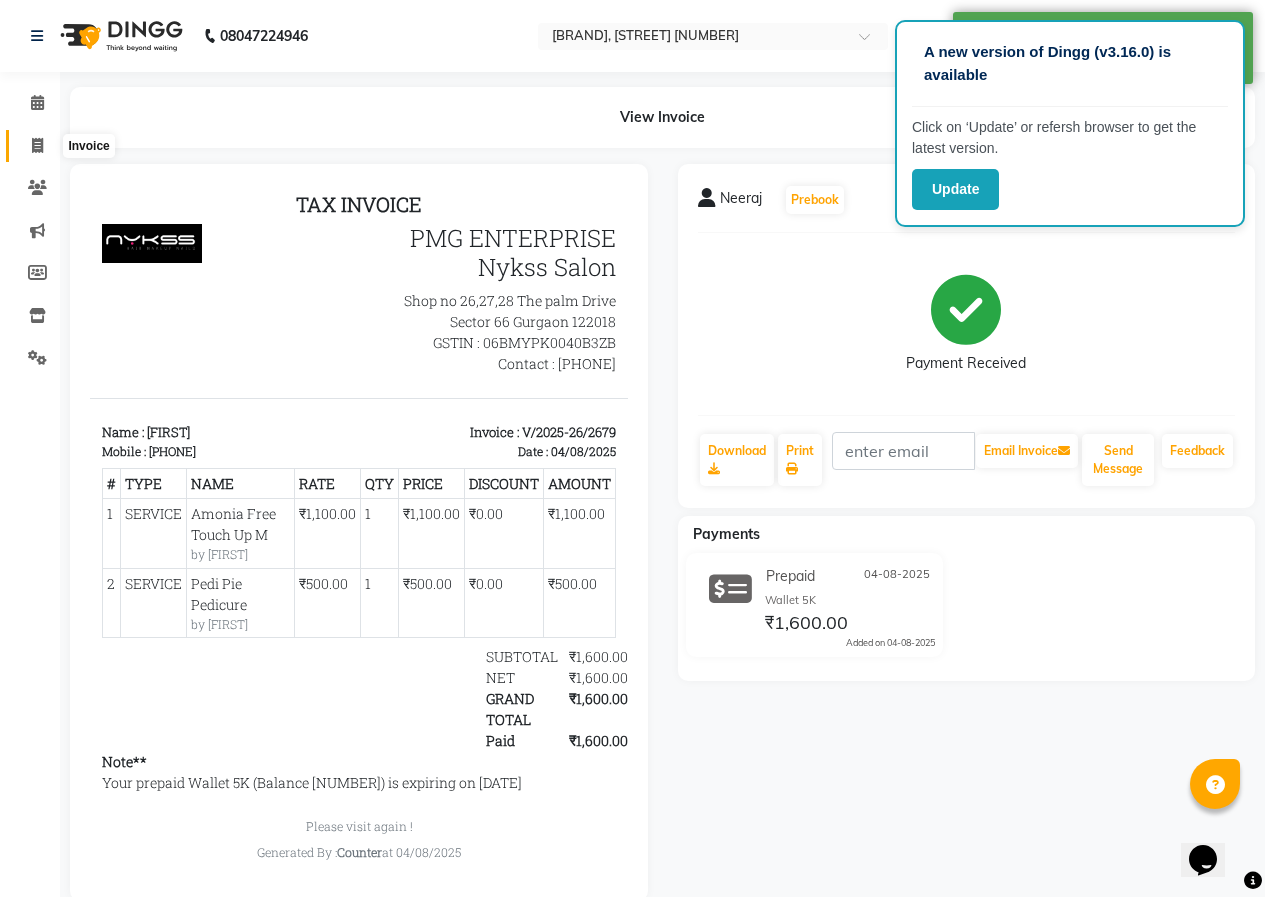 click 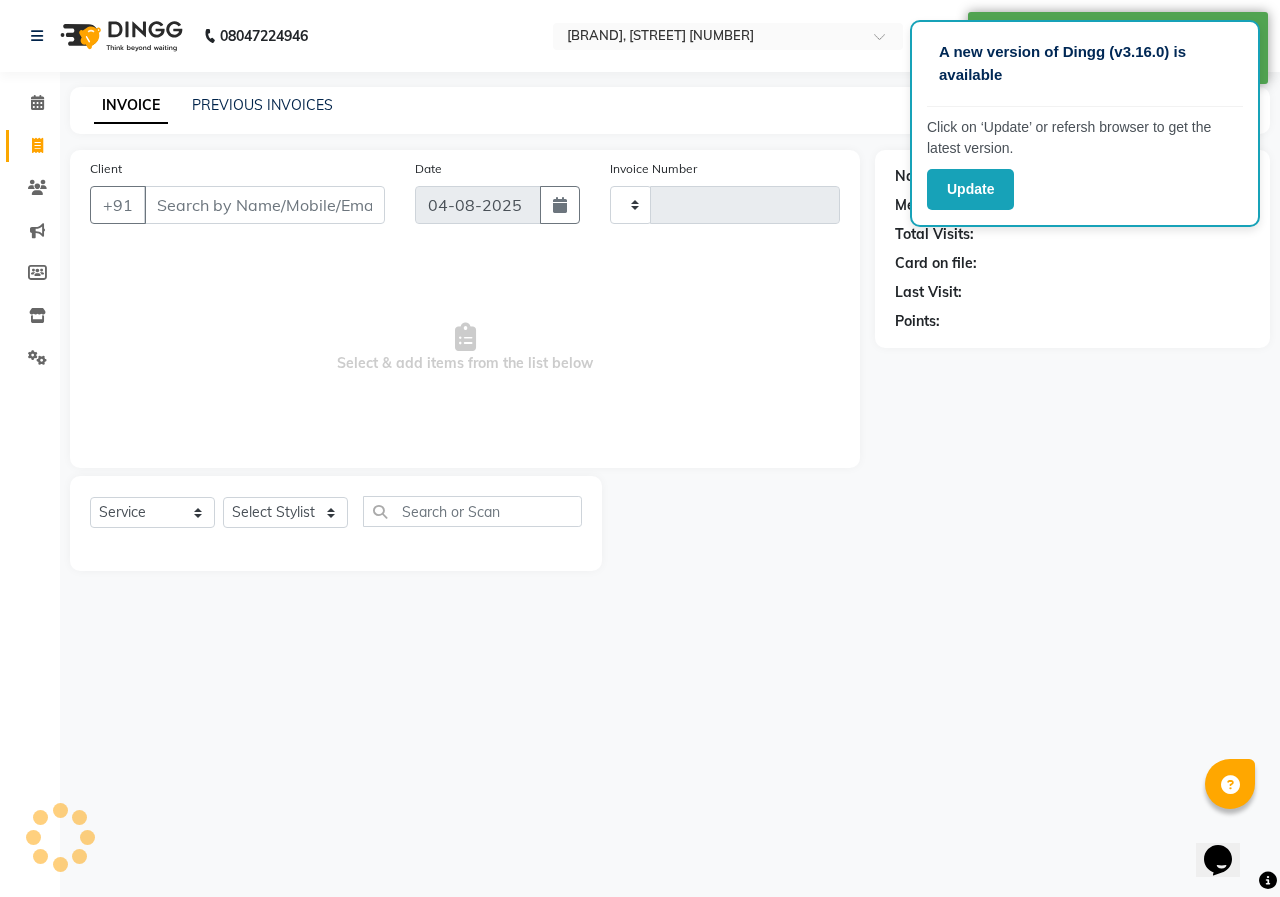 type on "2680" 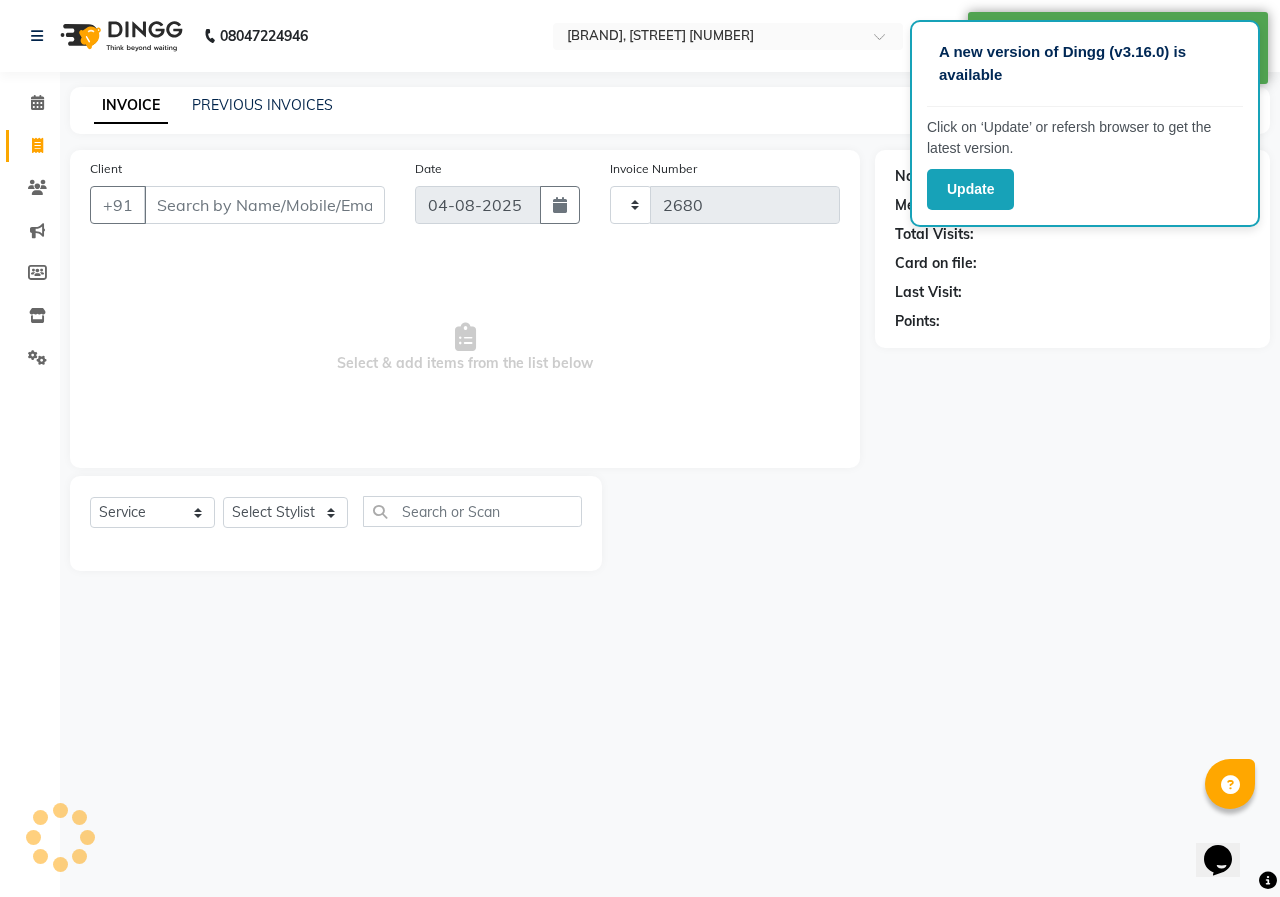 select on "889" 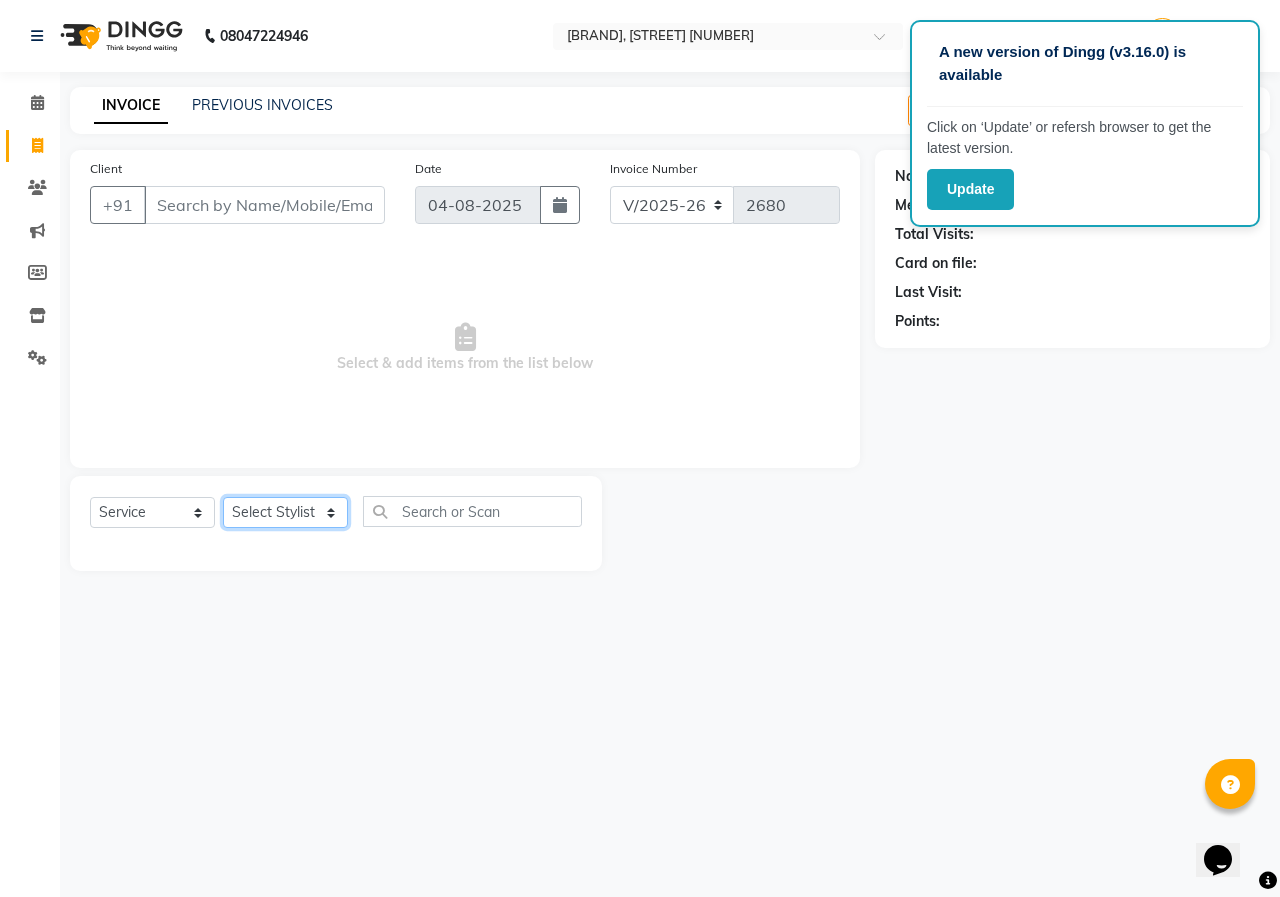 click on "Select Stylist [FIRST] [LAST] Counter [NAME] [NAME] [NAME] [NAME] [NAME]" 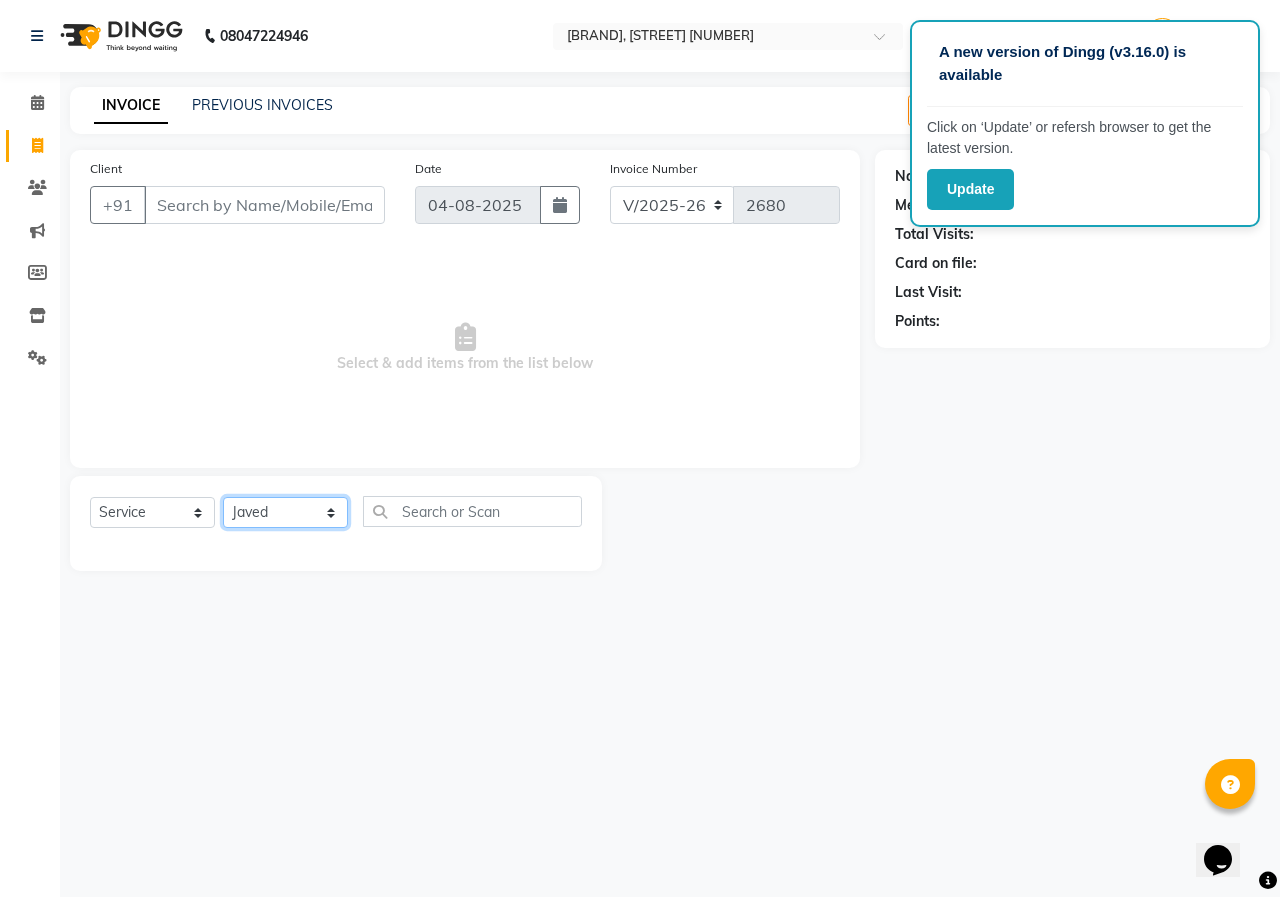 click on "Select Stylist [FIRST] [LAST] Counter [NAME] [NAME] [NAME] [NAME] [NAME]" 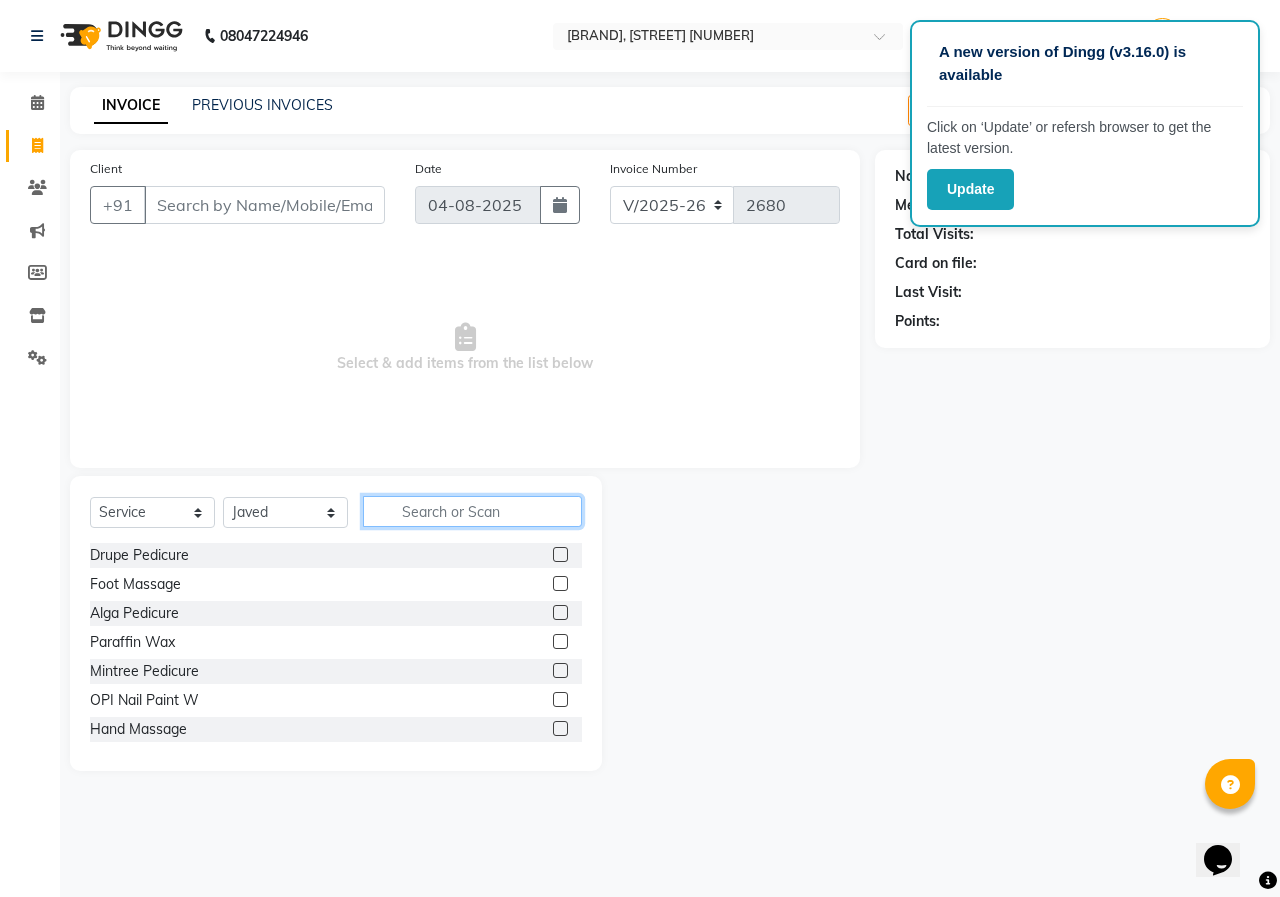 click 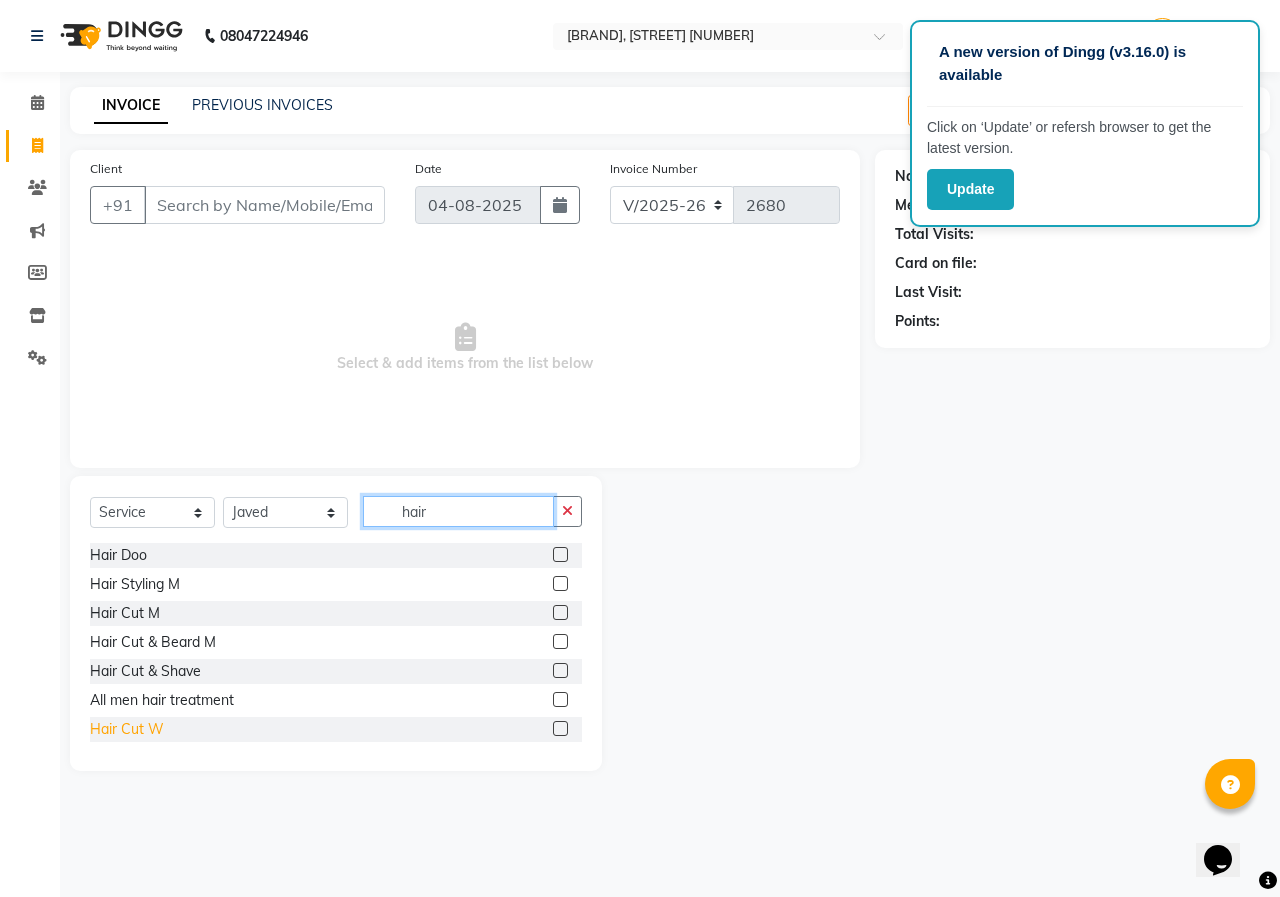 type on "hair" 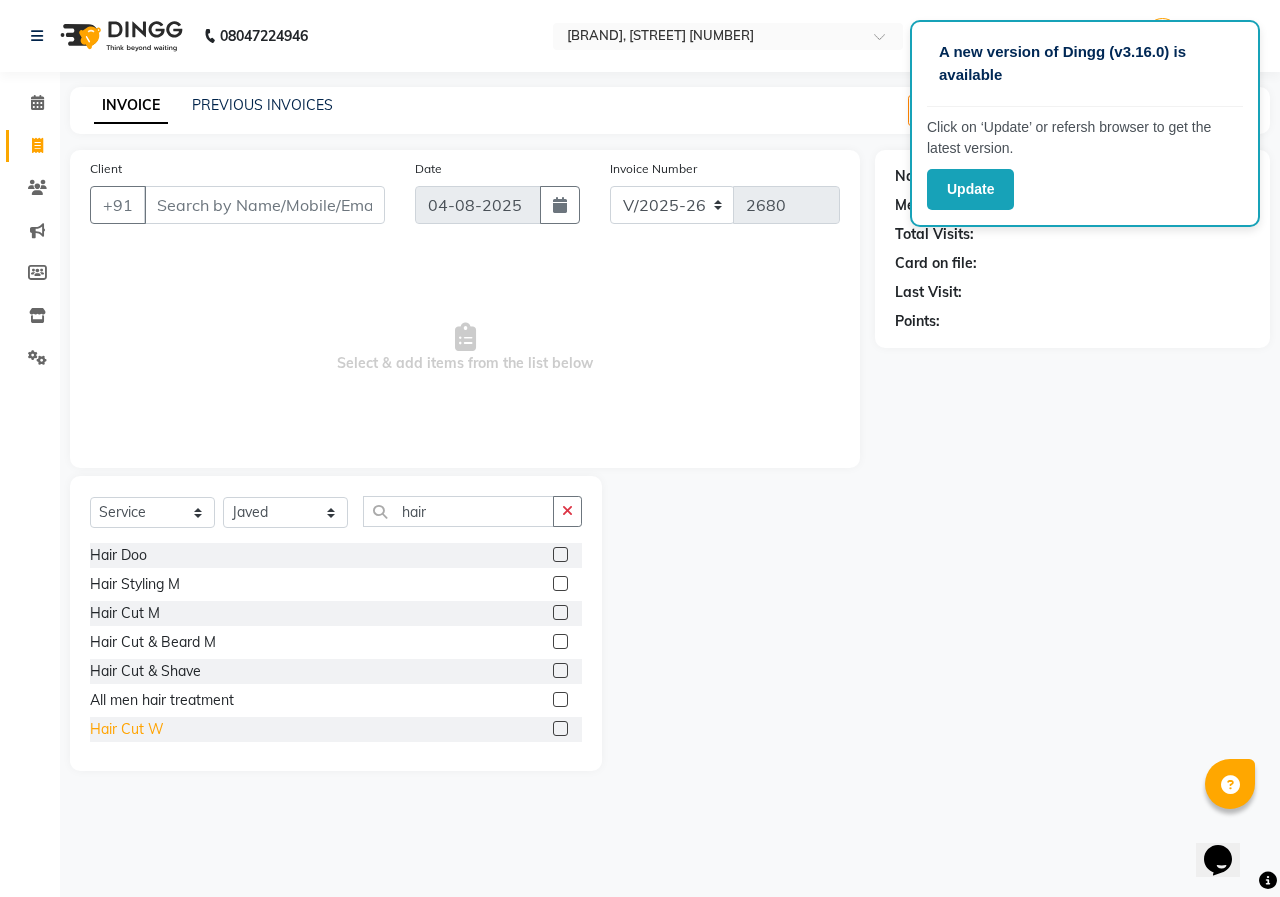 click on "Hair Cut W" 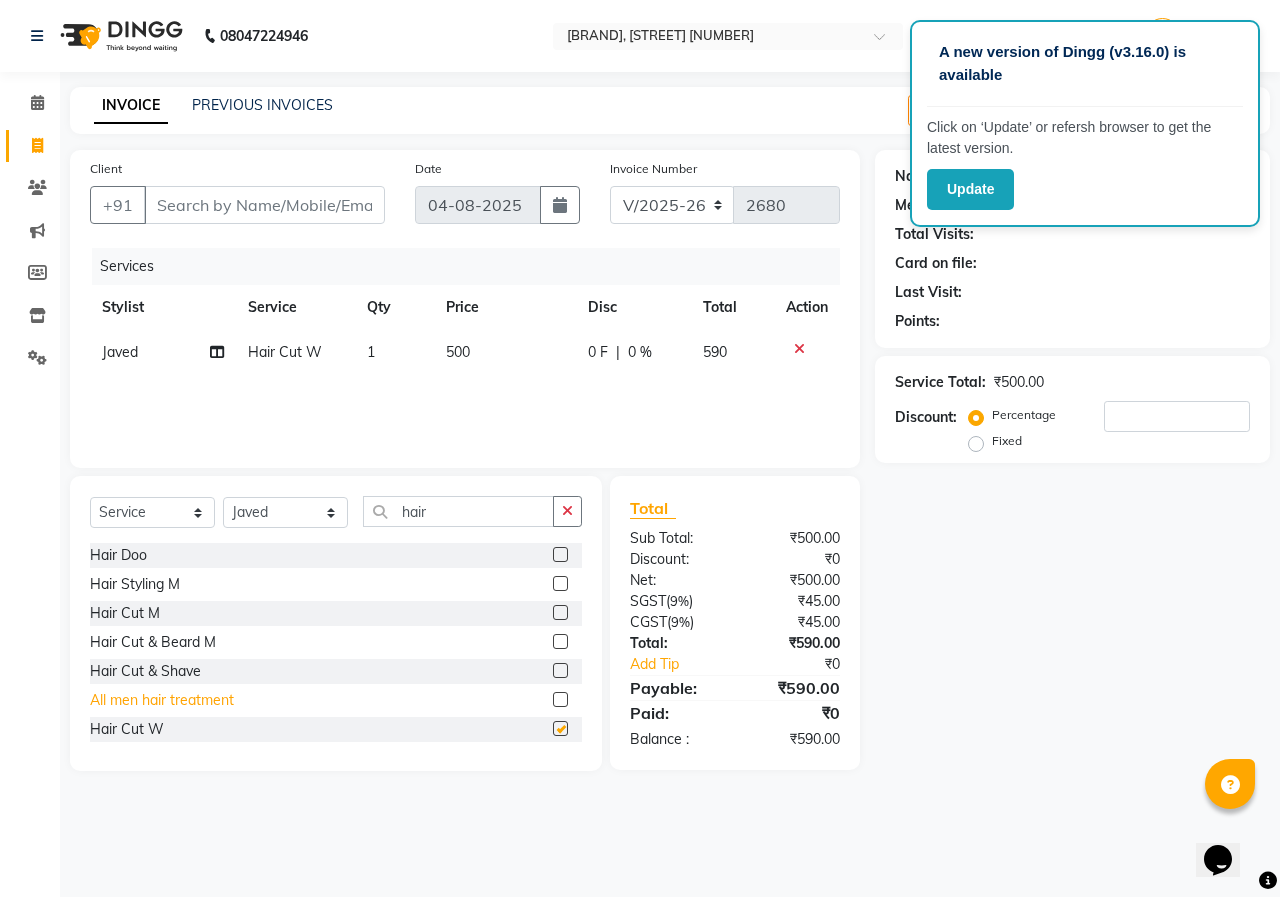 checkbox on "false" 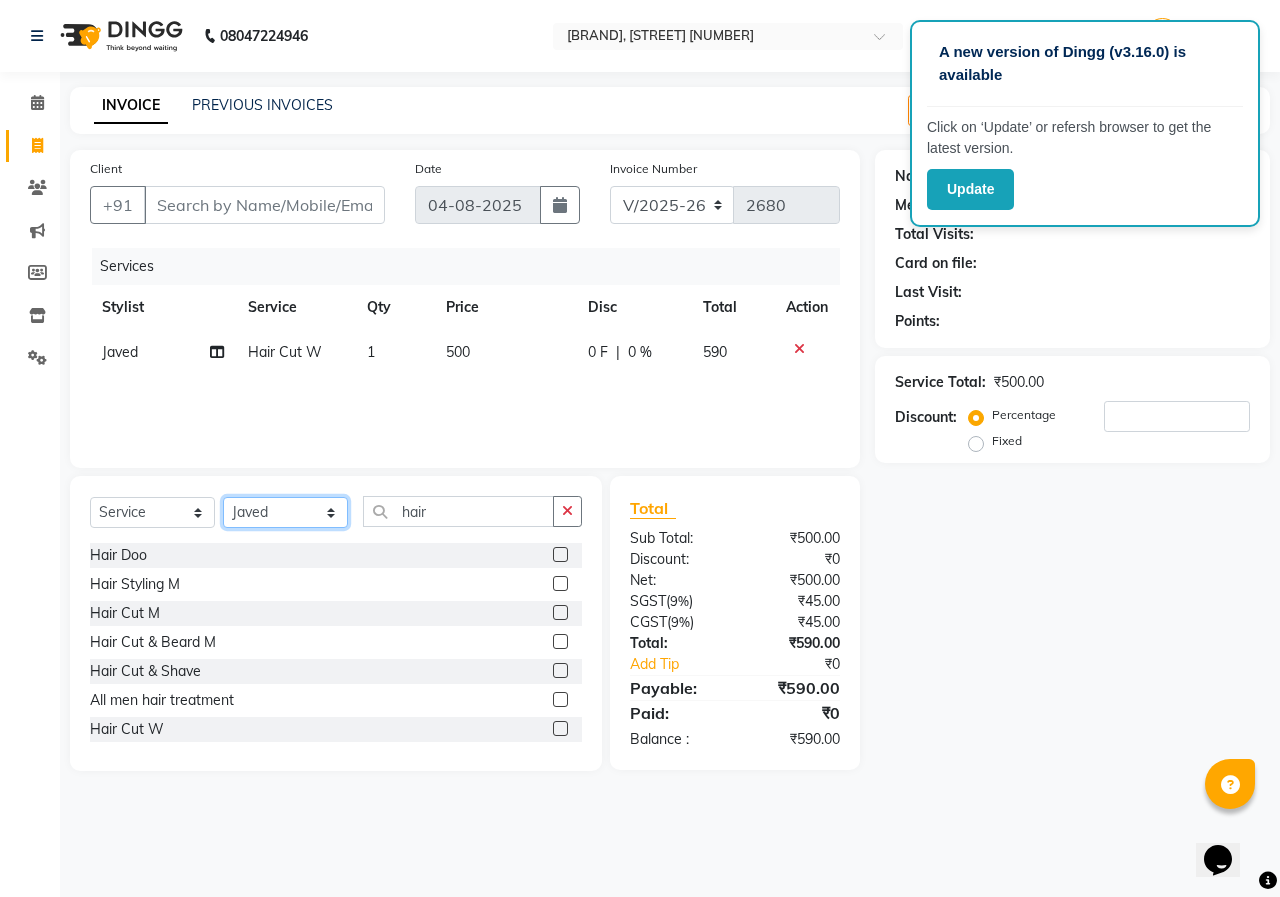 click on "Select Stylist [FIRST] [LAST] Counter [NAME] [NAME] [NAME] [NAME] [NAME]" 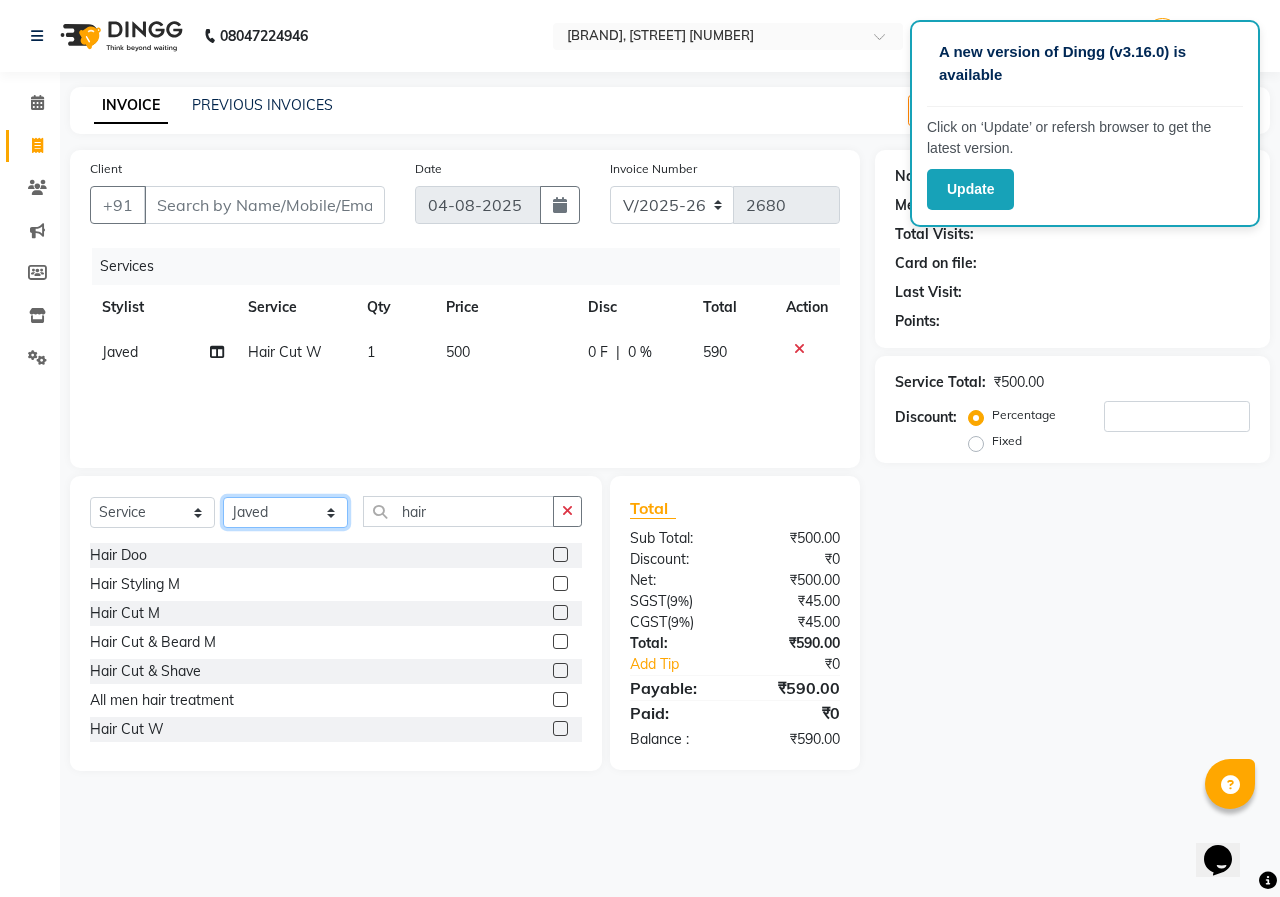 select on "14600" 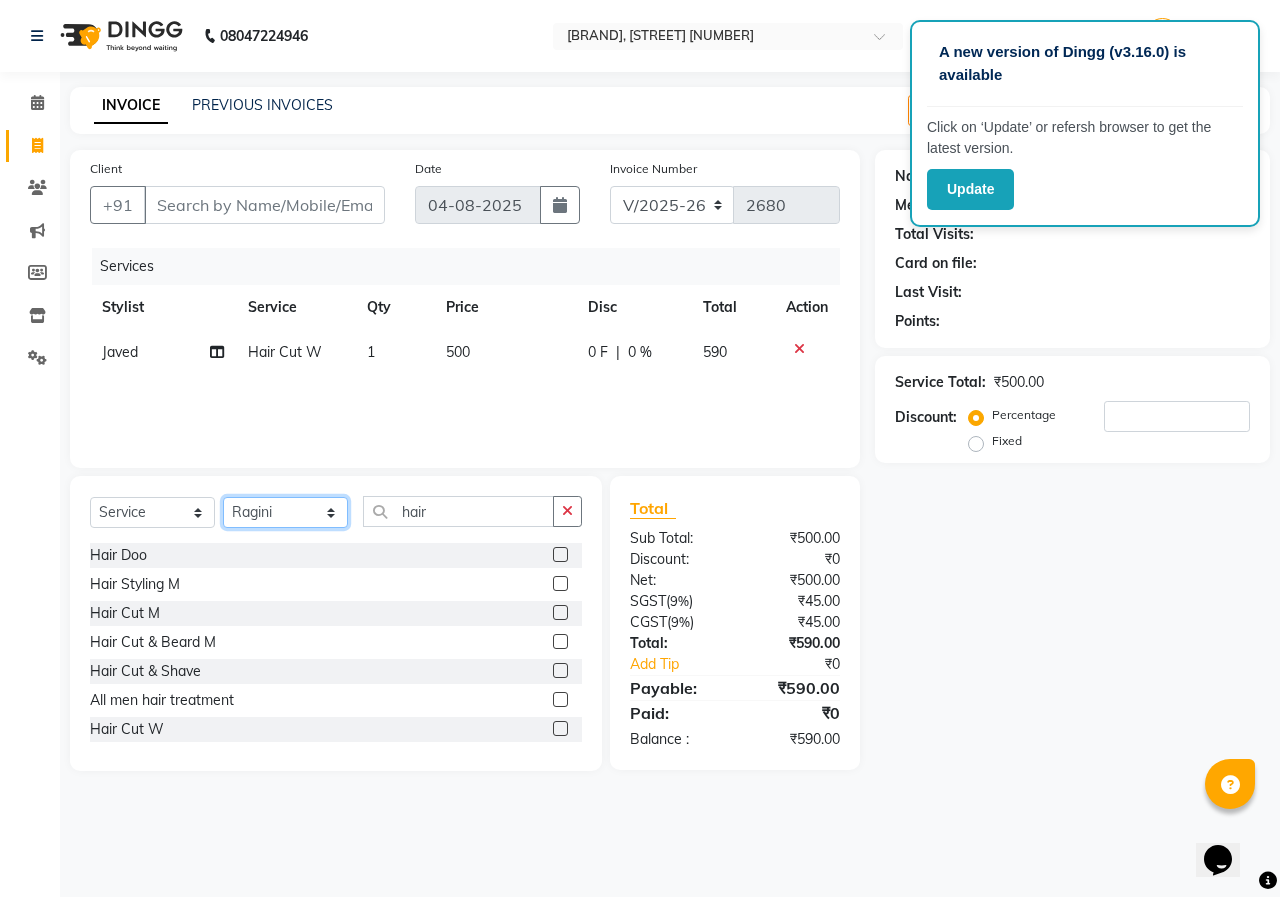 click on "Select Stylist [FIRST] [LAST] Counter [NAME] [NAME] [NAME] [NAME] [NAME]" 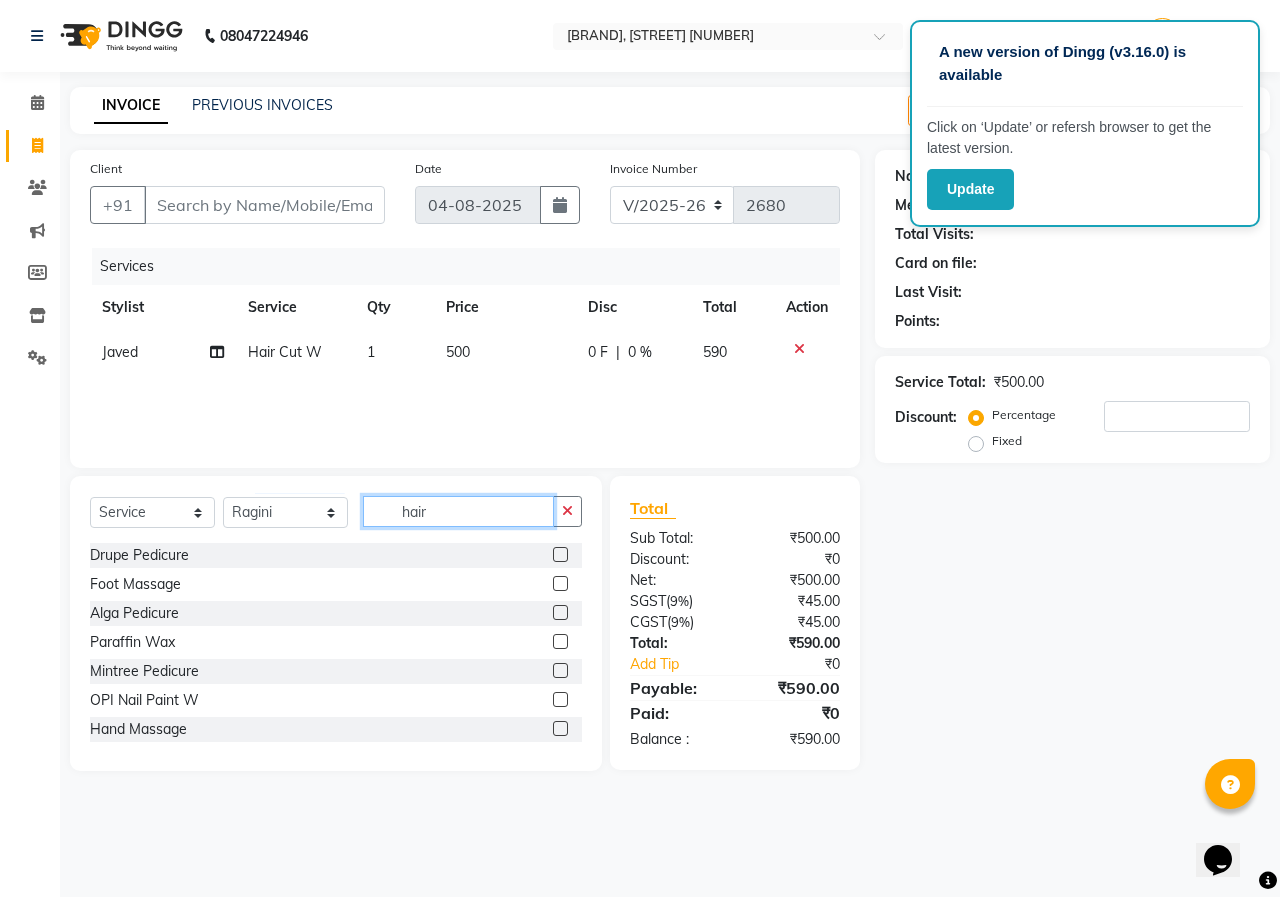 click on "hair" 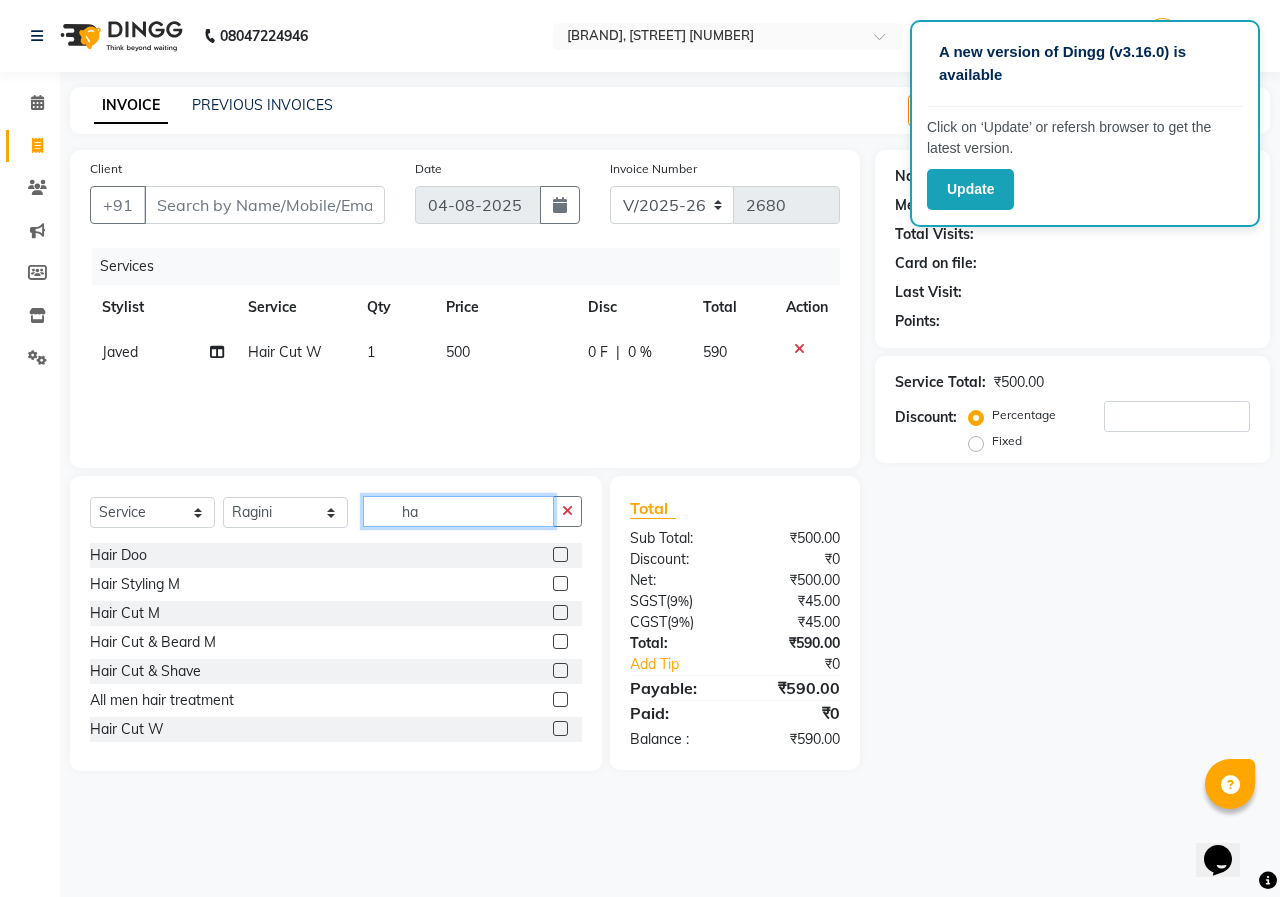 type on "h" 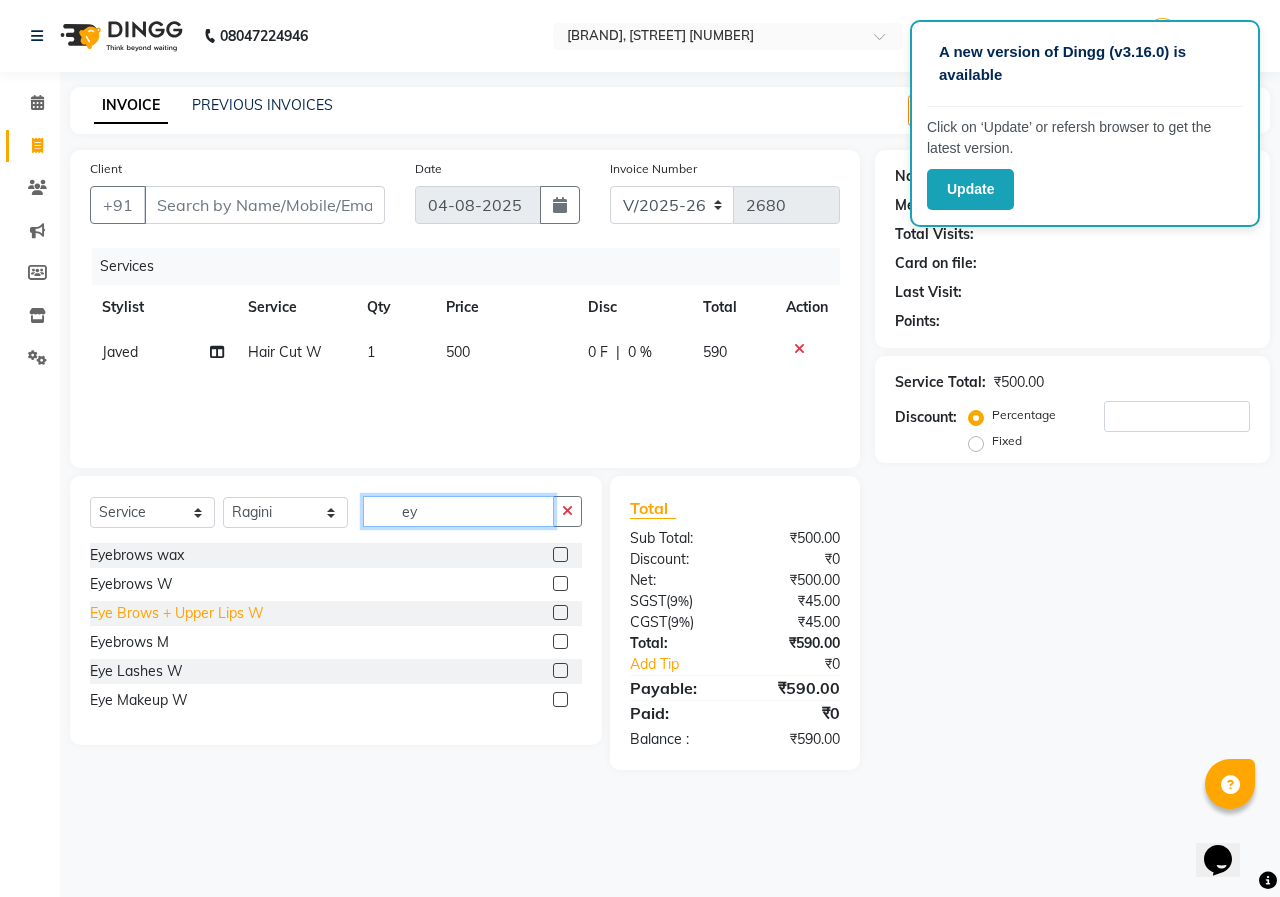 type on "ey" 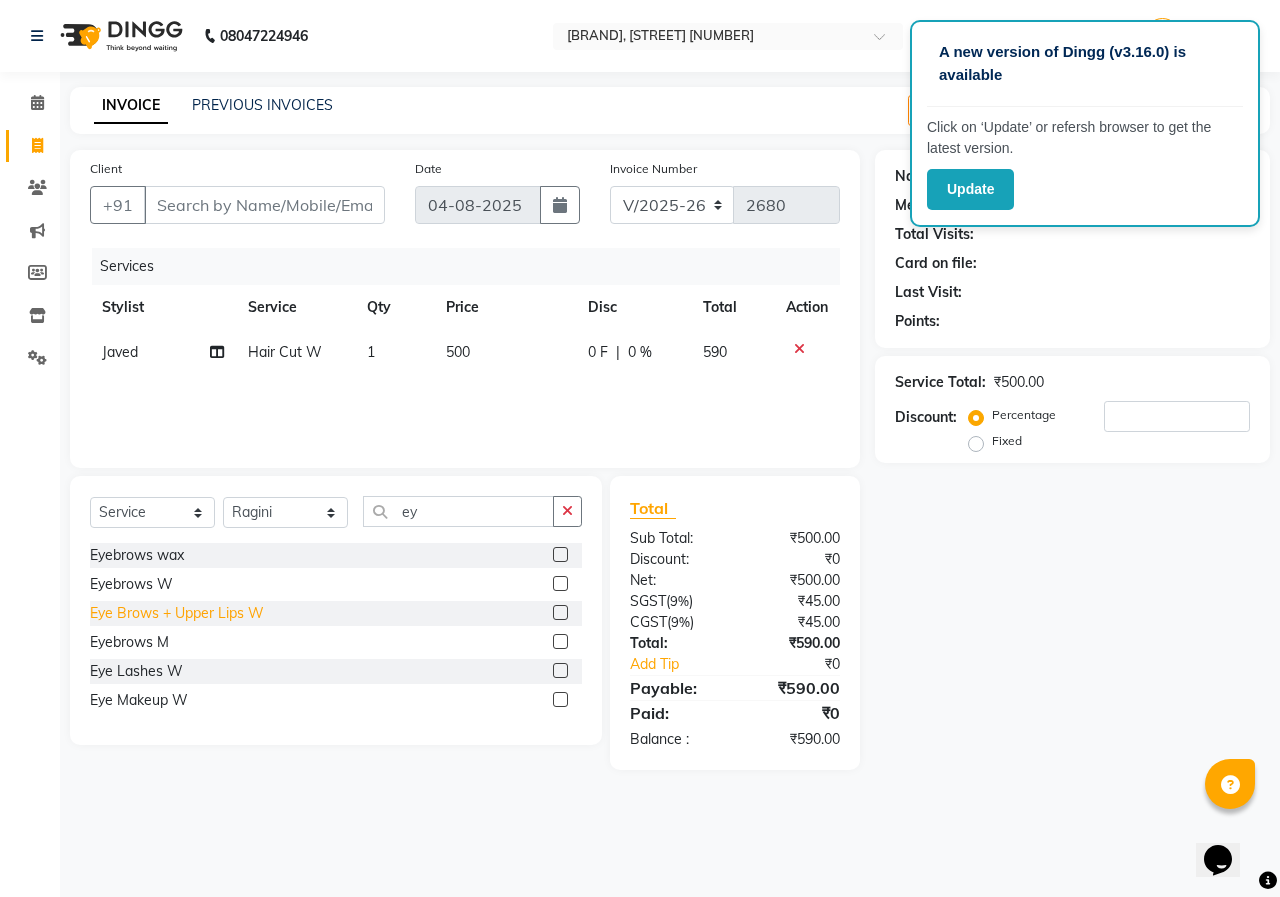 click on "Eye Brows + Upper Lips W" 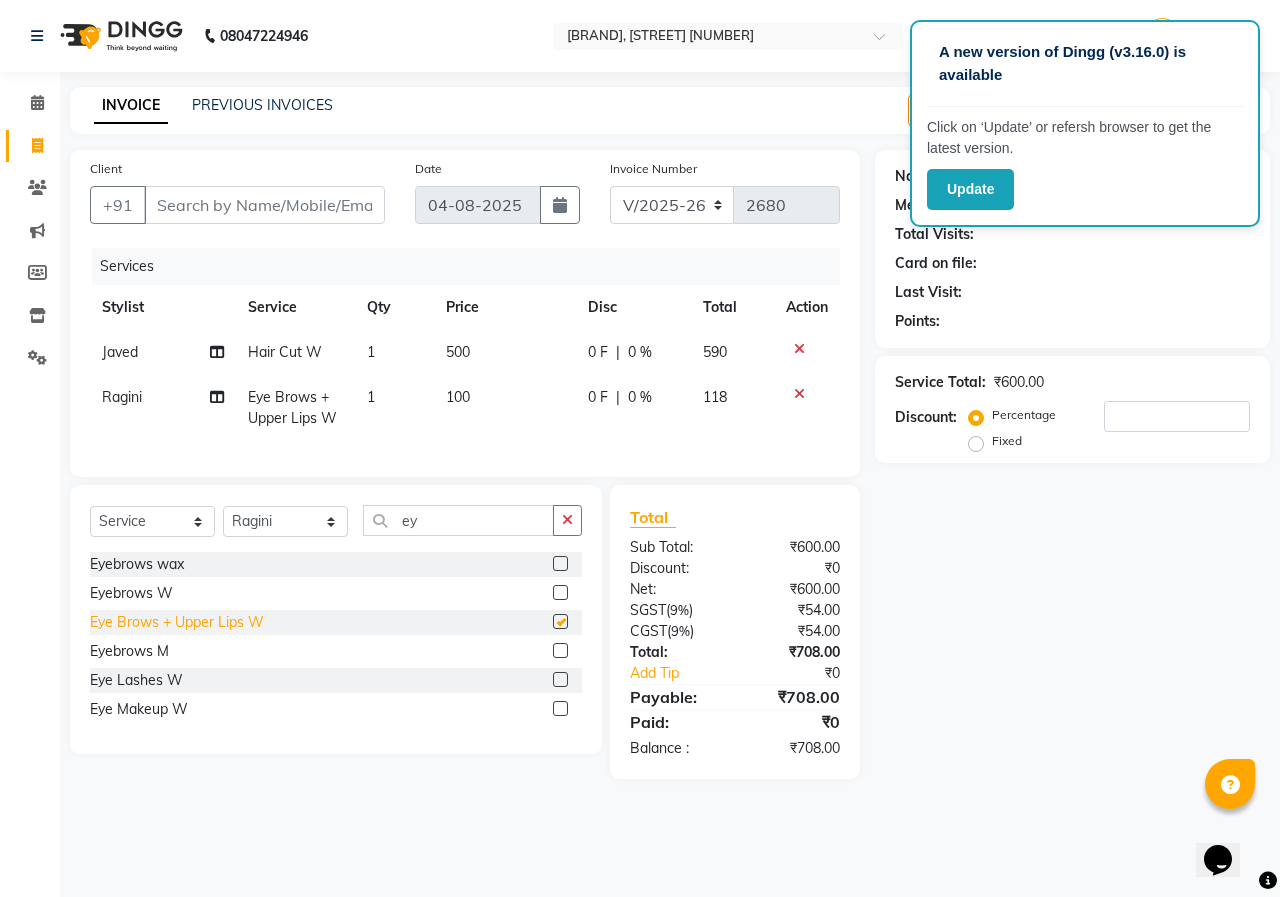 checkbox on "false" 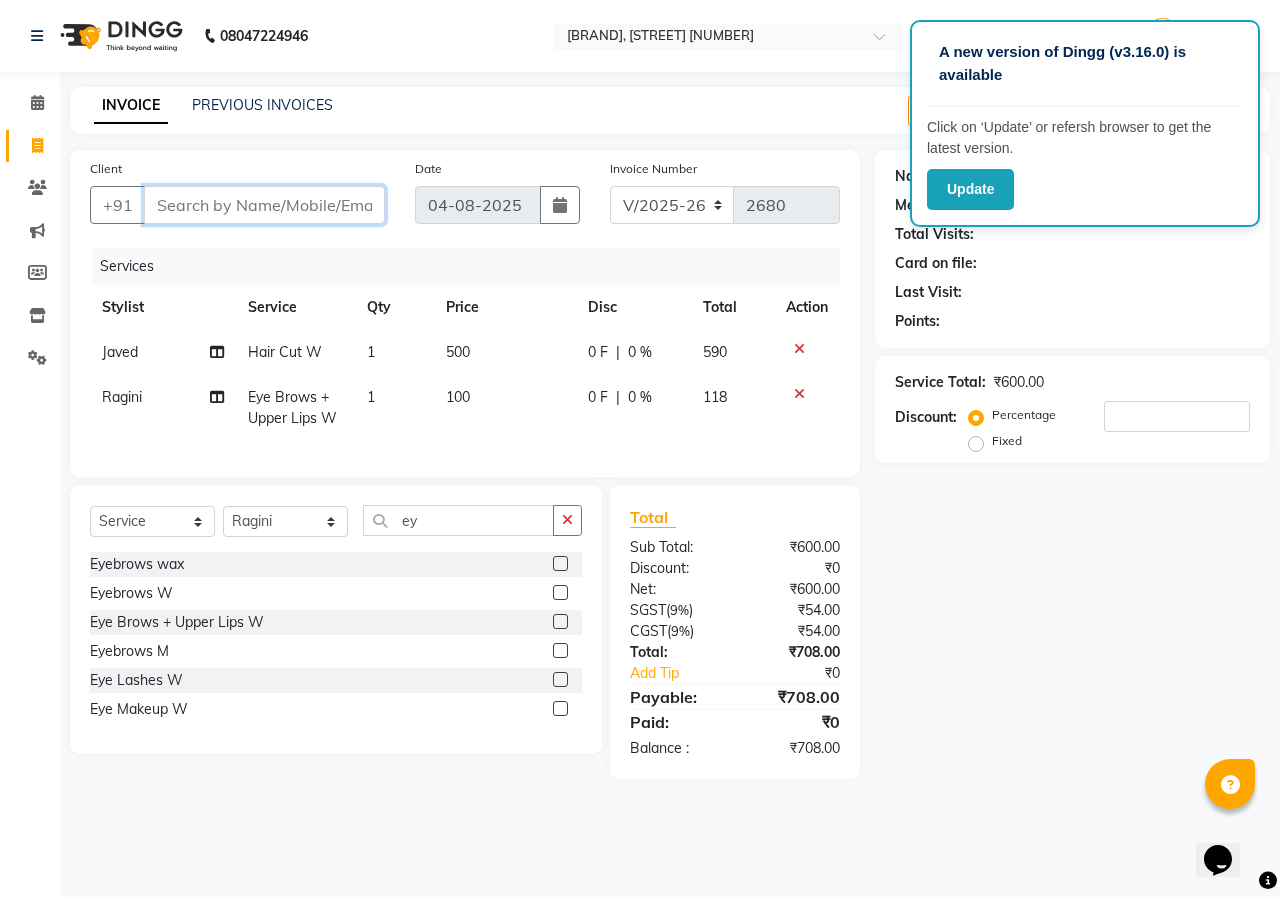 click on "Client" at bounding box center [264, 205] 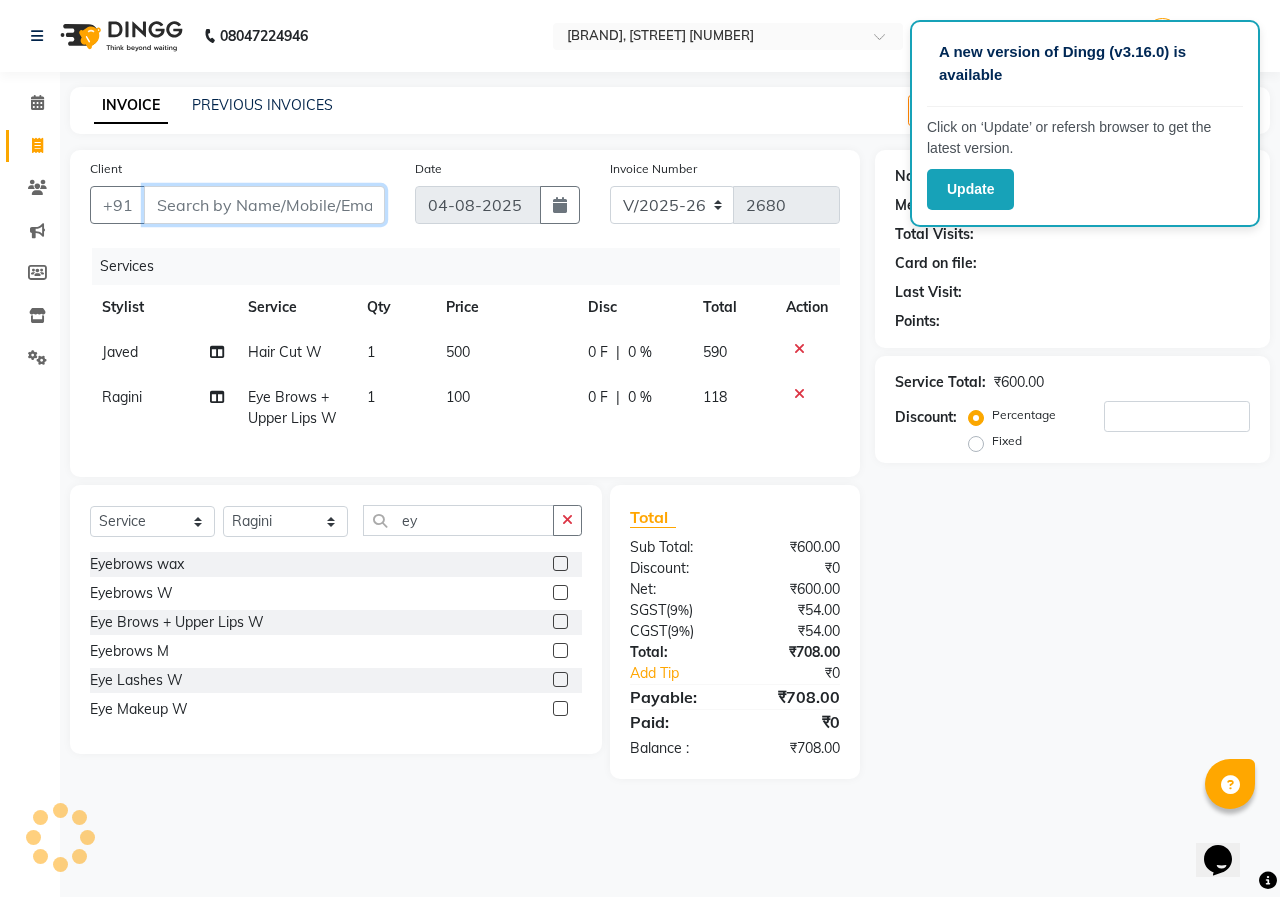 type on "7" 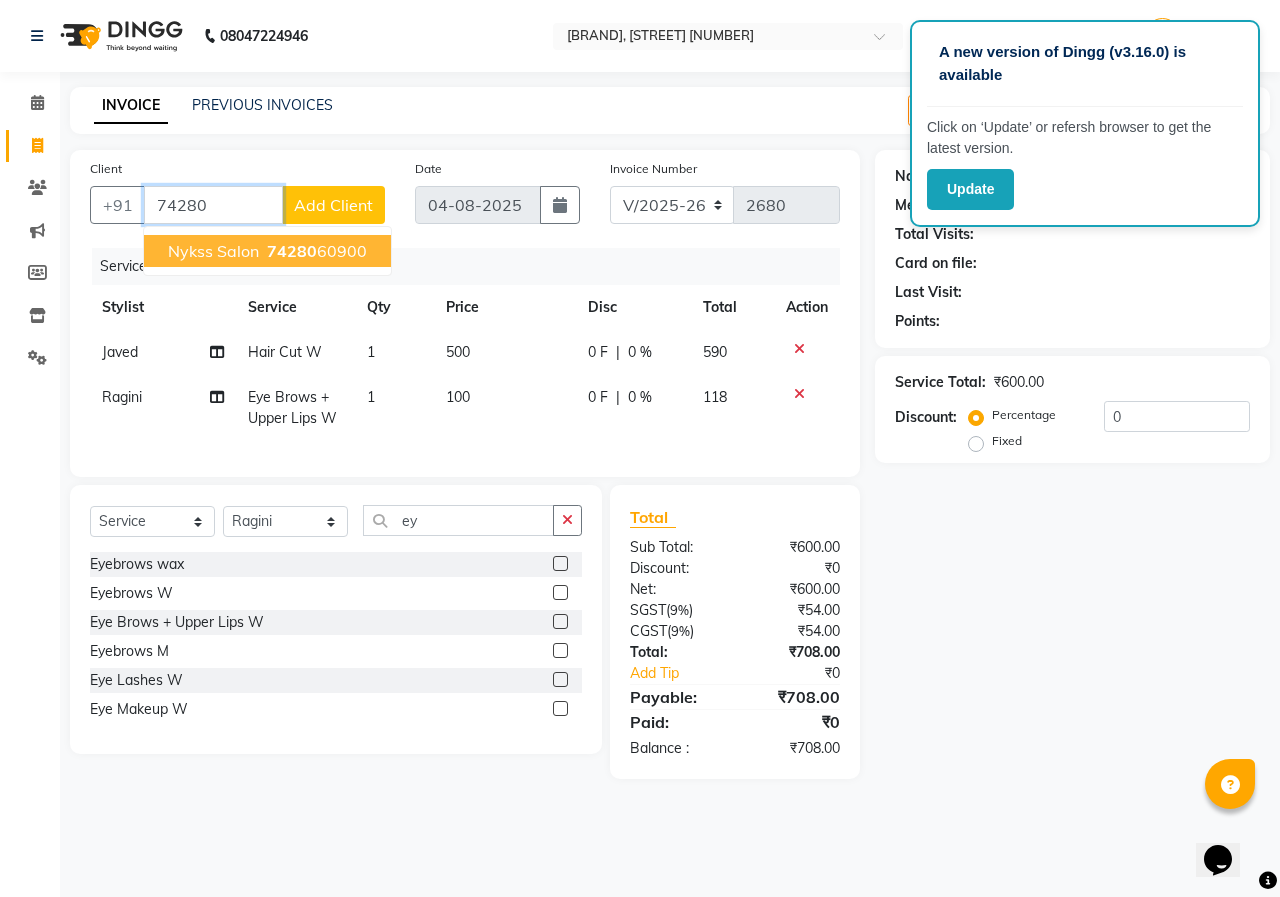 click on "Nykss Salon   74280 60900" at bounding box center [267, 251] 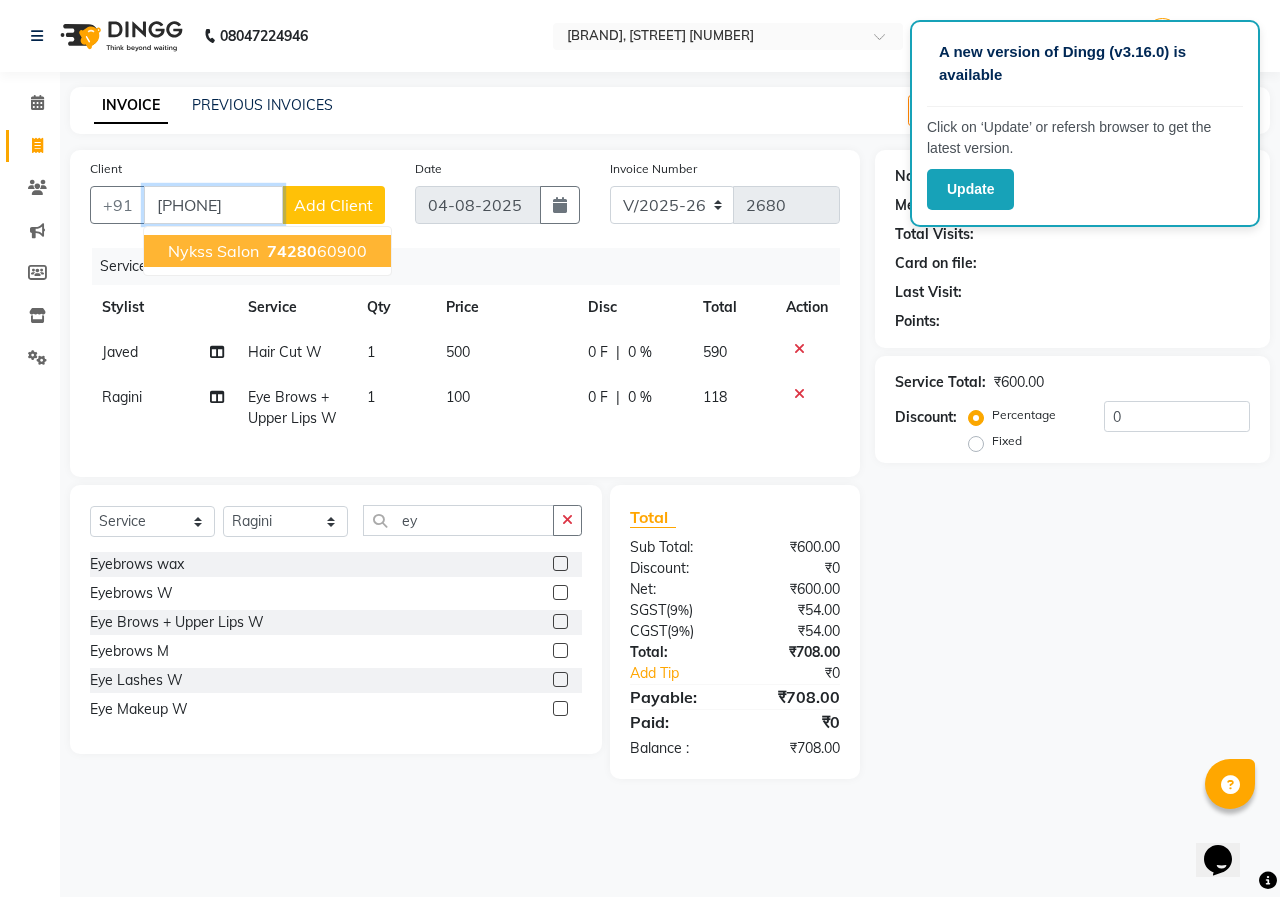 type on "[PHONE]" 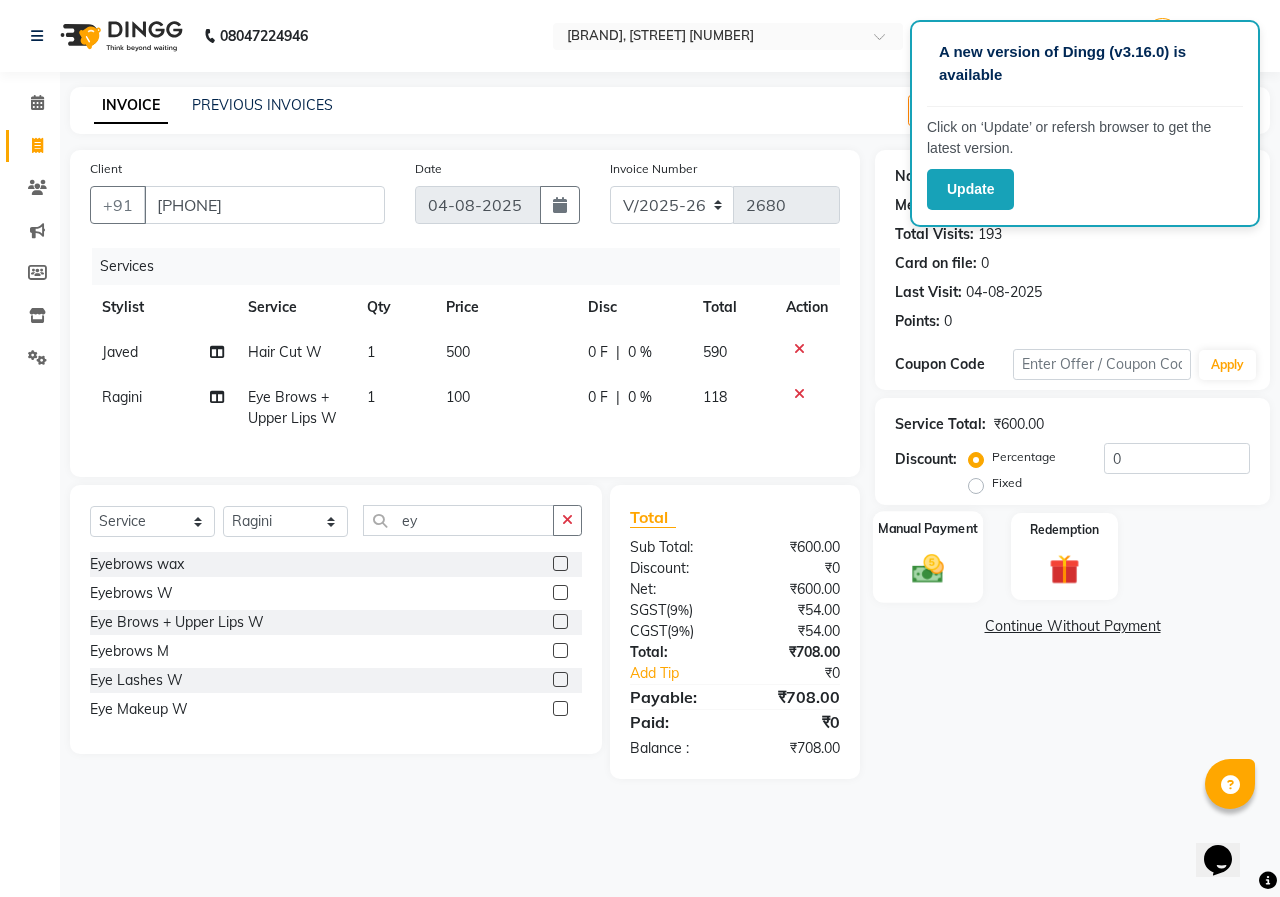 click 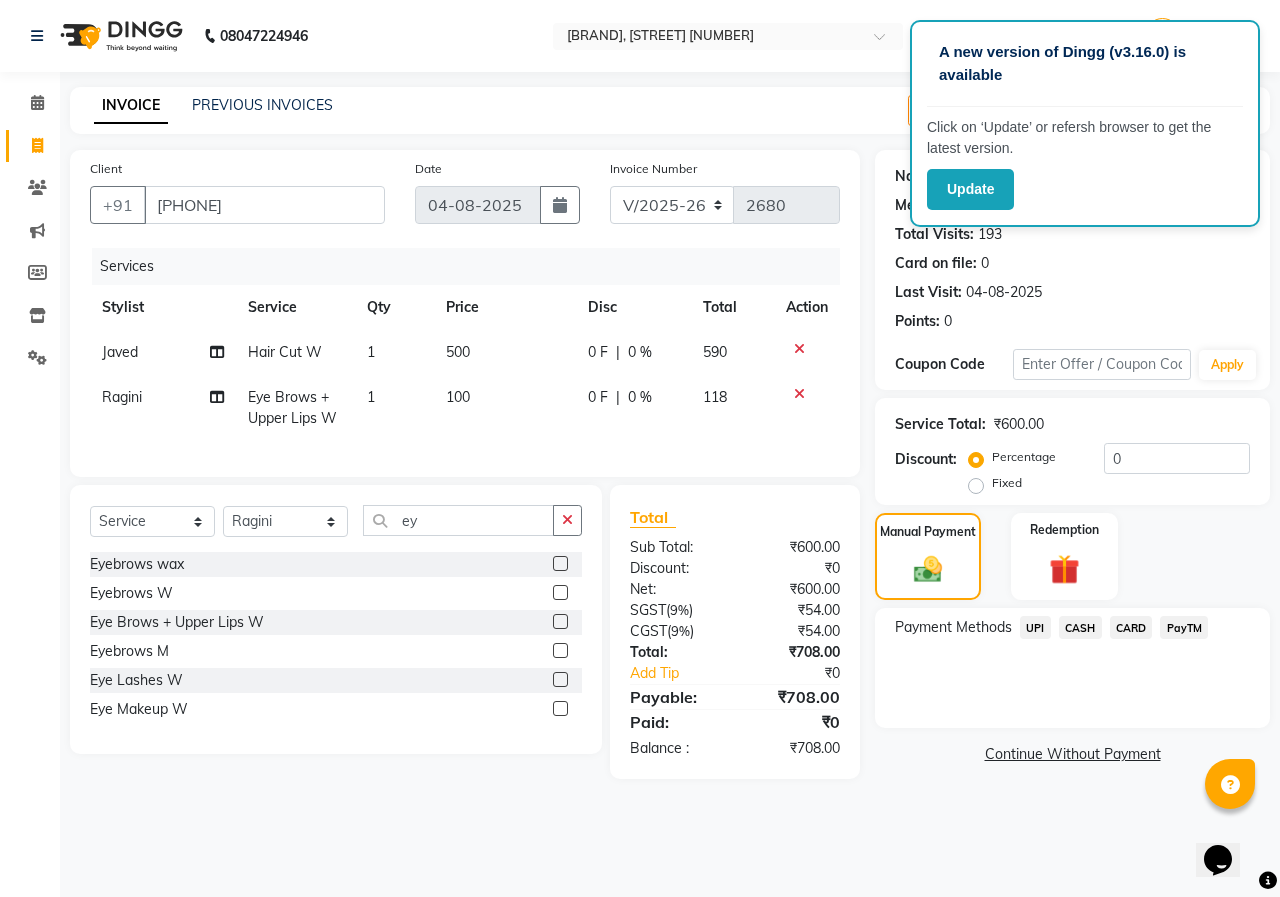 click on "CASH" 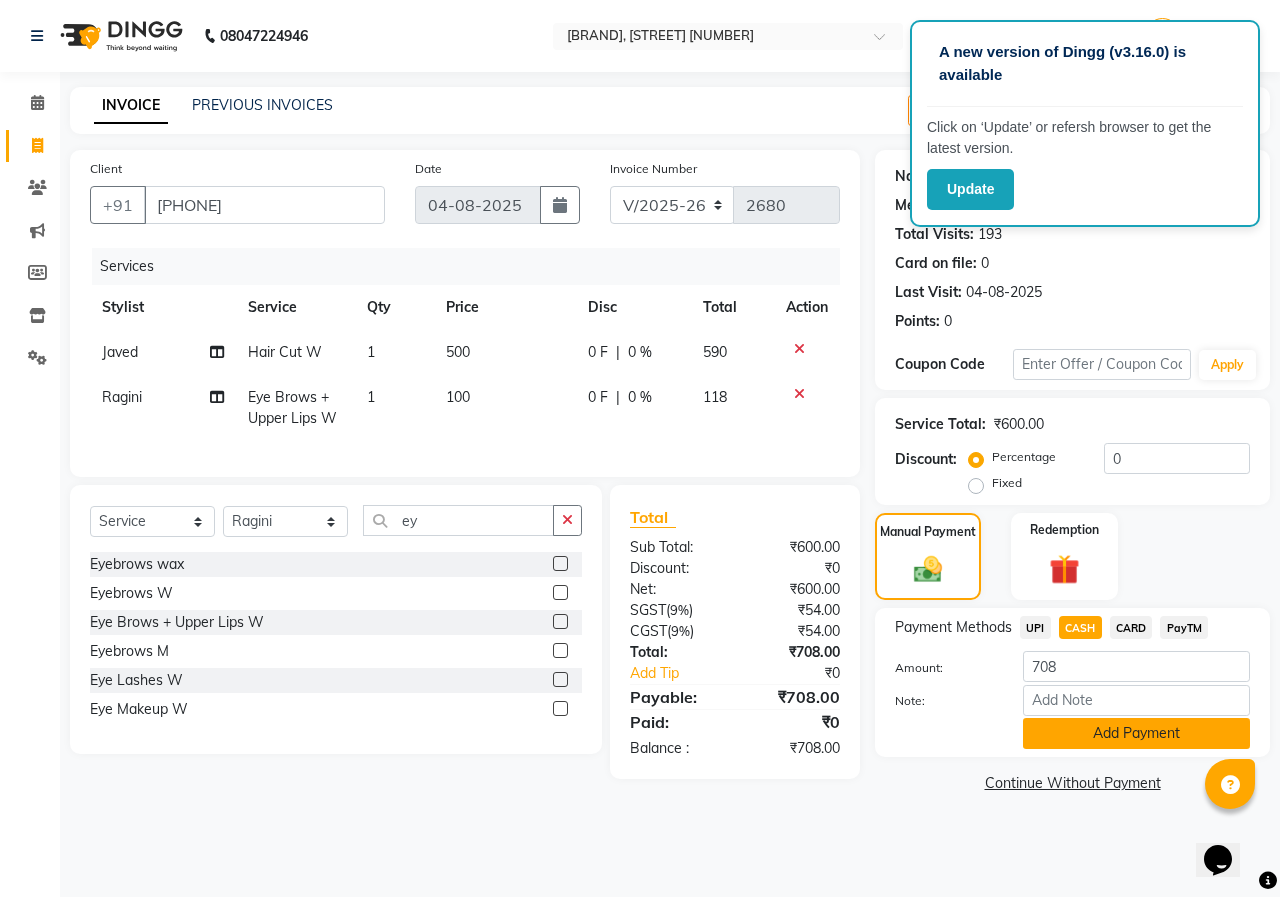 click on "Add Payment" 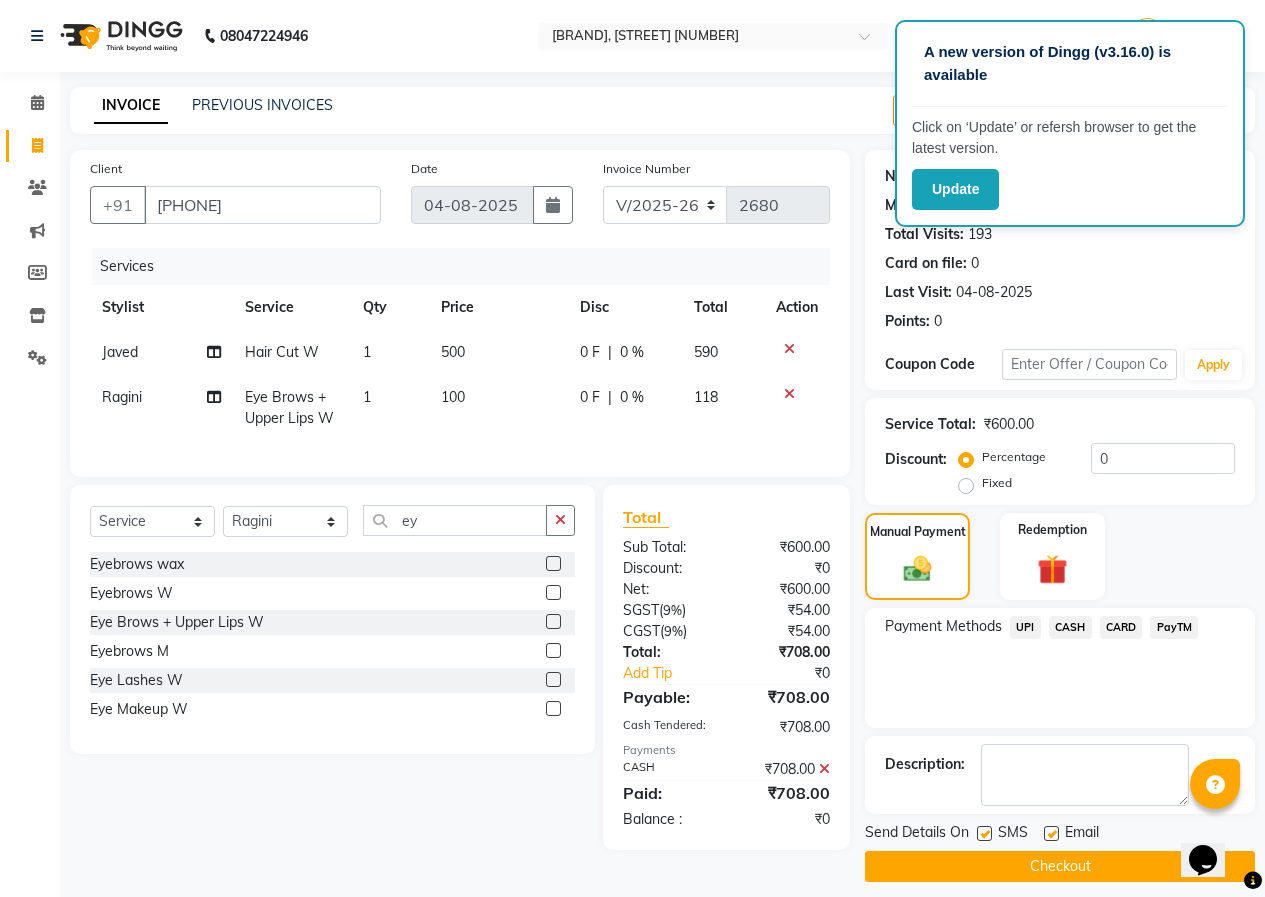 click on "Checkout" 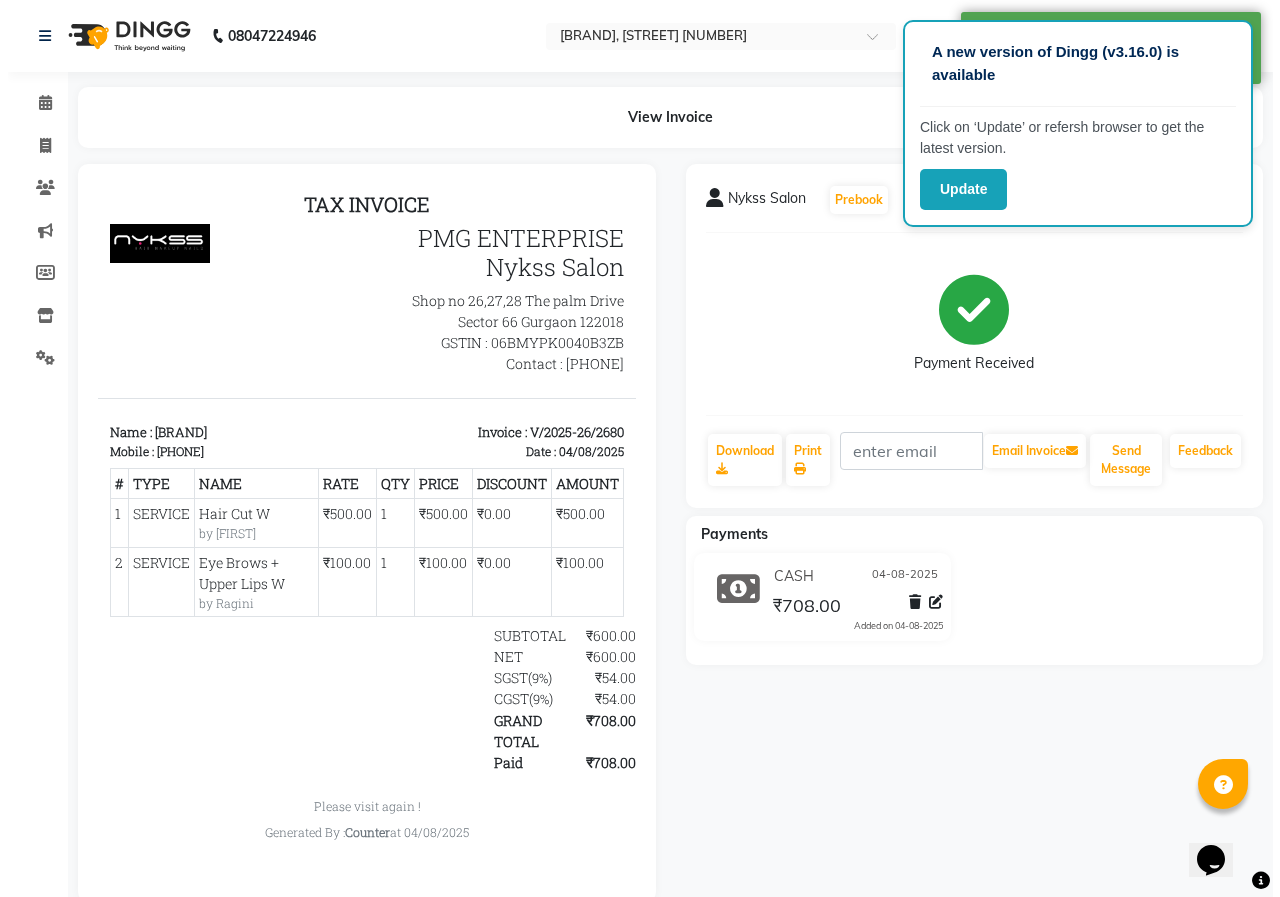scroll, scrollTop: 0, scrollLeft: 0, axis: both 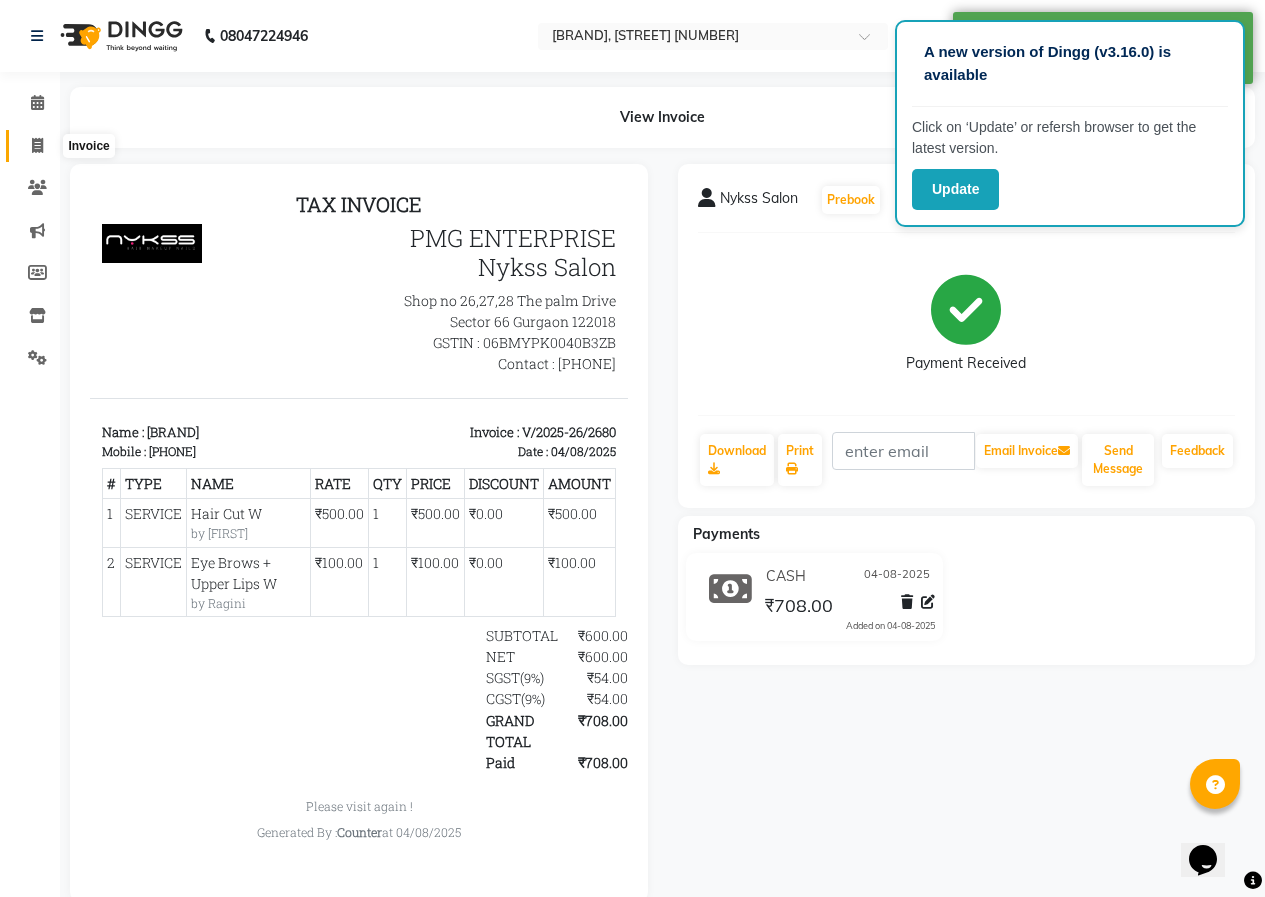 click 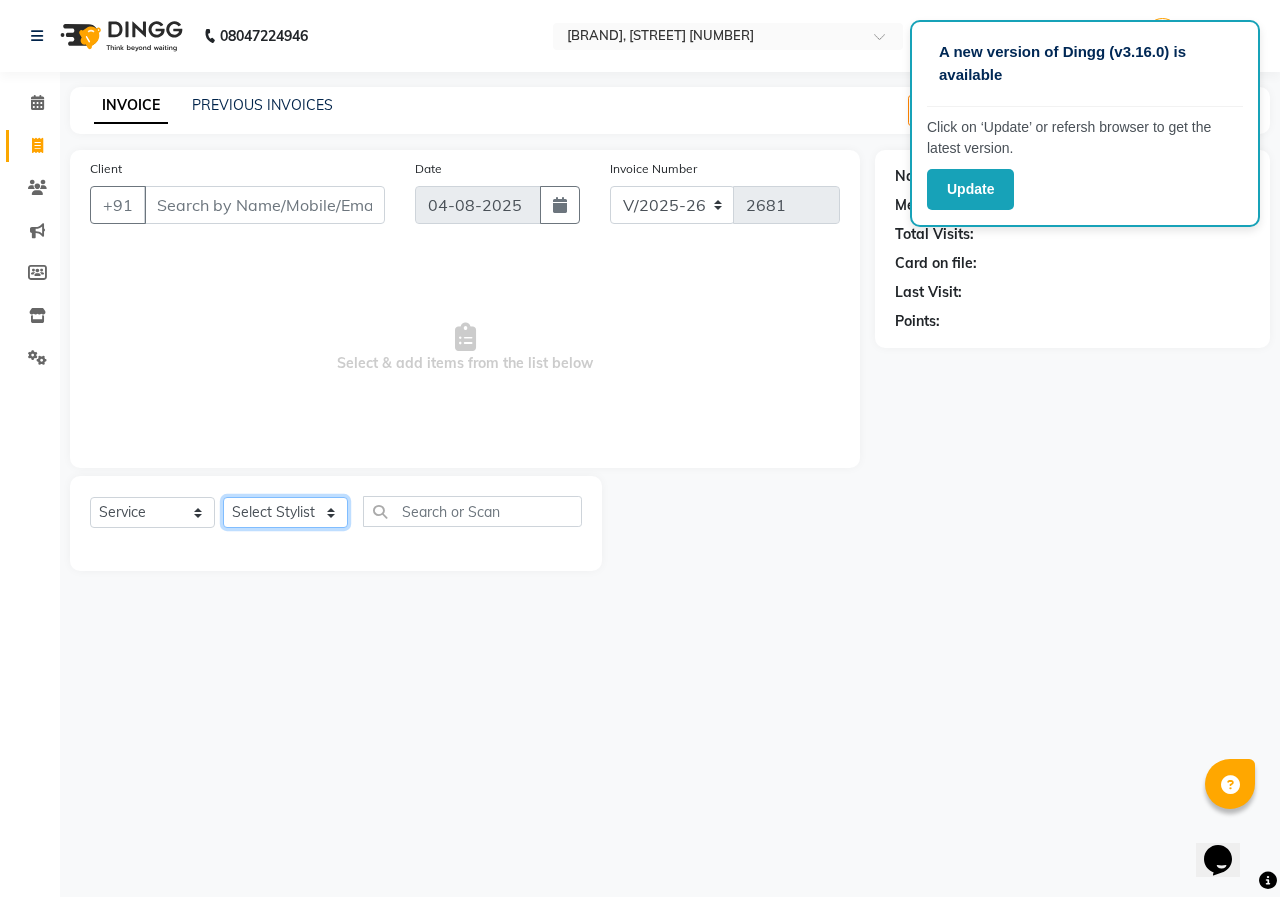 click on "Select Stylist [FIRST] [LAST] Counter [NAME] [NAME] [NAME] [NAME] [NAME]" 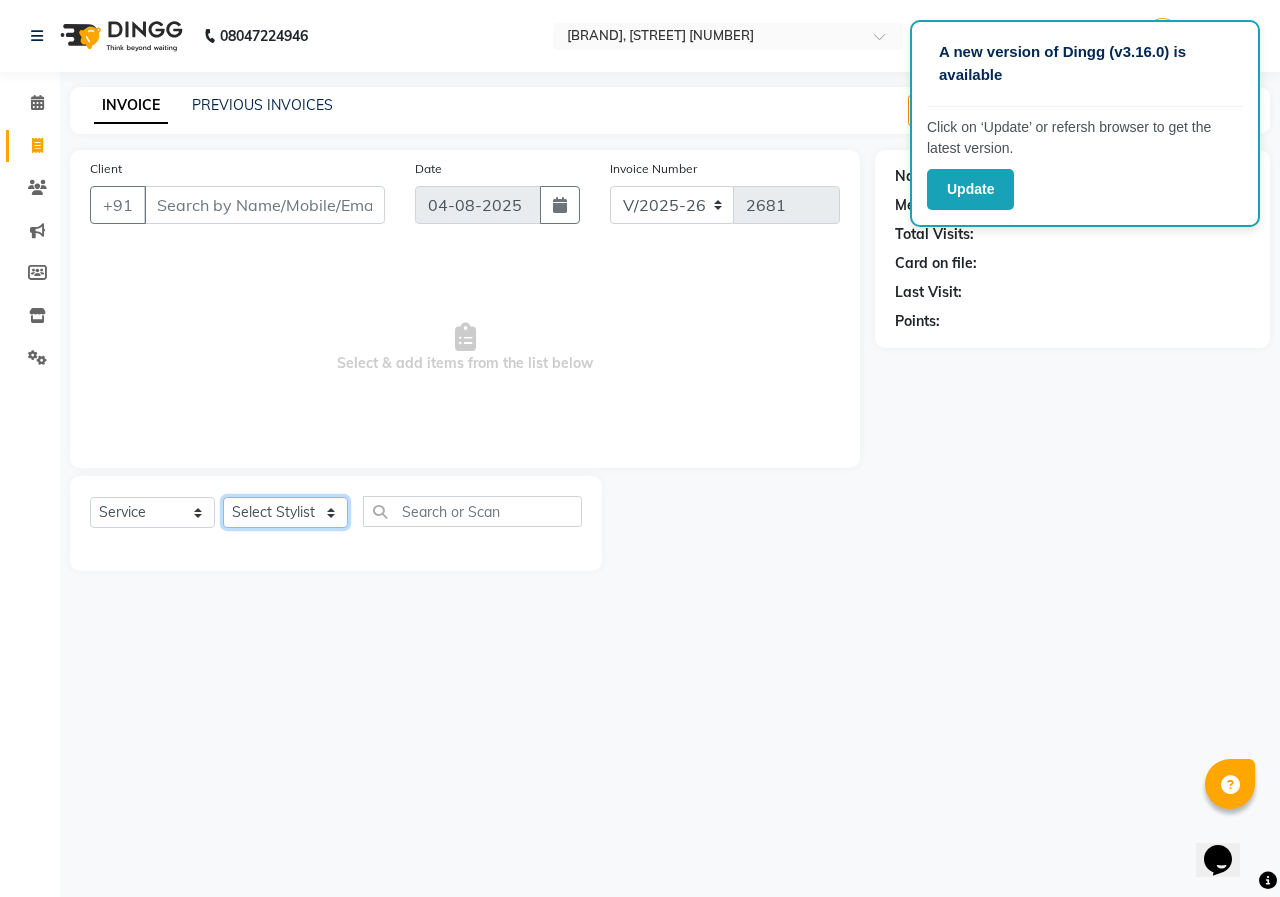select on "[NUMBER]" 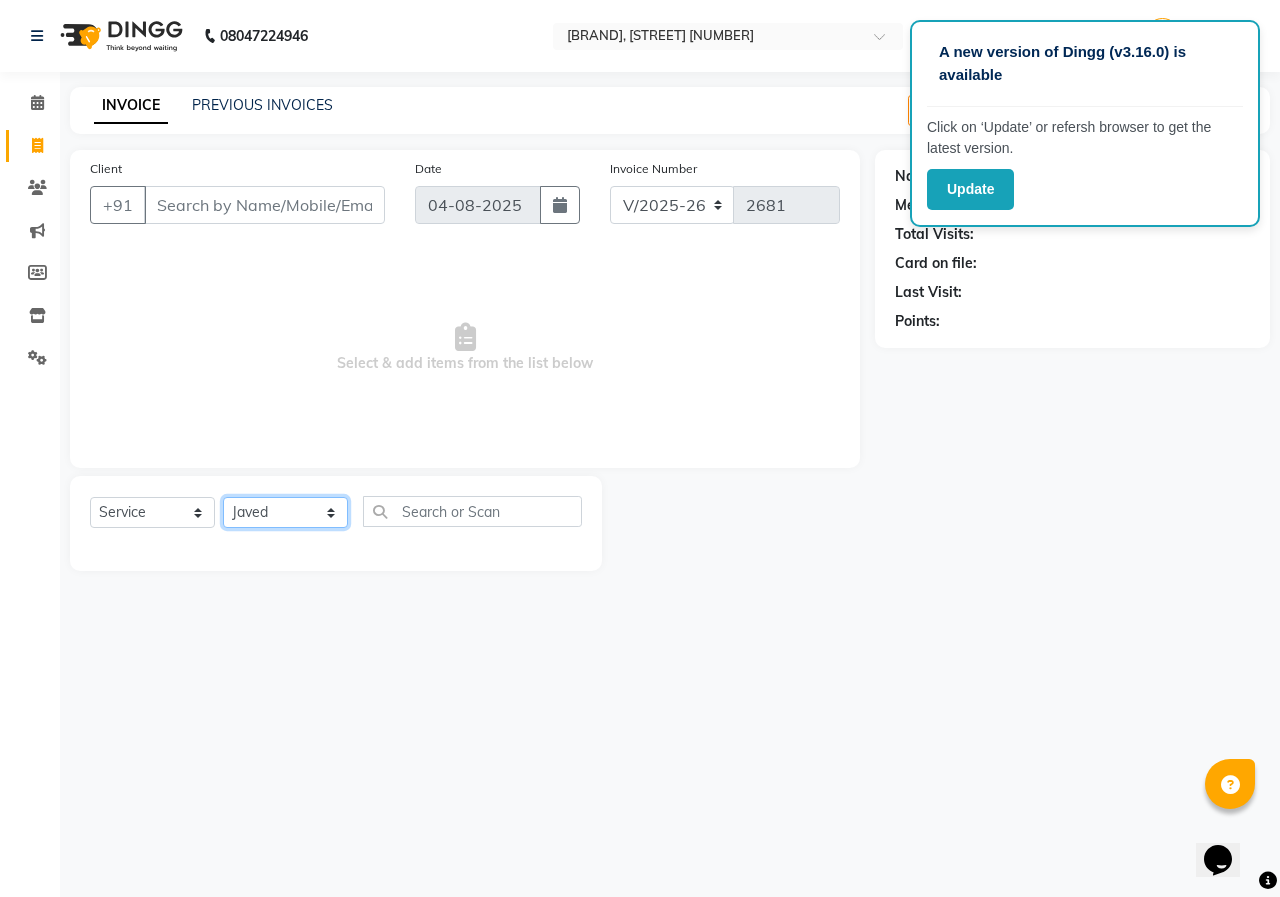 click on "Select Stylist [FIRST] [LAST] Counter [NAME] [NAME] [NAME] [NAME] [NAME]" 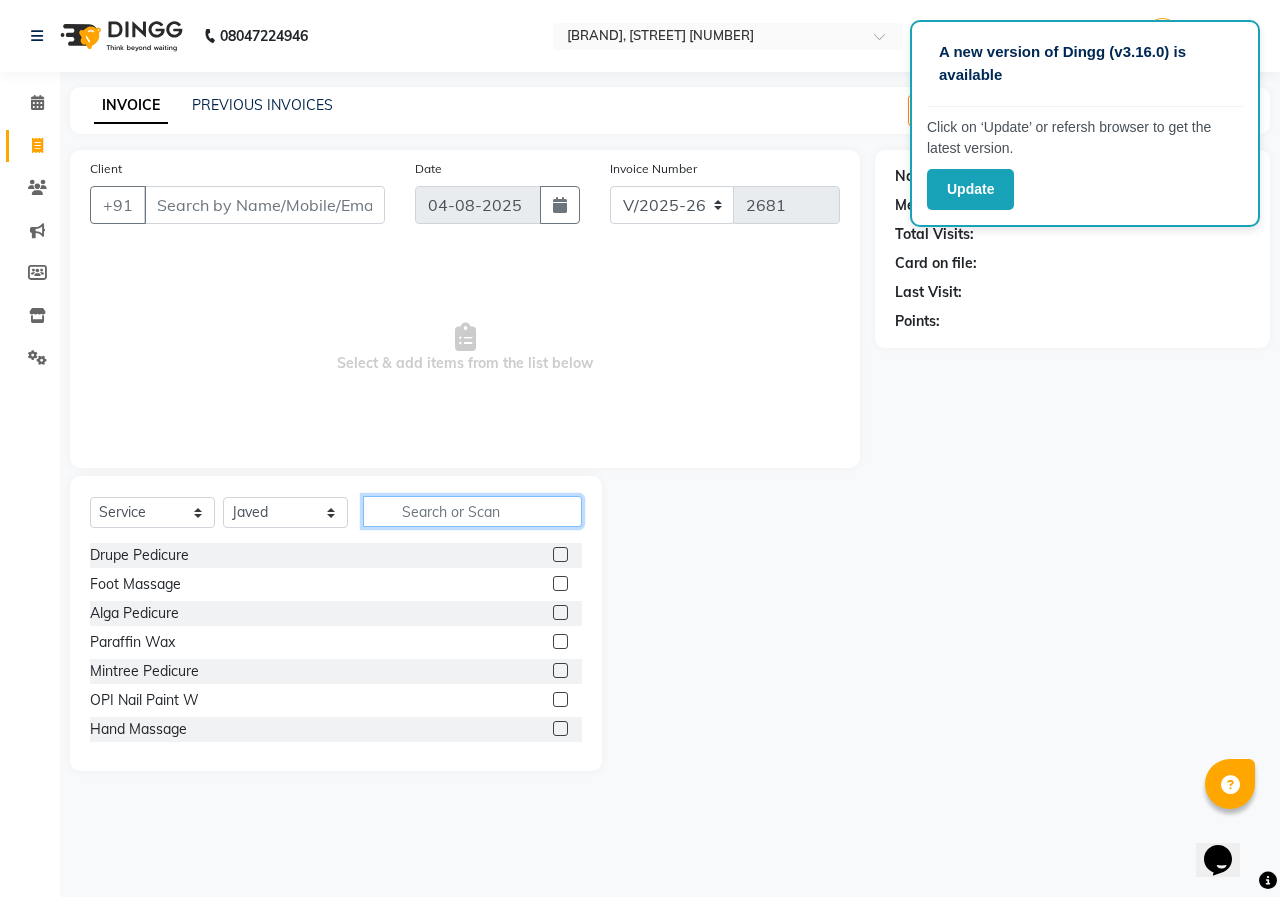 click 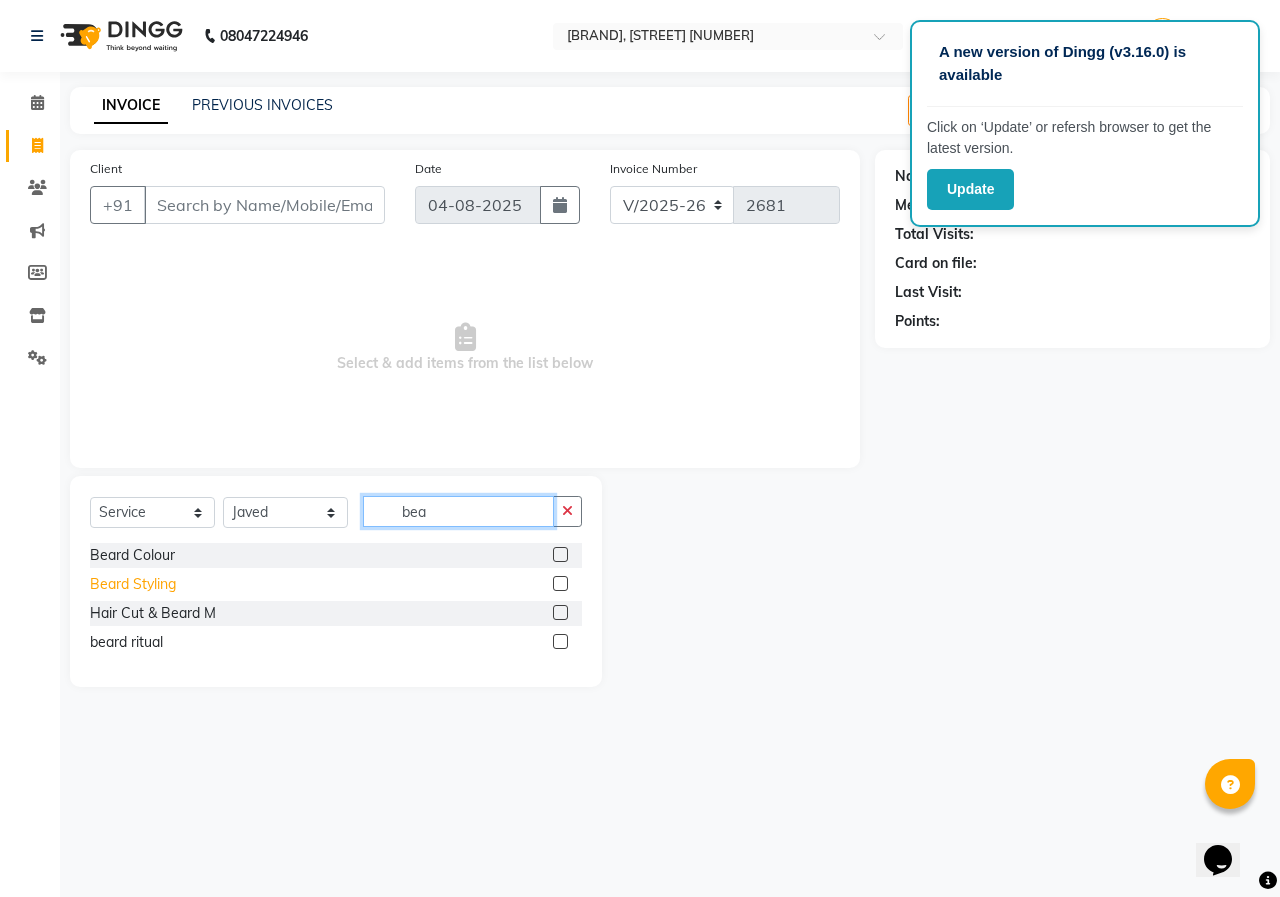 type on "bea" 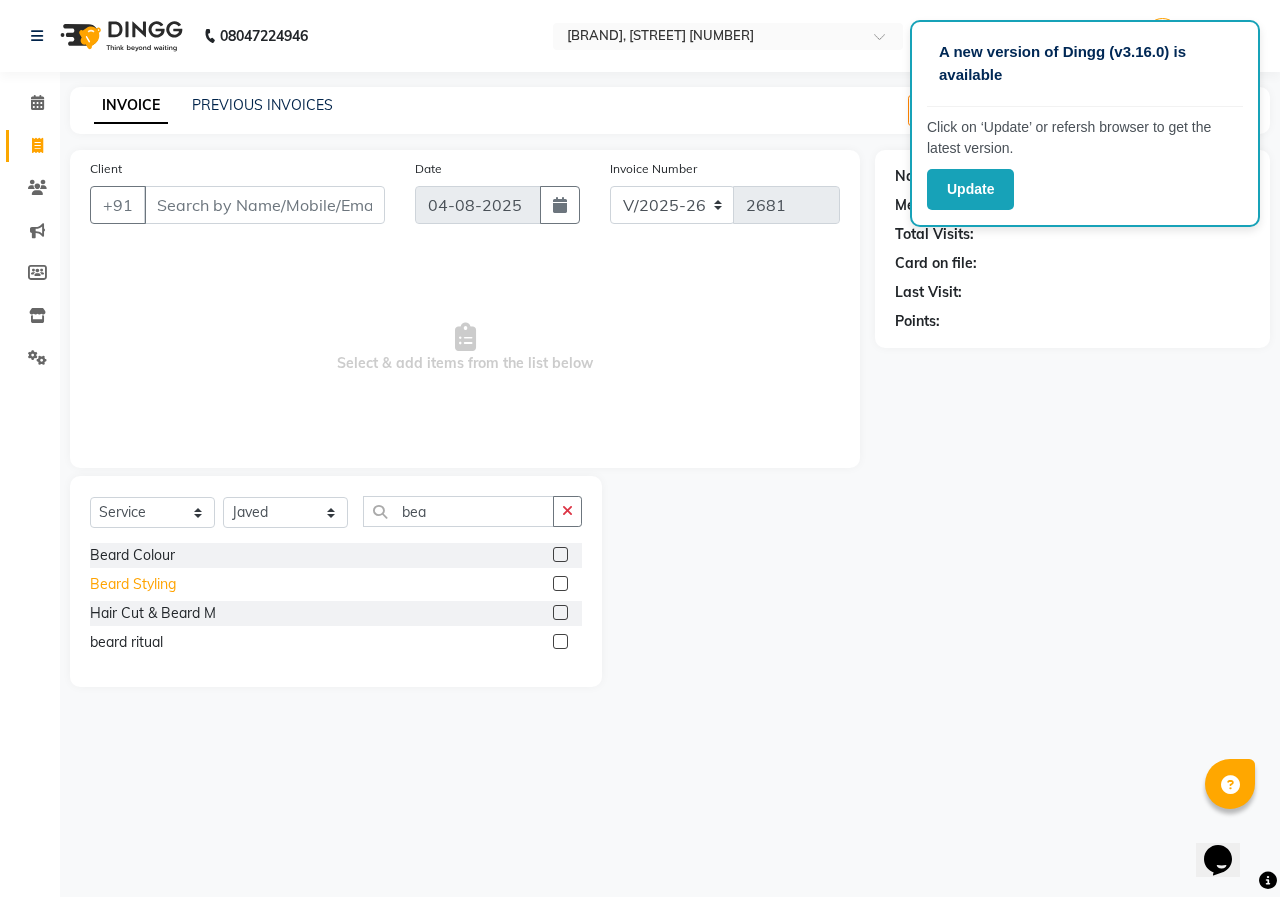 click on "Beard Styling" 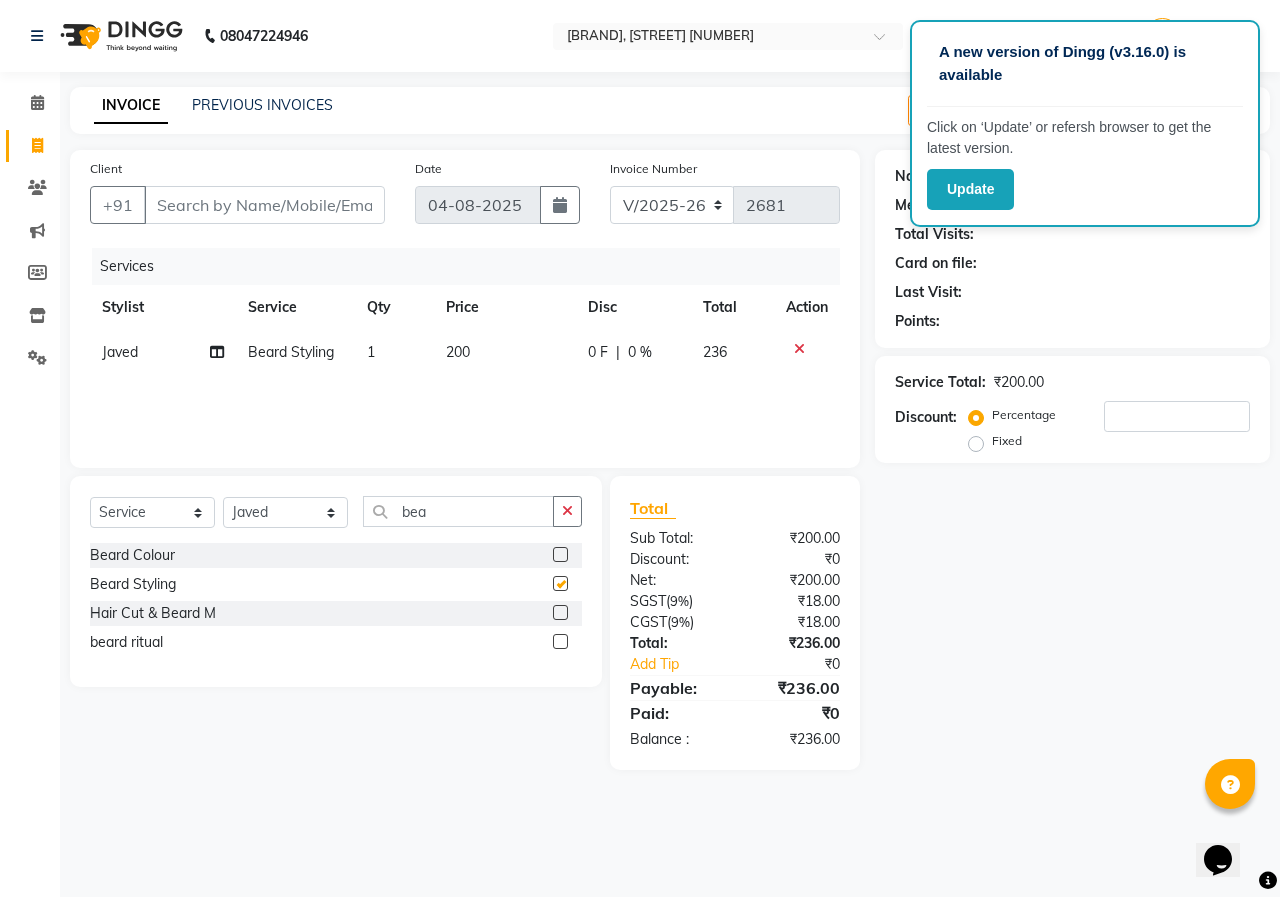 checkbox on "false" 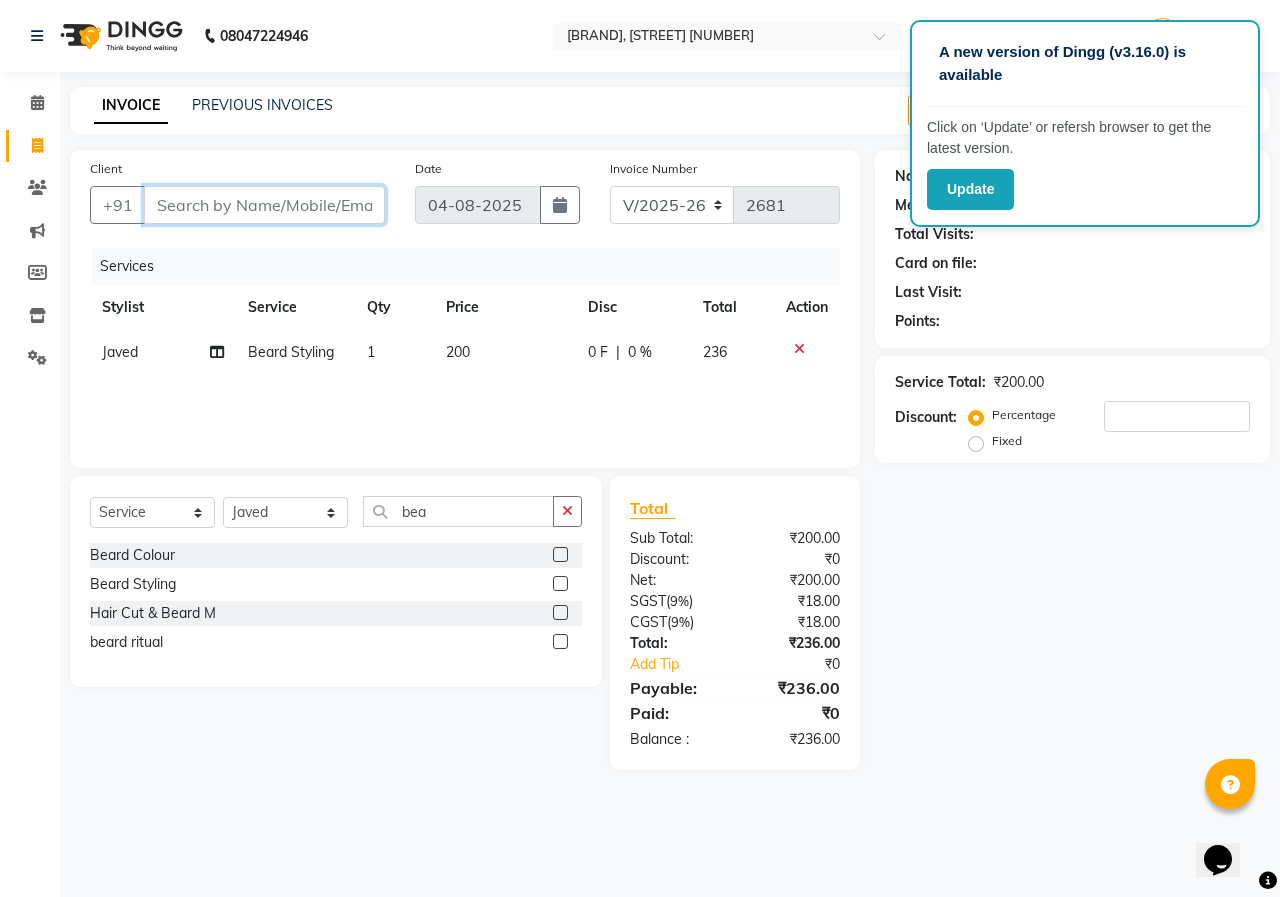 click on "Client" at bounding box center (264, 205) 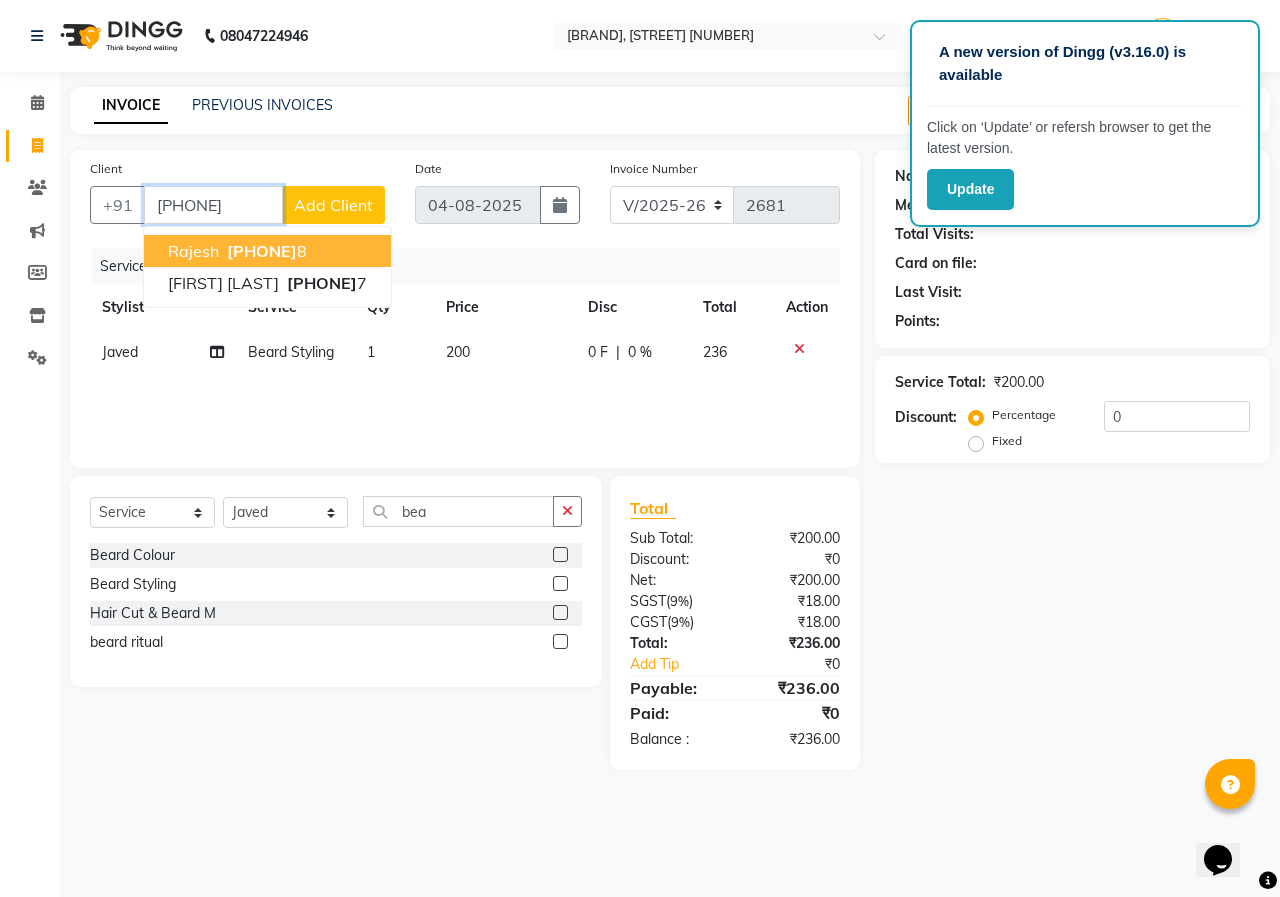 type on "9810222057" 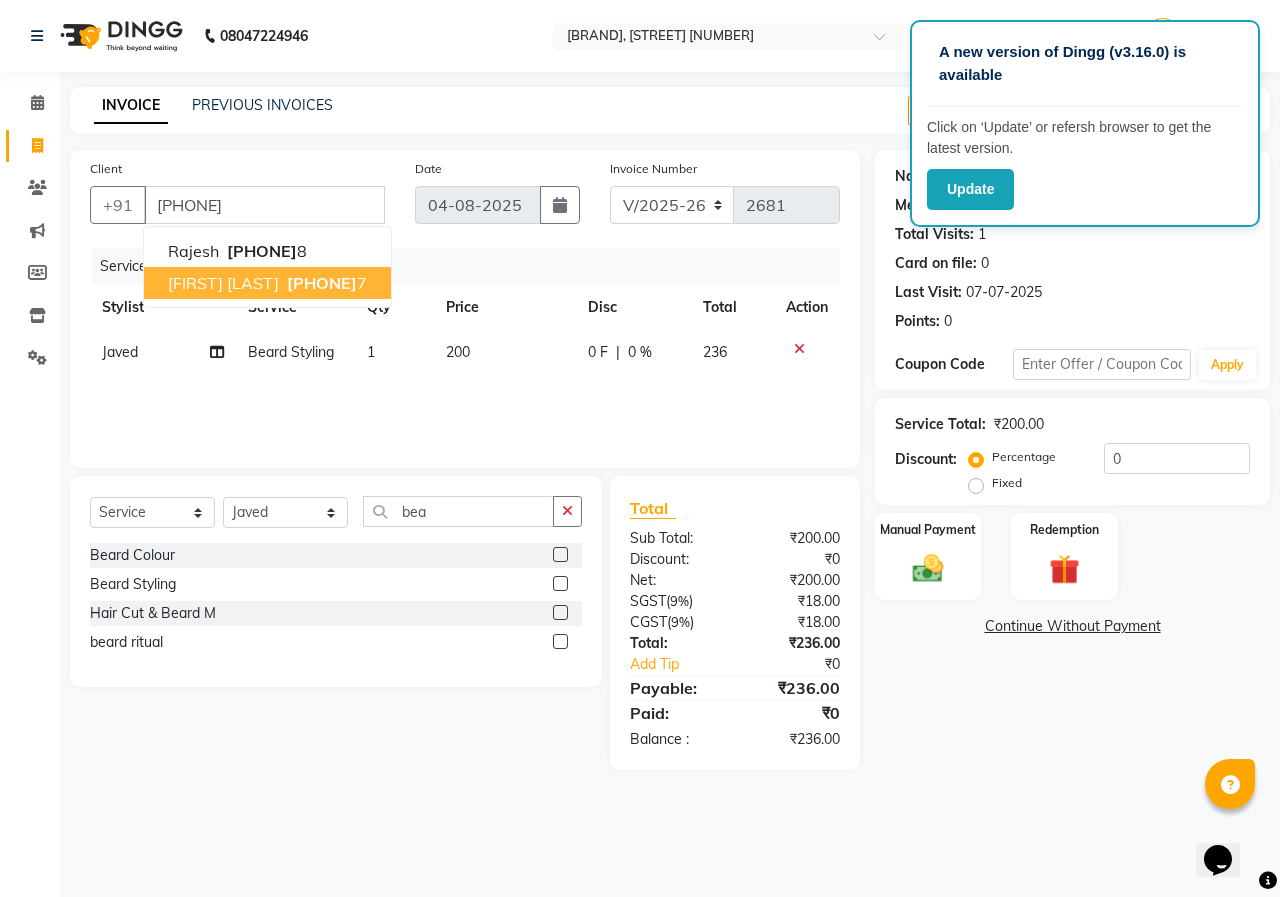 click on "981022205" at bounding box center (322, 283) 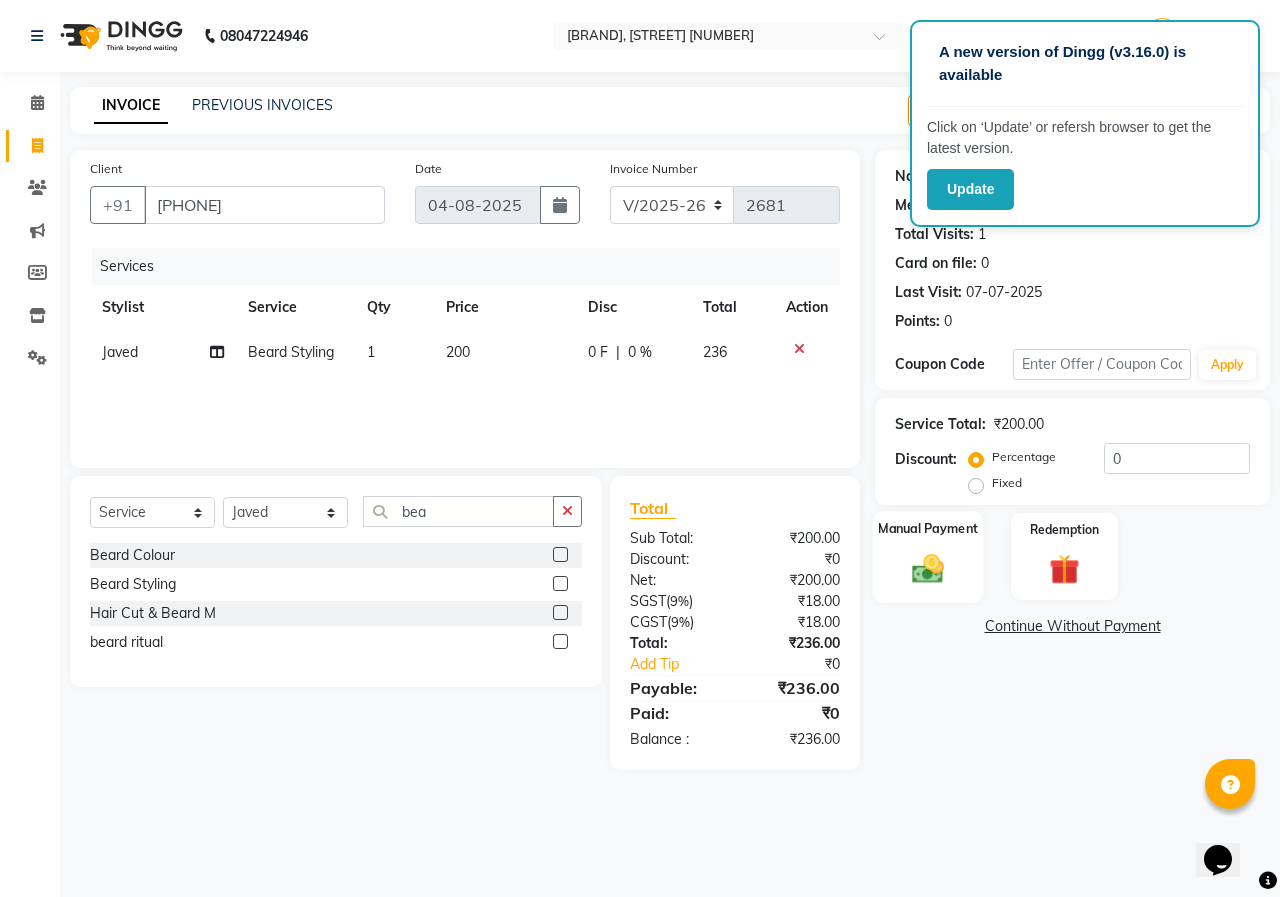 click on "Manual Payment" 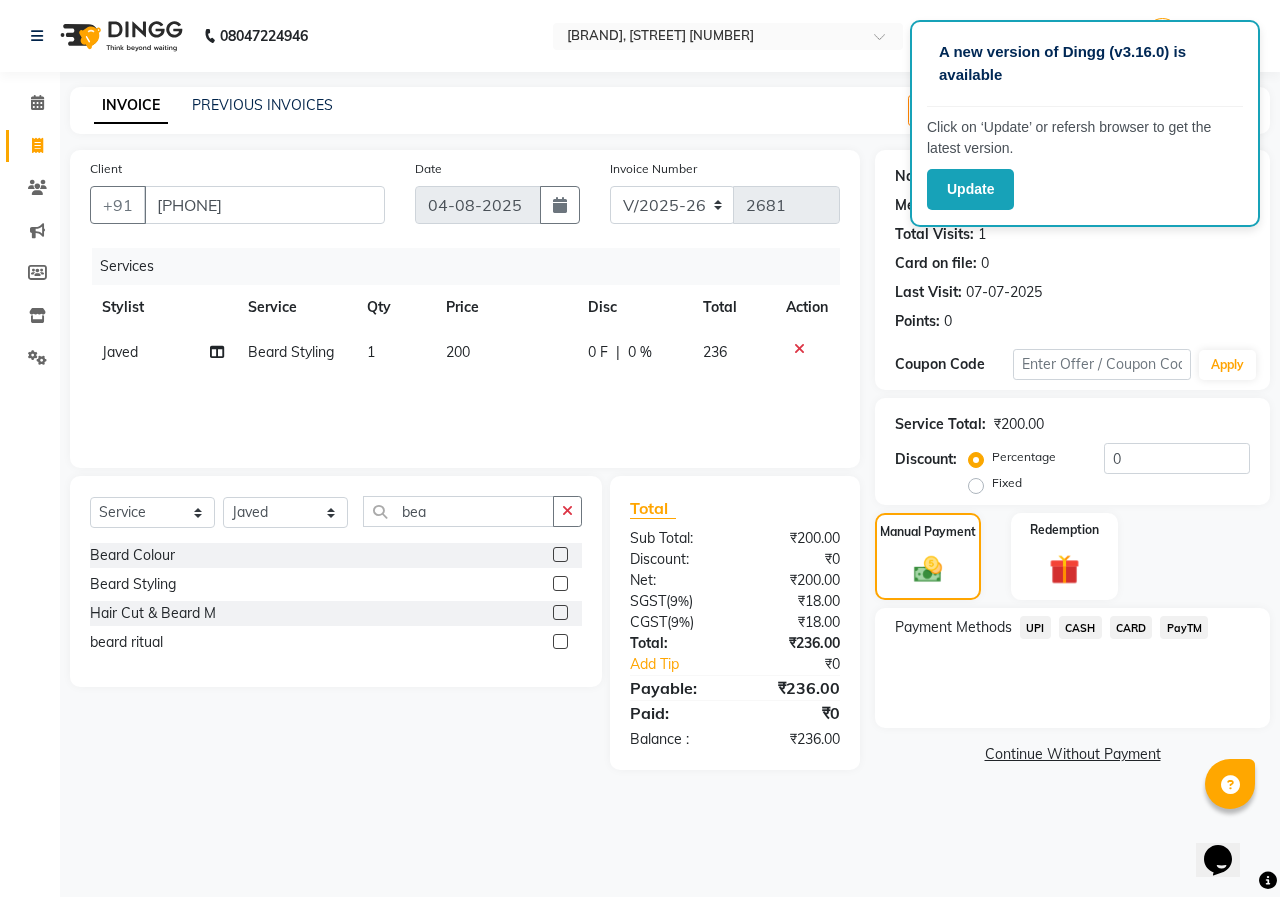 click on "UPI" 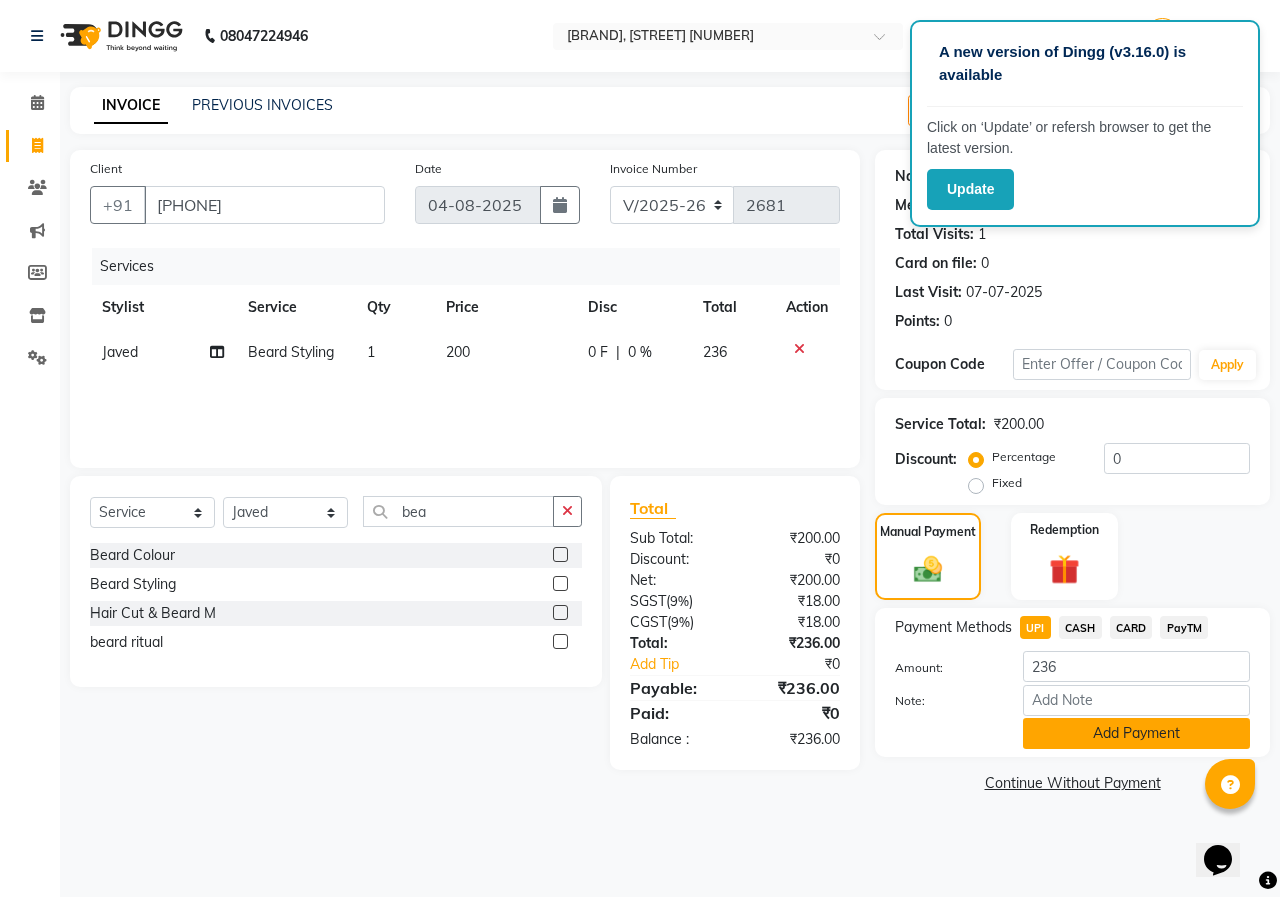 click on "Add Payment" 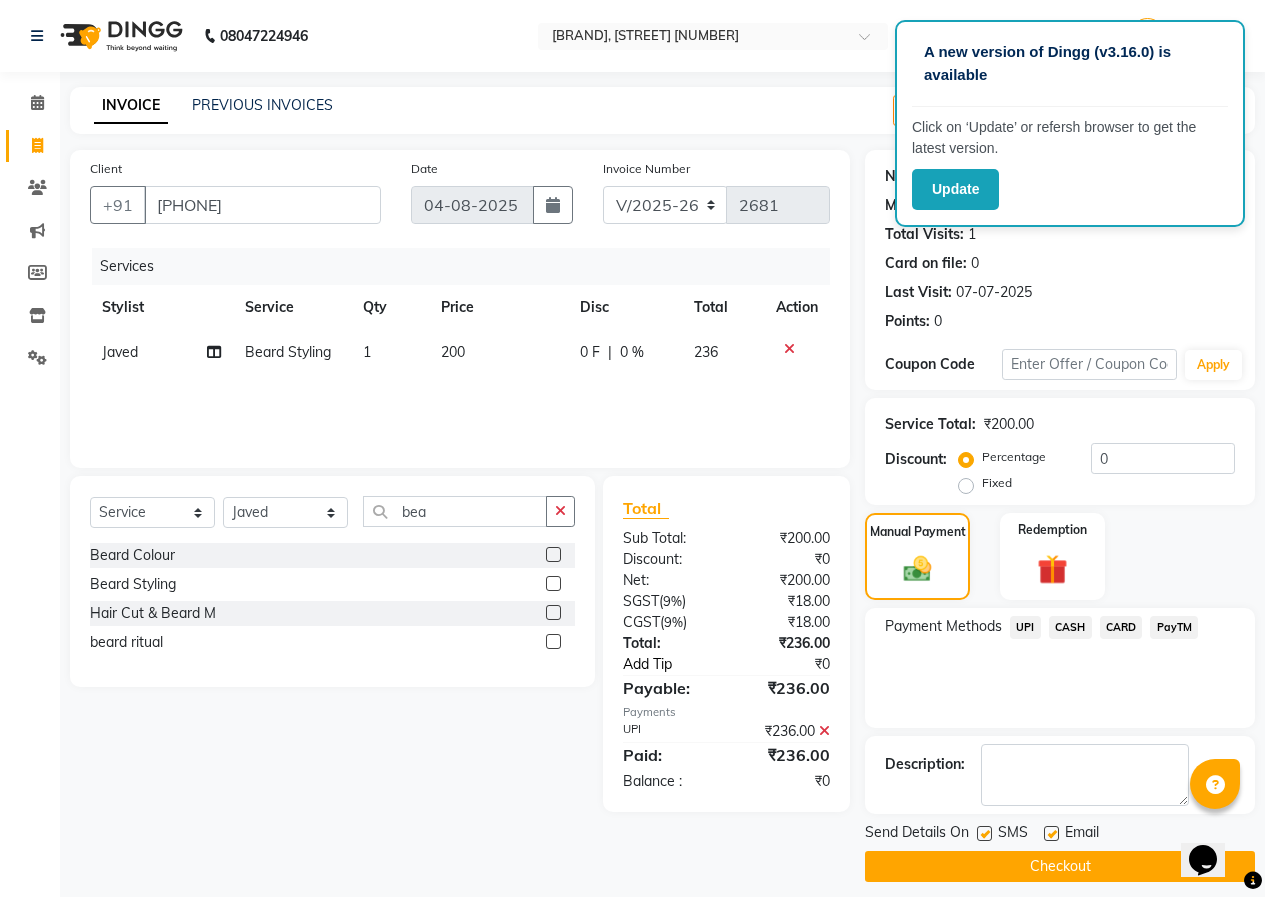 click on "Add Tip" 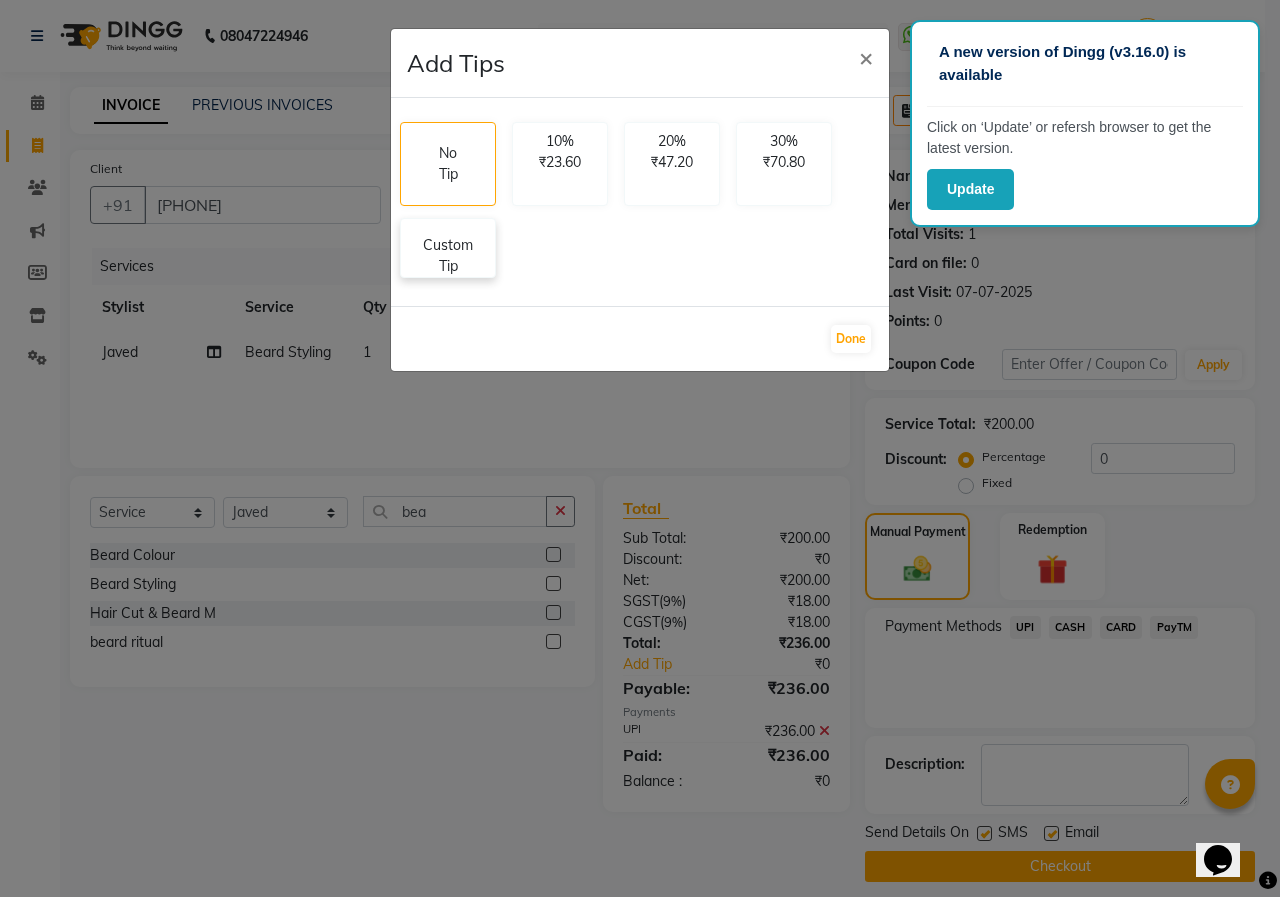 click on "Custom Tip" 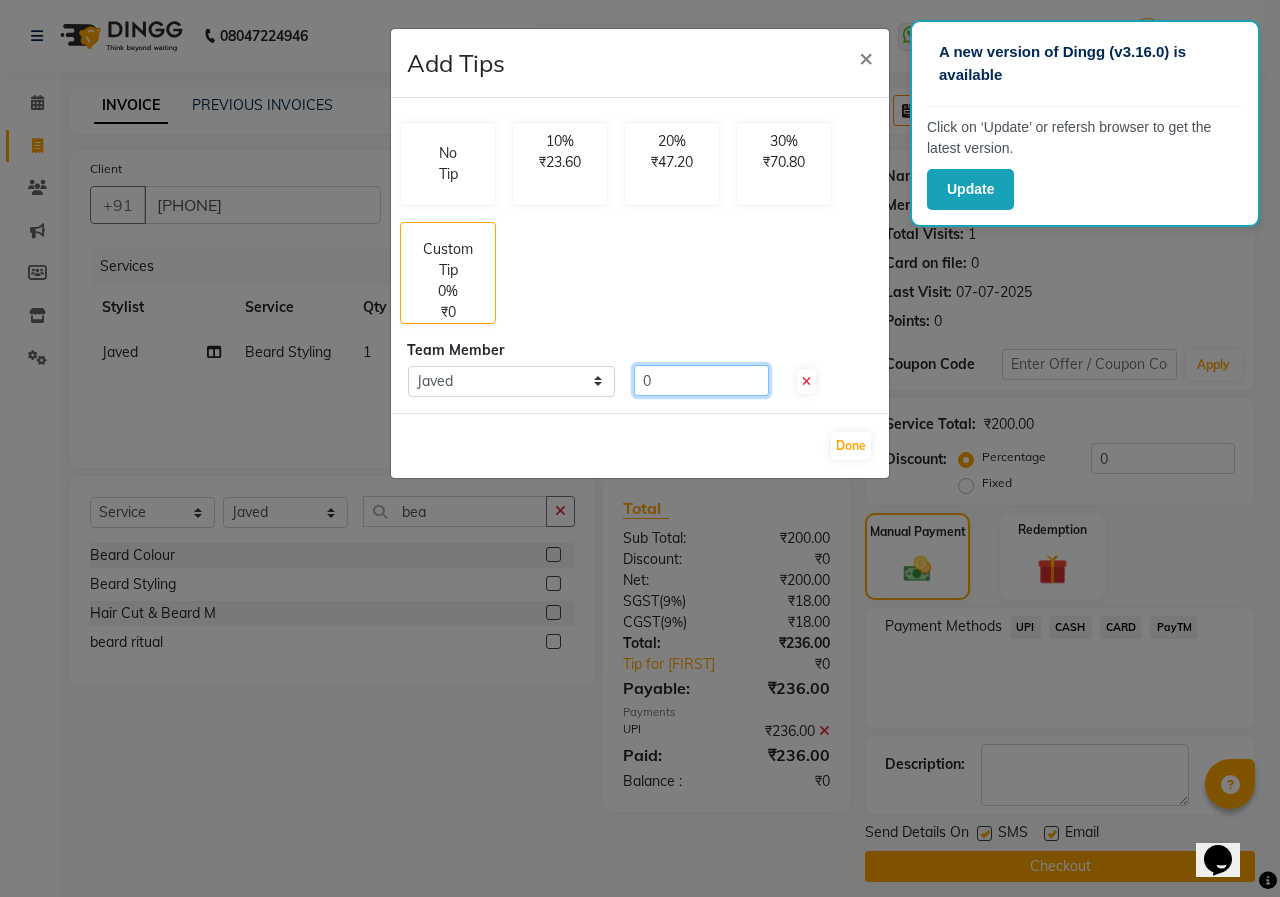 click on "0" 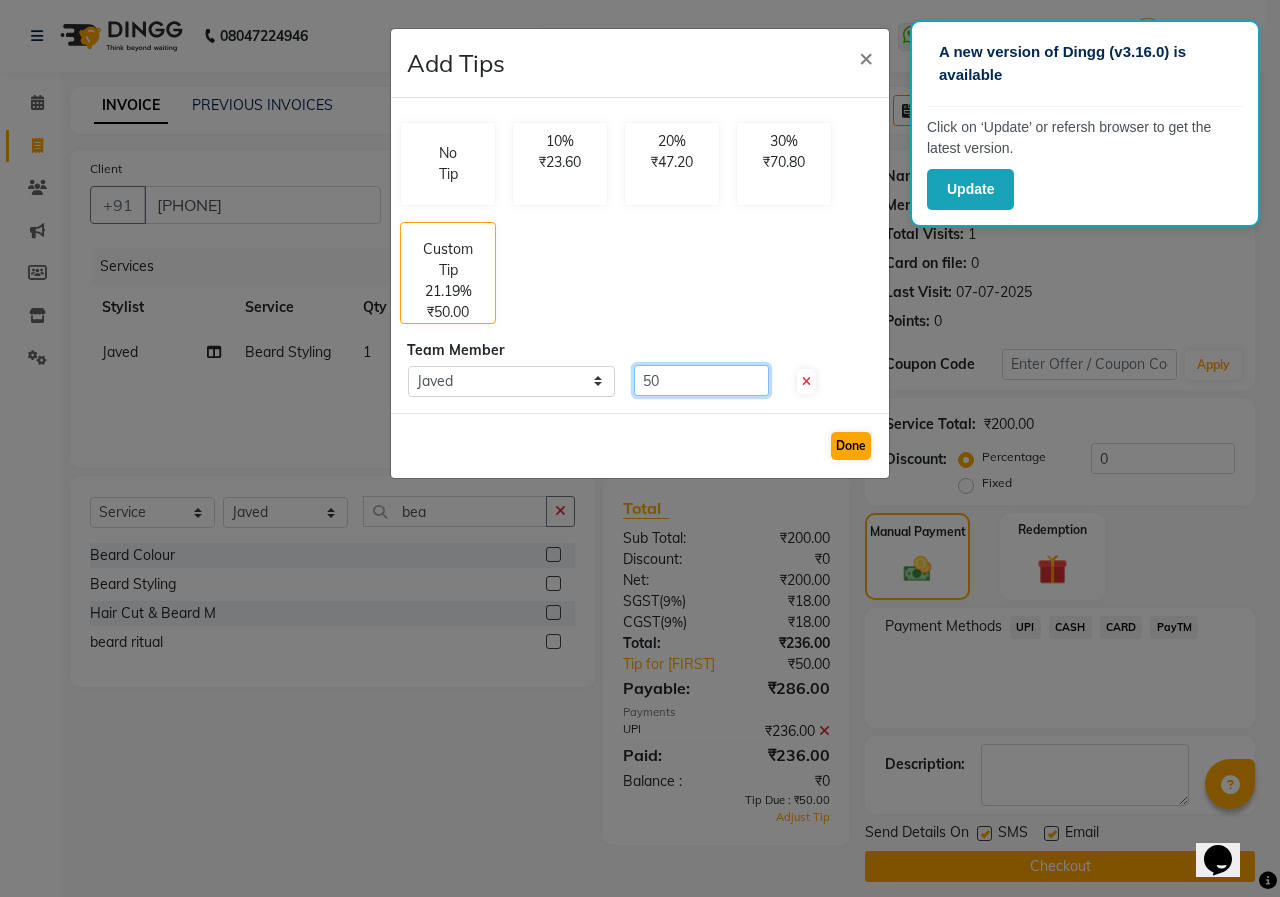 type on "50" 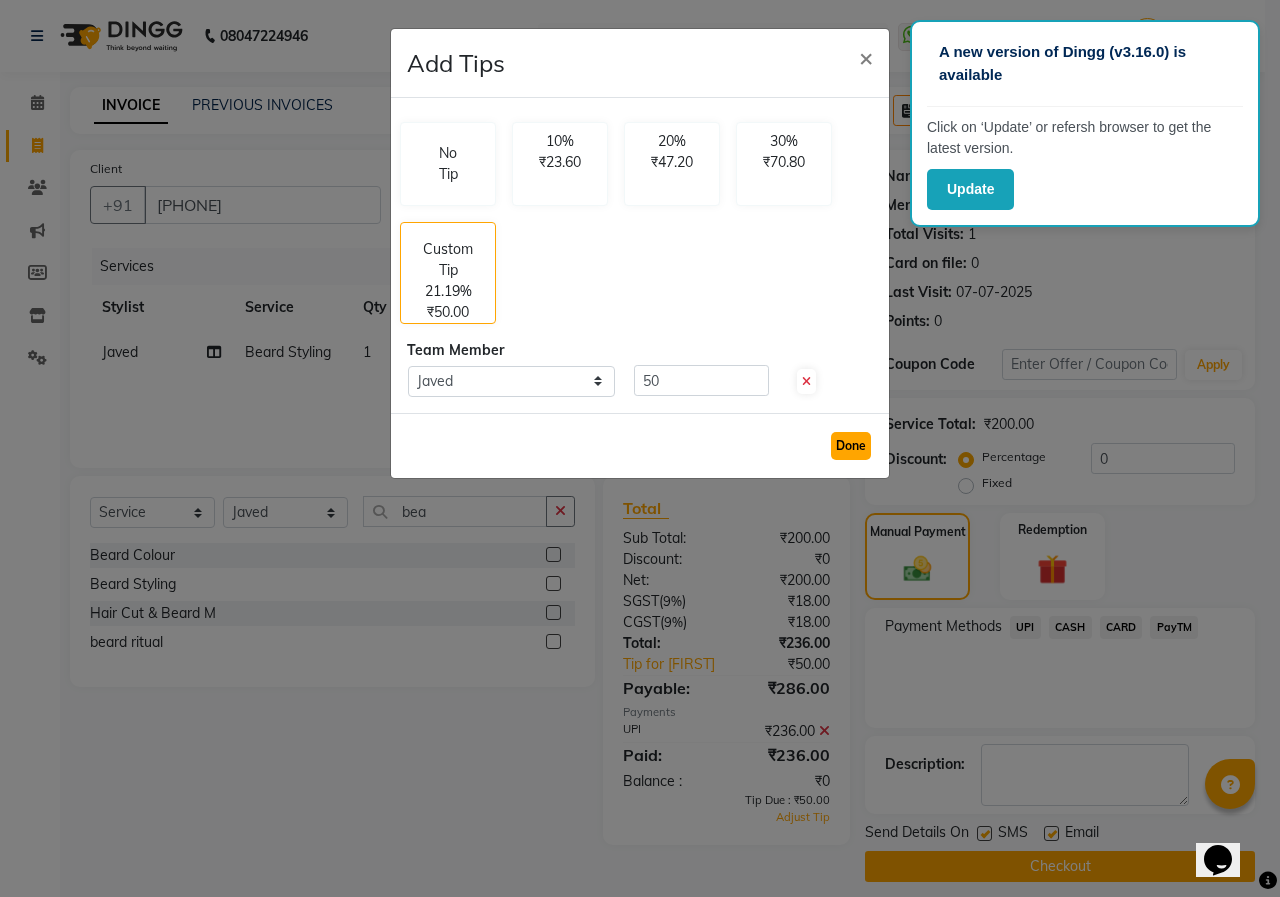 click on "Done" 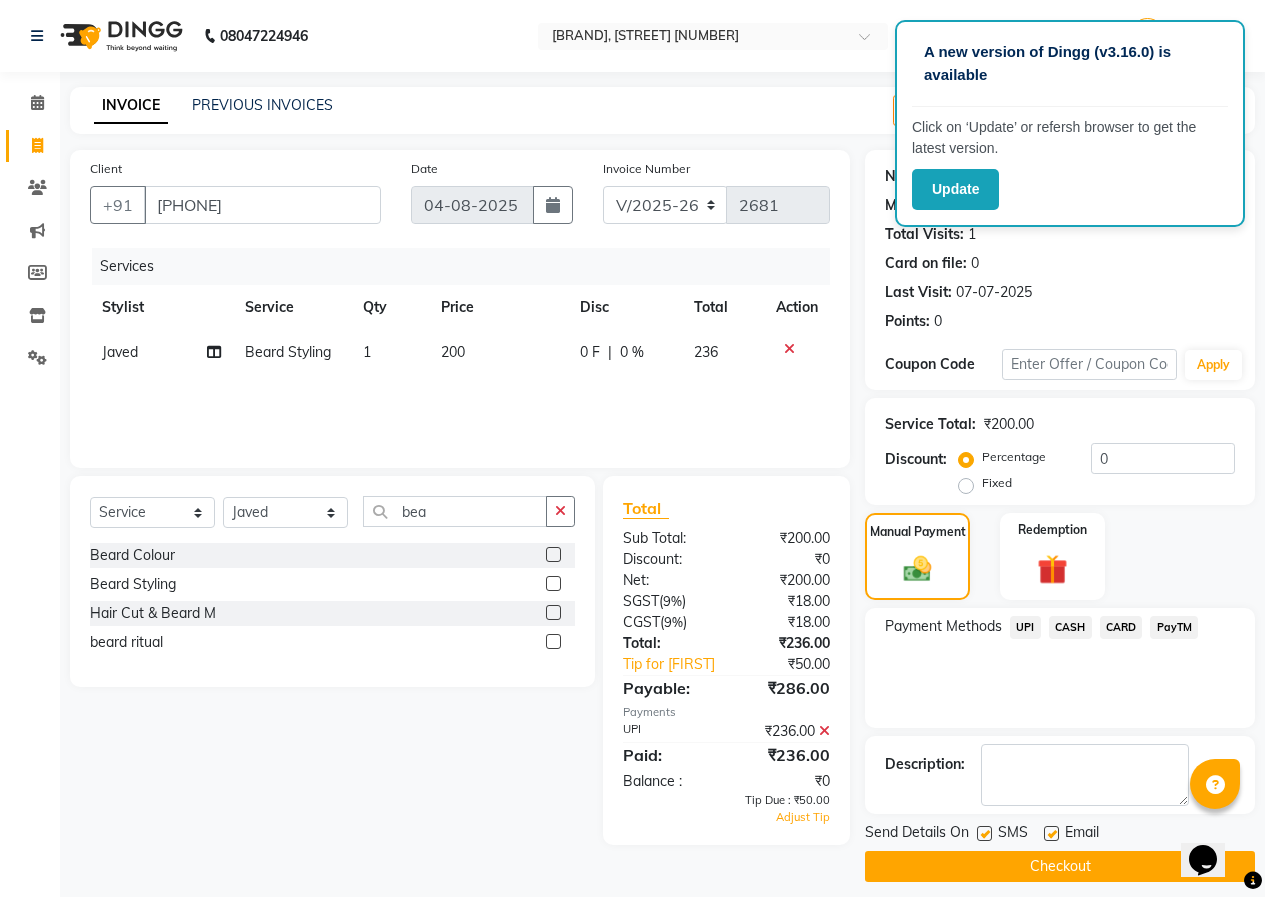 click on "Checkout" 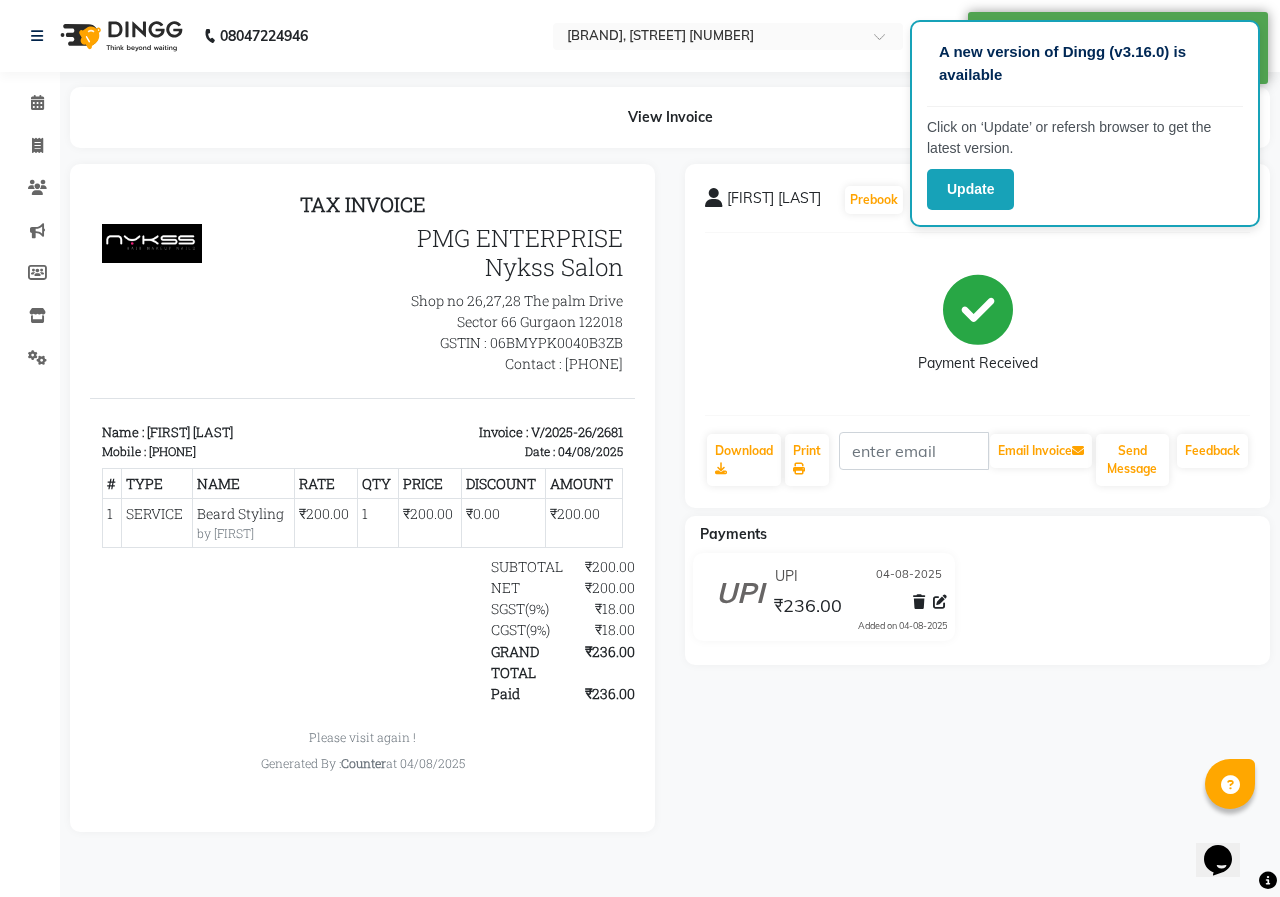 scroll, scrollTop: 0, scrollLeft: 0, axis: both 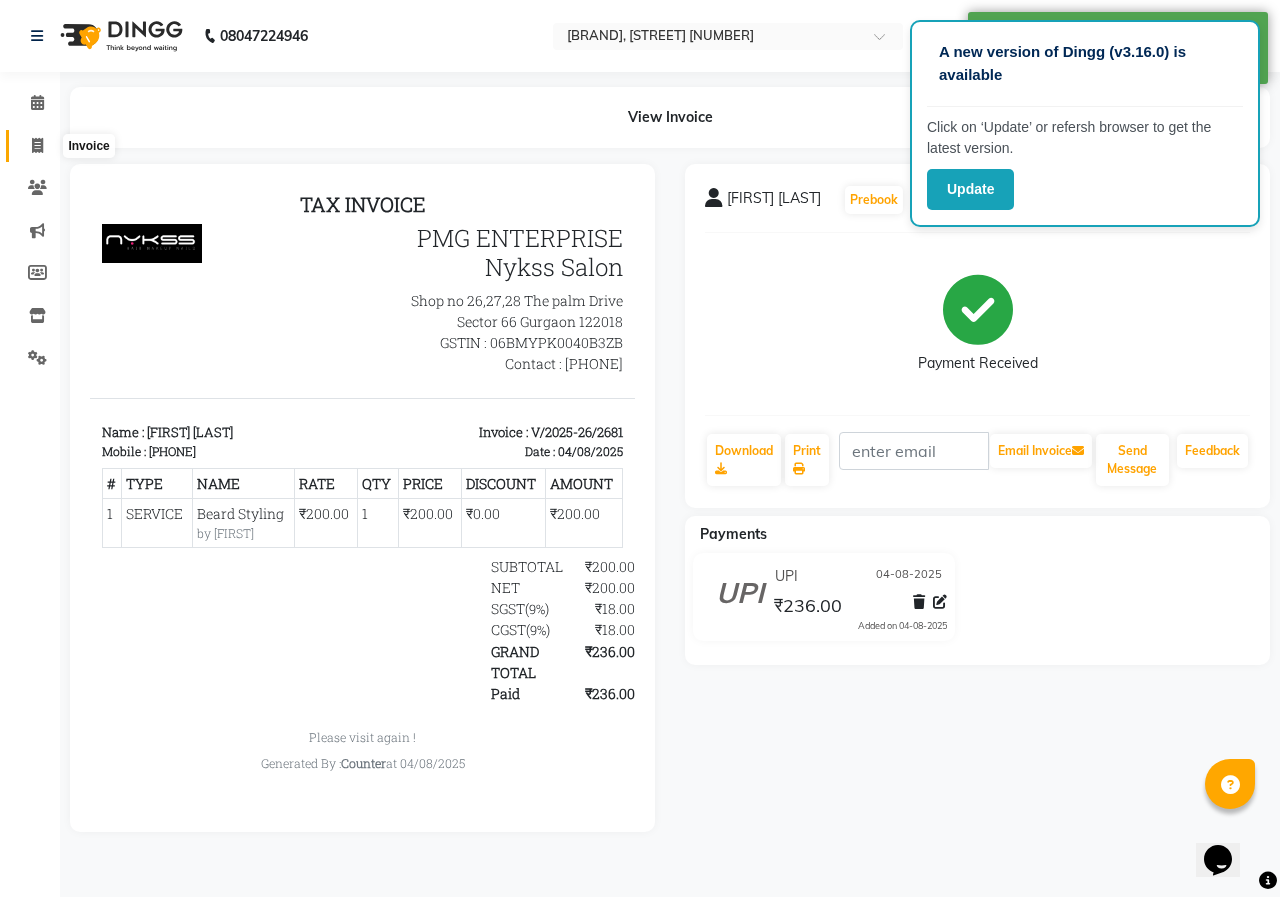 click 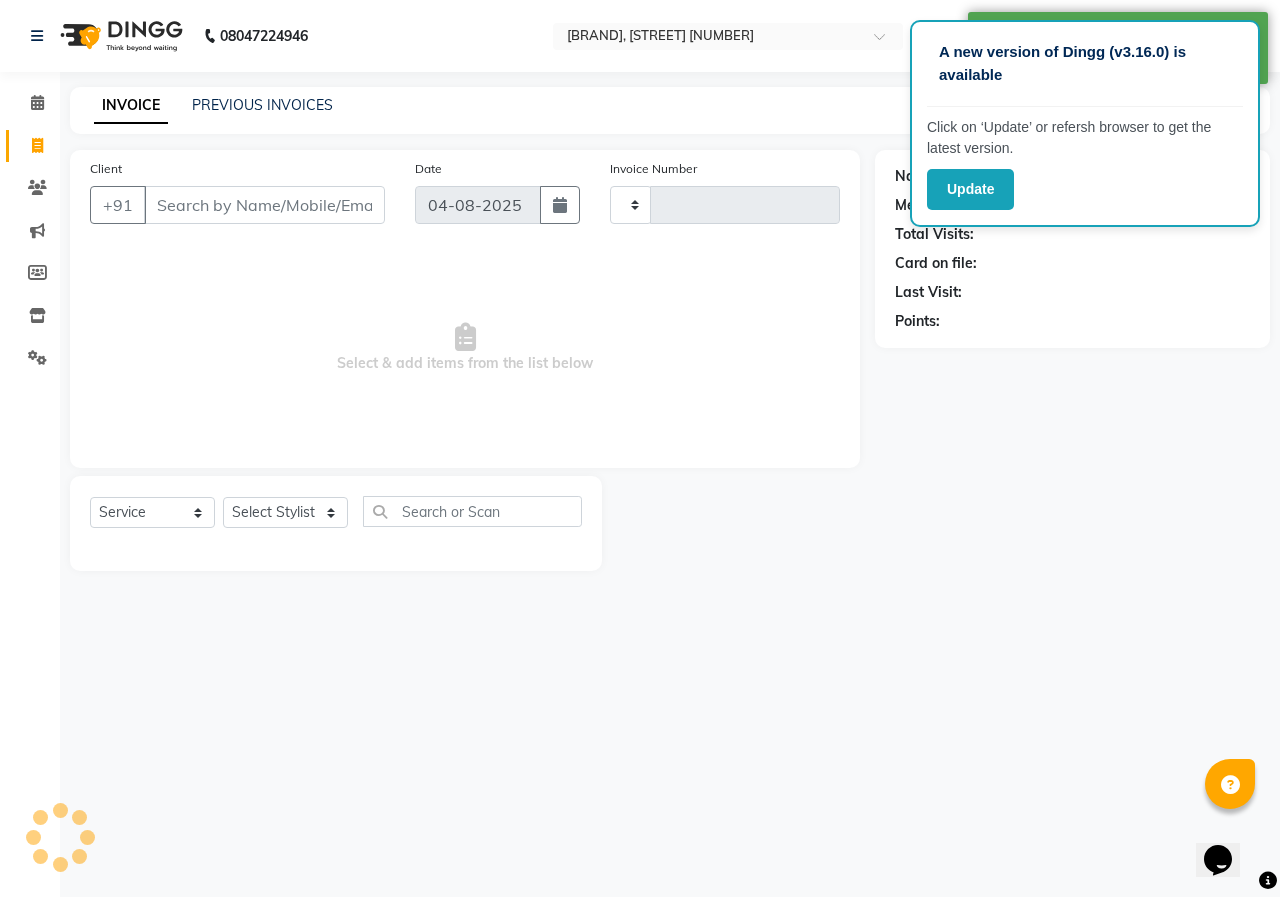 type on "2682" 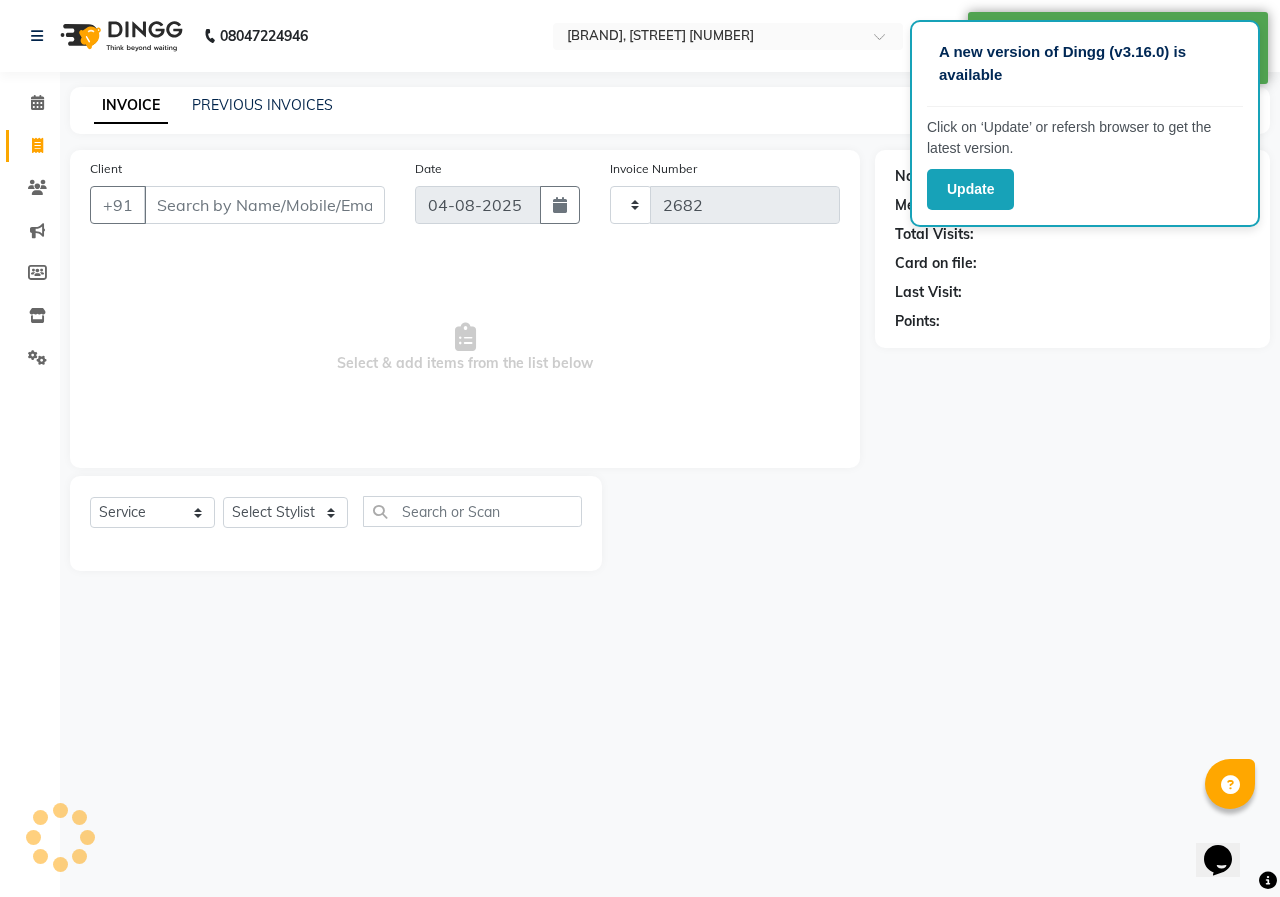 select on "889" 